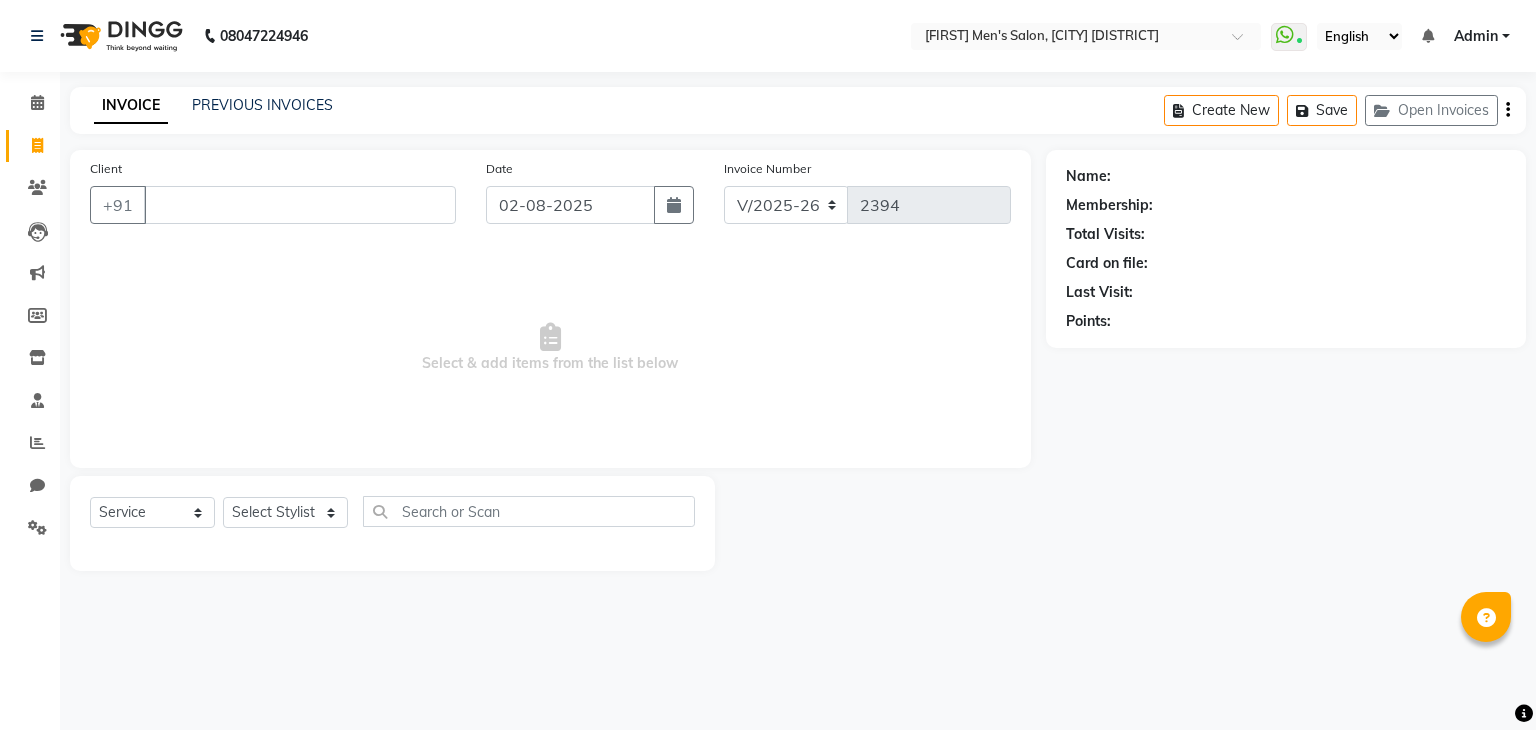 select on "7981" 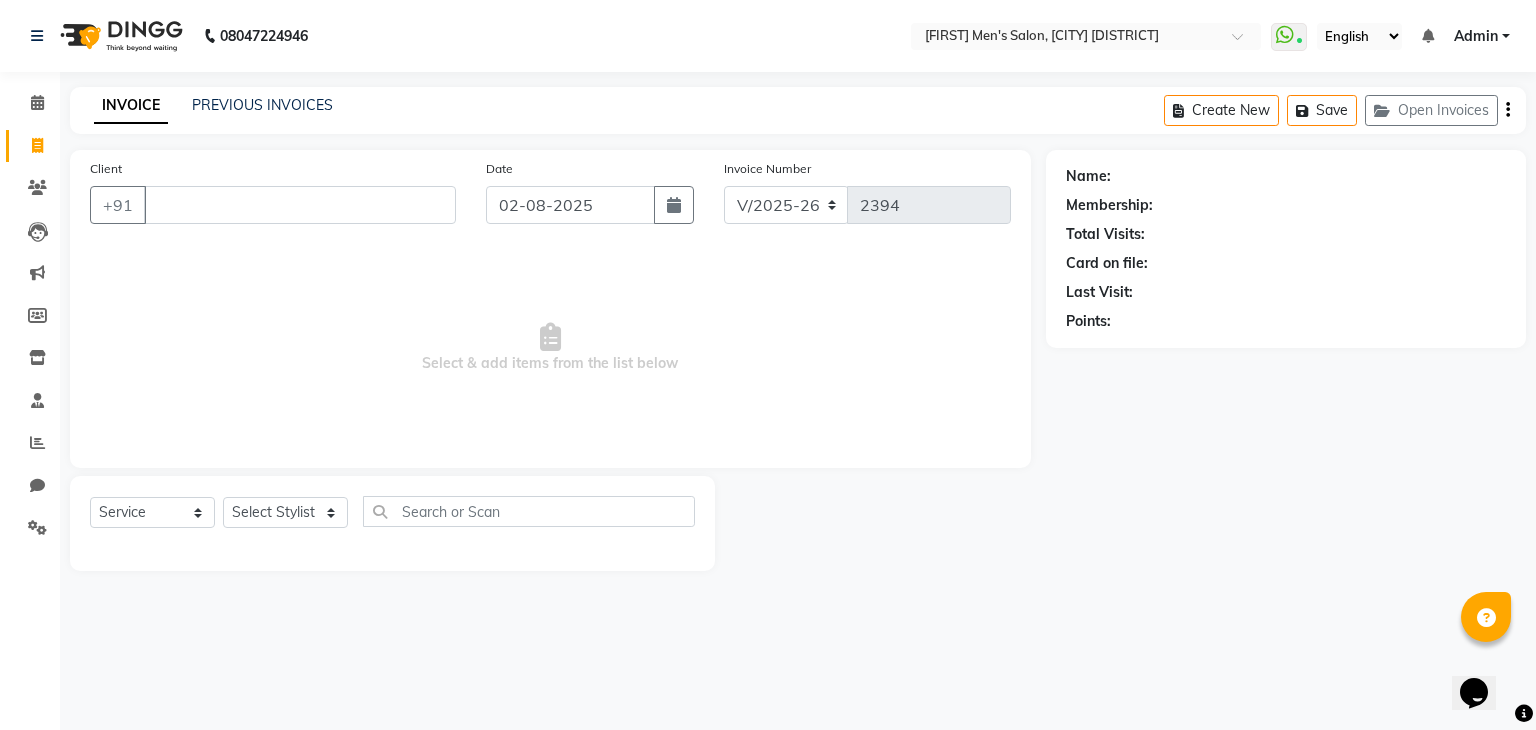 scroll, scrollTop: 0, scrollLeft: 0, axis: both 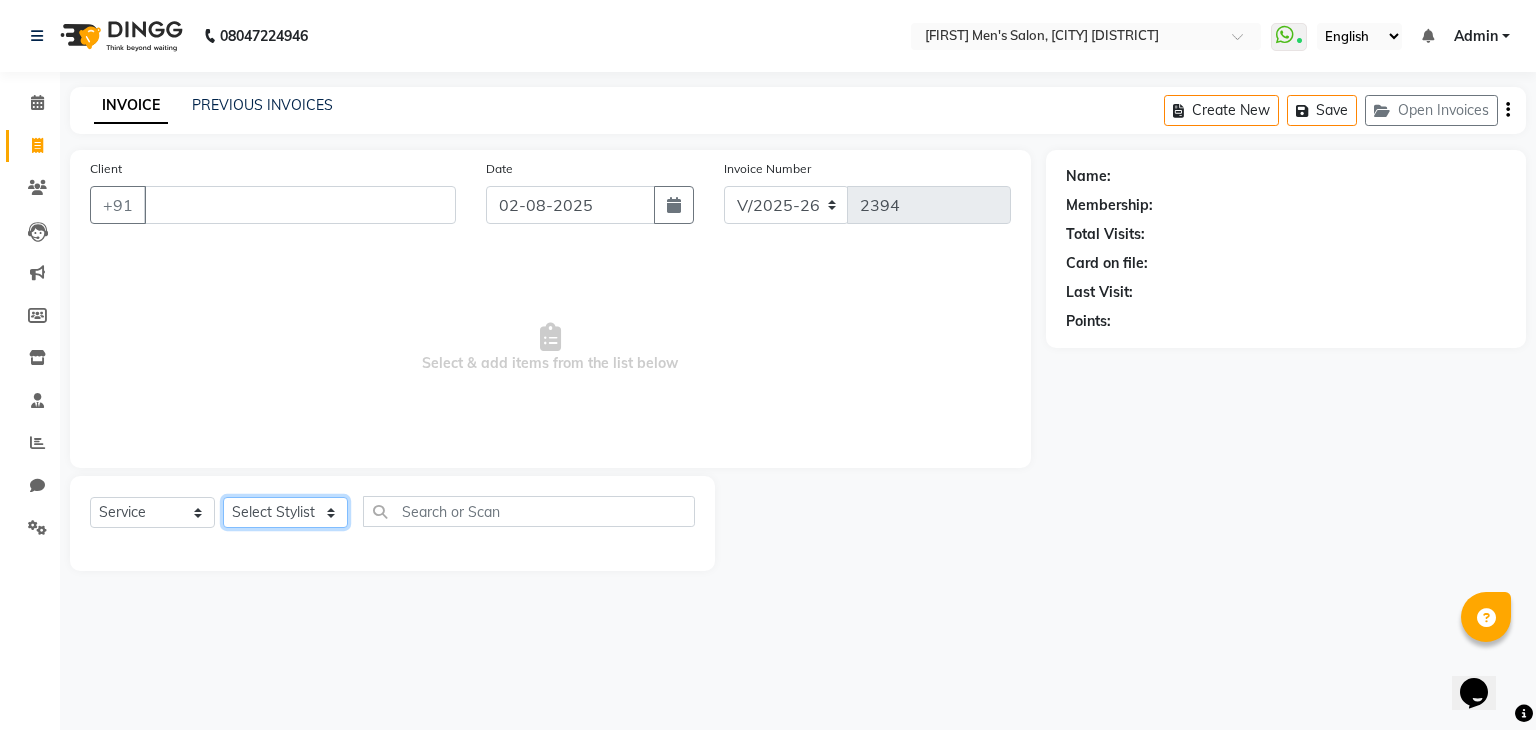click on "Select Stylist [FIRST] [FIRST] [FIRST] [FIRST] [FIRST] [FIRST] [FIRST] SIR [FIRST] [FIRST] [FIRST] [FIRST] [FIRST]  SKIN - Face D-Tan  x Men - Haircut Men - Beard & Shaving Men - Threading Men - Hair Wash Men - Head Massage Men - Beard Designing Beard Color foot massage Men - Haircut ( [FIRST] SIR ) said color Mustache  face wash hair set Nail Cut Dandruff Treatment side color HAIR IRONING FACE MSG side cut Female Hair Cut BRAZILIAN WAX FEMALE HAIR WASH FEMALE BLOW DRY CHEEKS THREADING EAR THREADING FACE SCRUB SPA & MORE - Hair Spa SPA & MORE - Olaplex SPA & MORE - Moroccan Spa SPA & MORE - Tea Tree Spa SPA & MORE - Botox Spa SPA & MORE - Nash Argan Spa SPA & MORE - Nash Filler COLOR - Touch-up COLOR - Majirel COLOR - Inoa COLOR - Fashion Color COLOR - Highlights HAIR TREATMENT - Crown Keratin HAIR TREATMENT - Global Keratin HAIR TREATMENT - Cysteine Treatment HAIR TREATMENT - QOD Treatment HAIR TREATMENT - Smoothing HAIR TREATMENT - Straightening PEDICURE & MANICURE - Signature Manicure SKIN - Face Bleach 1 700 0 F" 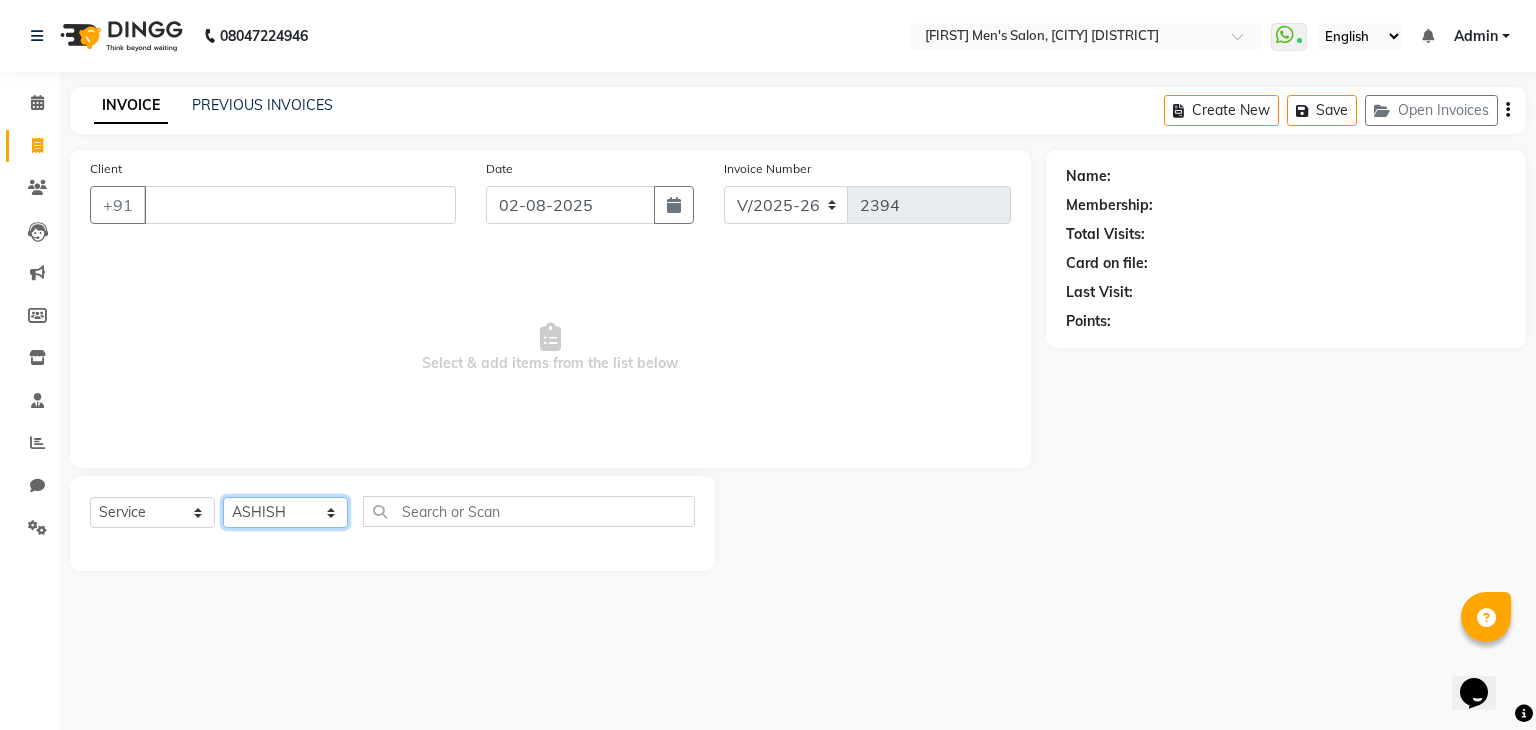 click on "Select Stylist [FIRST] [FIRST] [FIRST] [FIRST] [FIRST] [FIRST] [FIRST] SIR [FIRST] [FIRST] [FIRST] [FIRST] [FIRST]  SKIN - Face D-Tan  x Men - Haircut Men - Beard & Shaving Men - Threading Men - Hair Wash Men - Head Massage Men - Beard Designing Beard Color foot massage Men - Haircut ( [FIRST] SIR ) said color Mustache  face wash hair set Nail Cut Dandruff Treatment side color HAIR IRONING FACE MSG side cut Female Hair Cut BRAZILIAN WAX FEMALE HAIR WASH FEMALE BLOW DRY CHEEKS THREADING EAR THREADING FACE SCRUB SPA & MORE - Hair Spa SPA & MORE - Olaplex SPA & MORE - Moroccan Spa SPA & MORE - Tea Tree Spa SPA & MORE - Botox Spa SPA & MORE - Nash Argan Spa SPA & MORE - Nash Filler COLOR - Touch-up COLOR - Majirel COLOR - Inoa COLOR - Fashion Color COLOR - Highlights HAIR TREATMENT - Crown Keratin HAIR TREATMENT - Global Keratin HAIR TREATMENT - Cysteine Treatment HAIR TREATMENT - QOD Treatment HAIR TREATMENT - Smoothing HAIR TREATMENT - Straightening PEDICURE & MANICURE - Signature Manicure SKIN - Face Bleach 1 700 0 F" 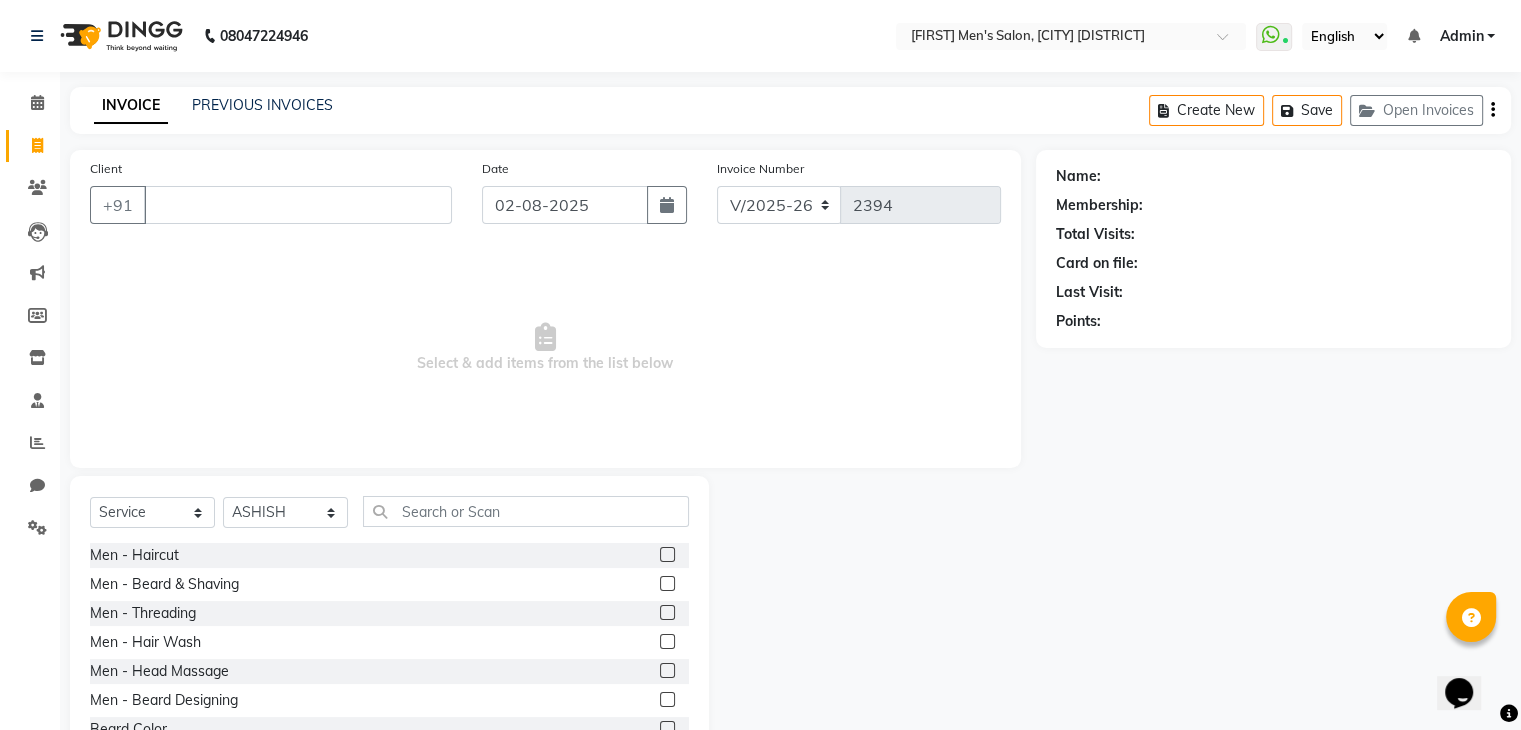 click 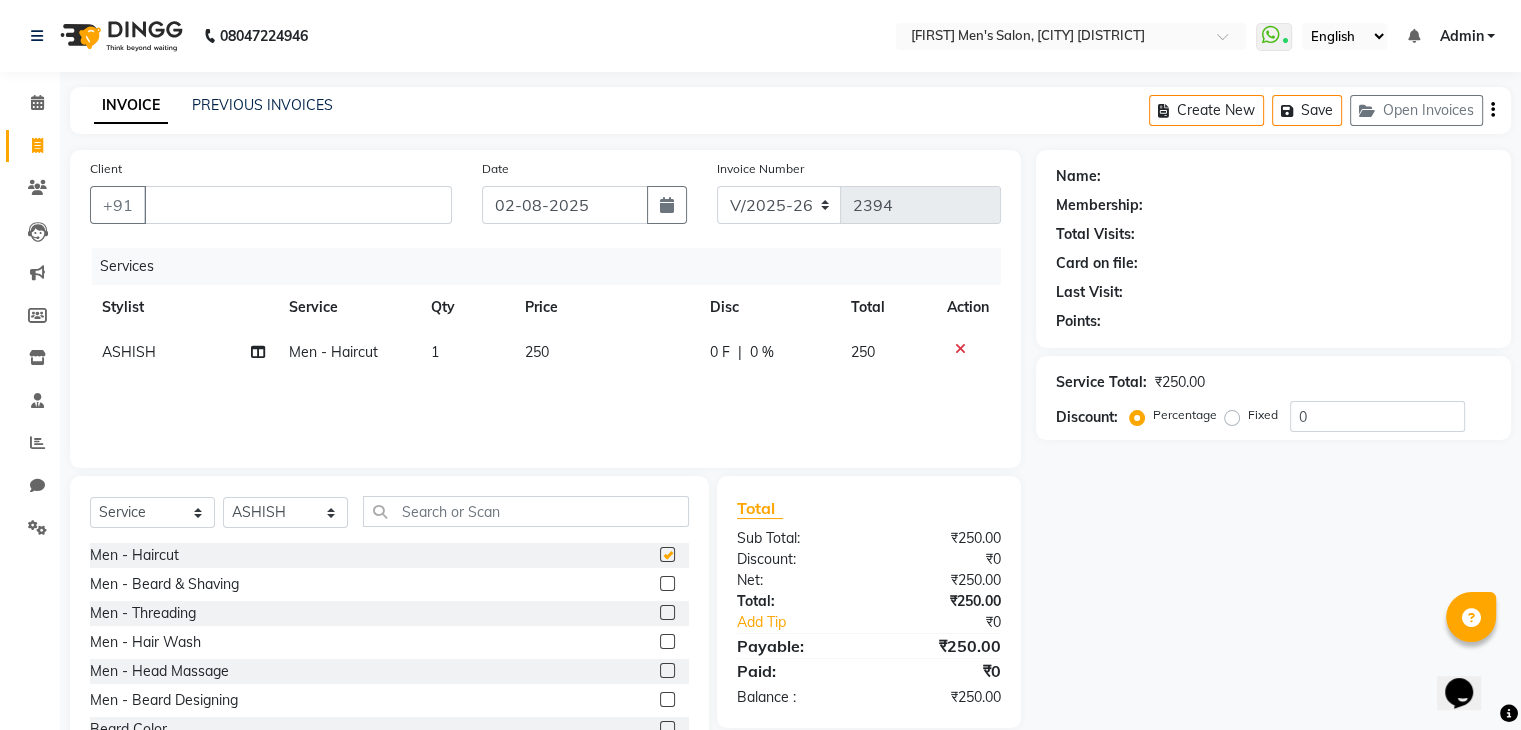 checkbox on "false" 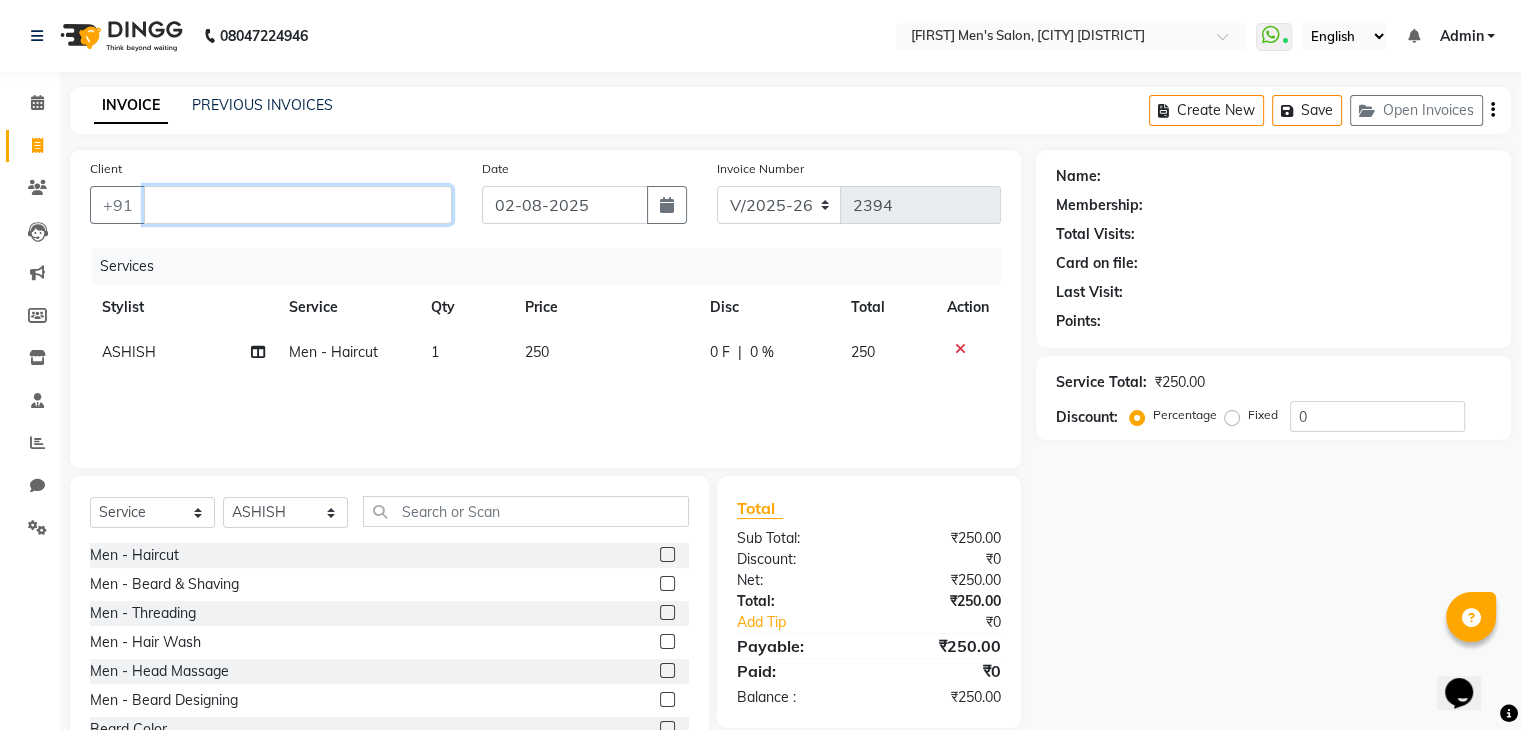 click on "Client" at bounding box center [298, 205] 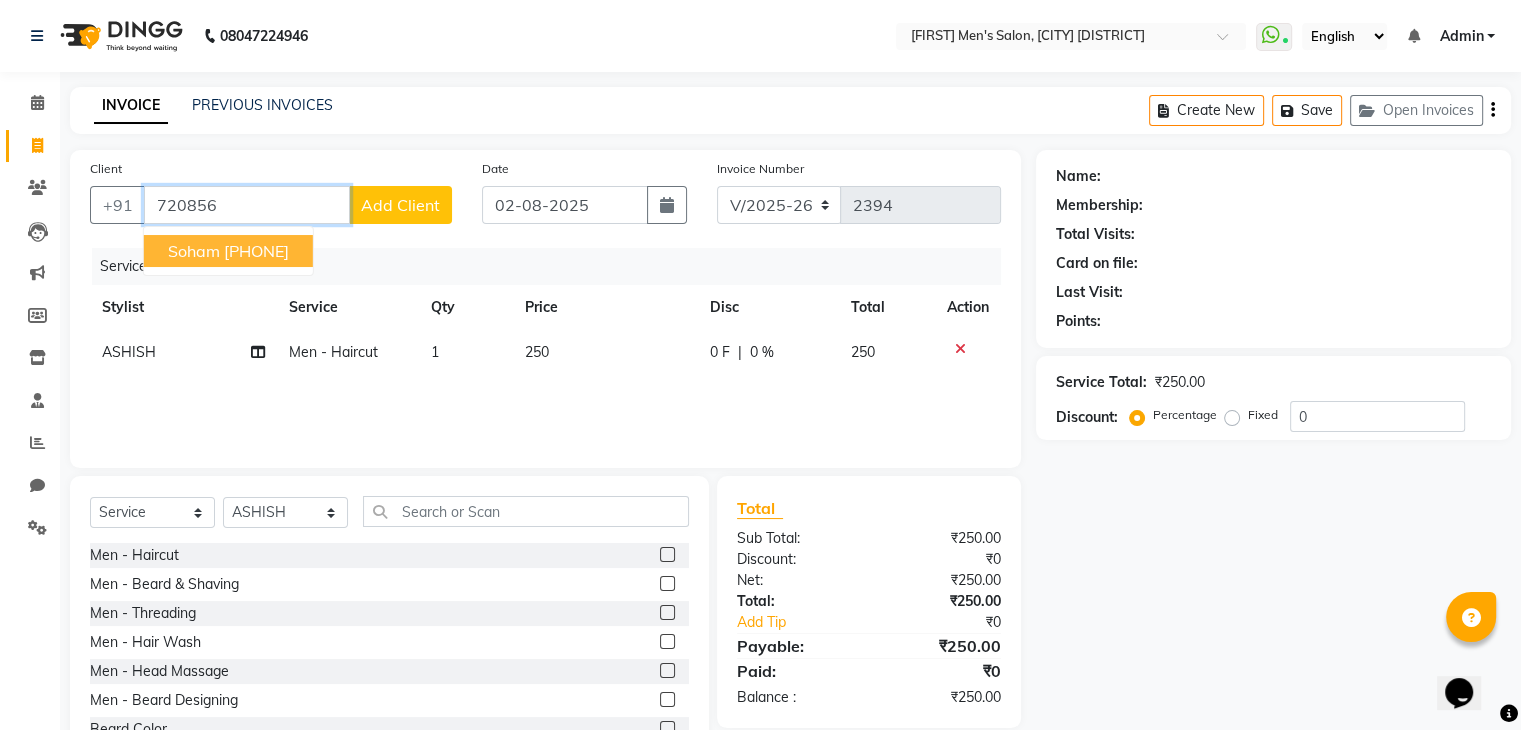 click on "[PHONE]" at bounding box center [256, 251] 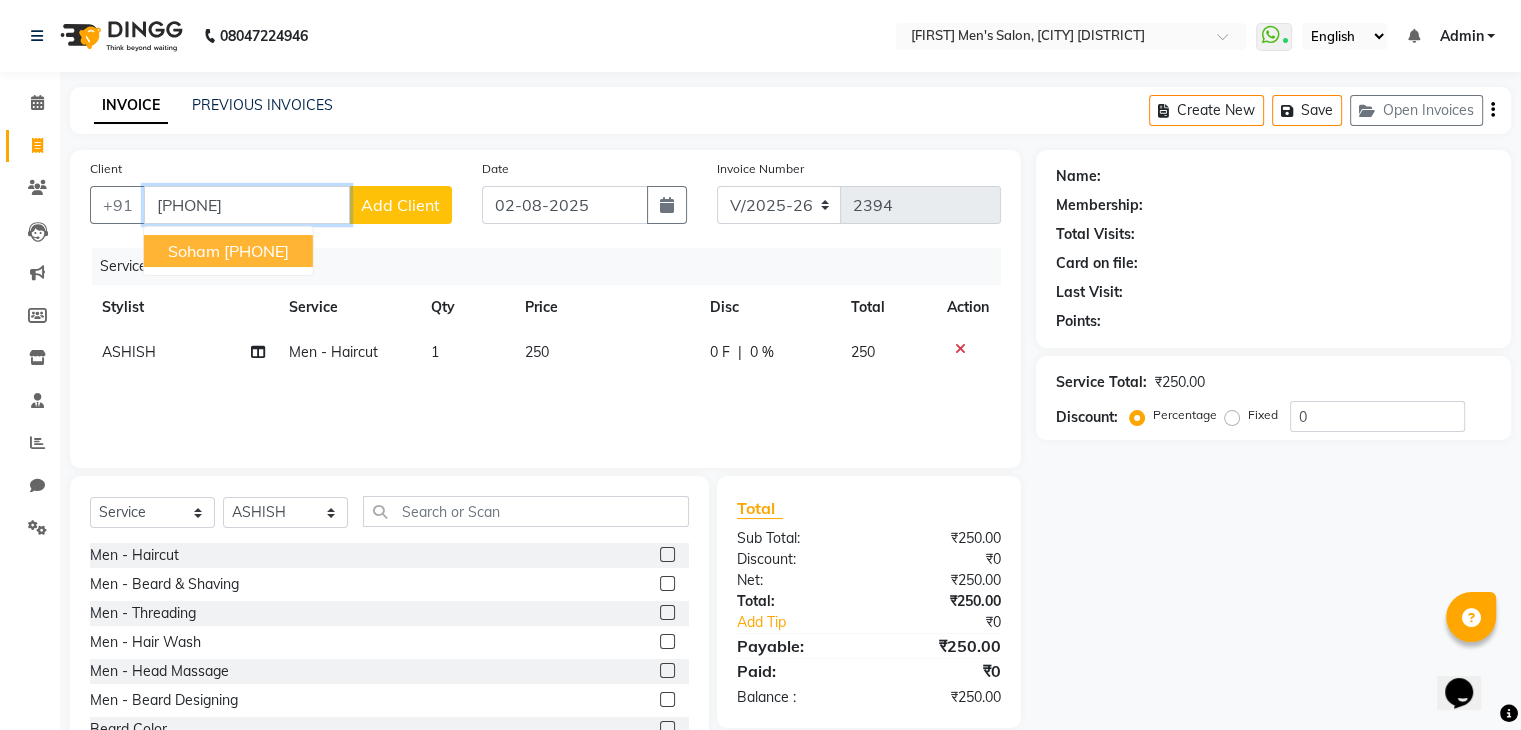 type on "[PHONE]" 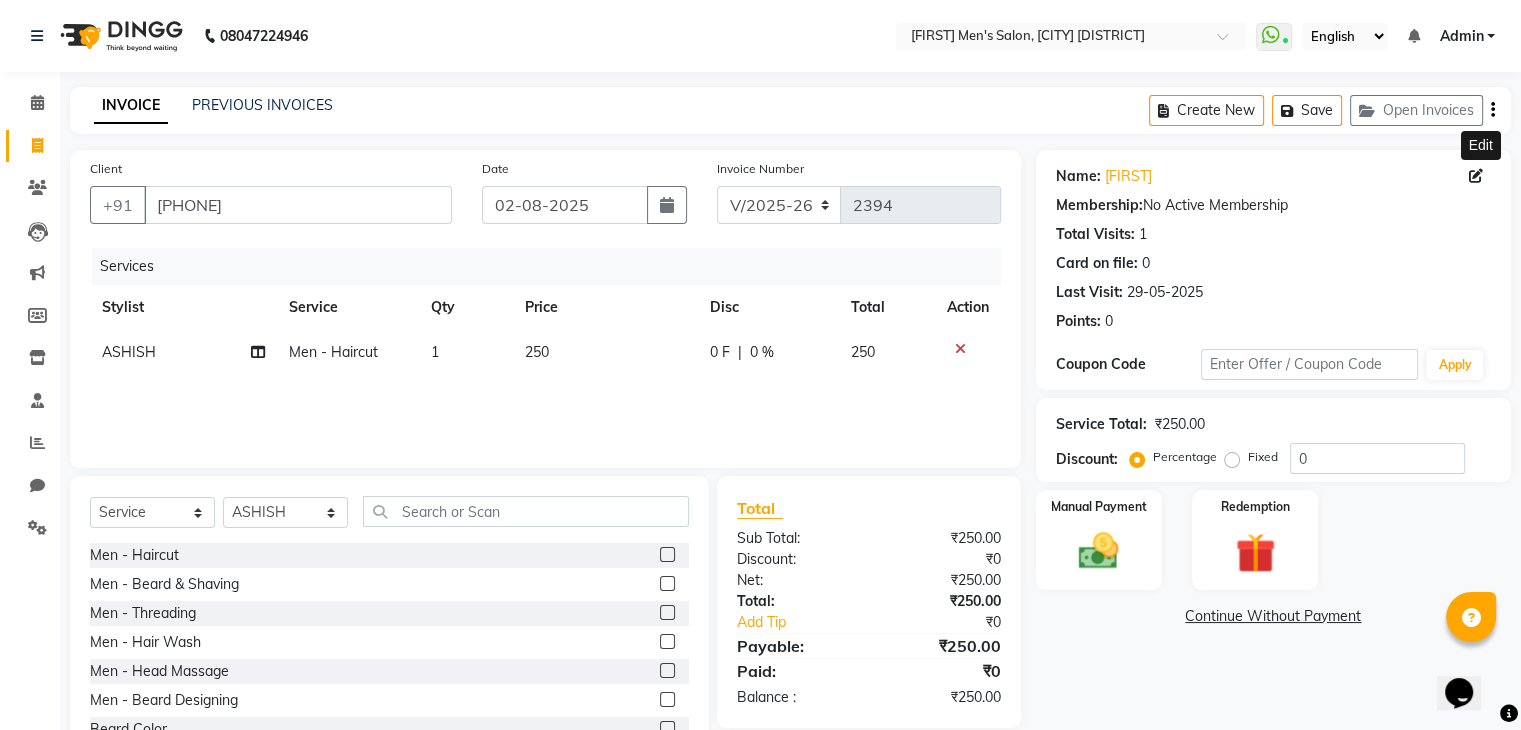 click 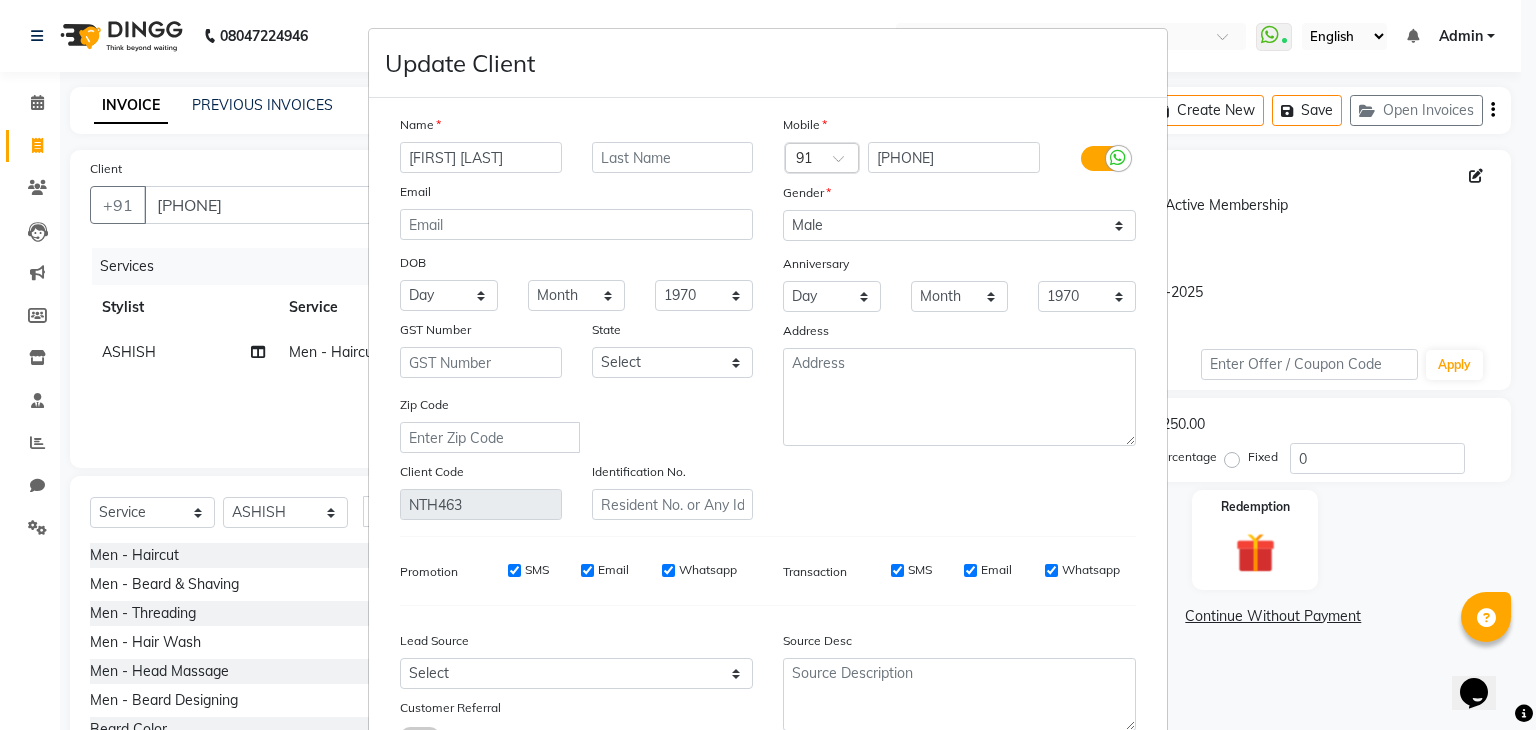 click on "[FIRST] [LAST]" at bounding box center [481, 157] 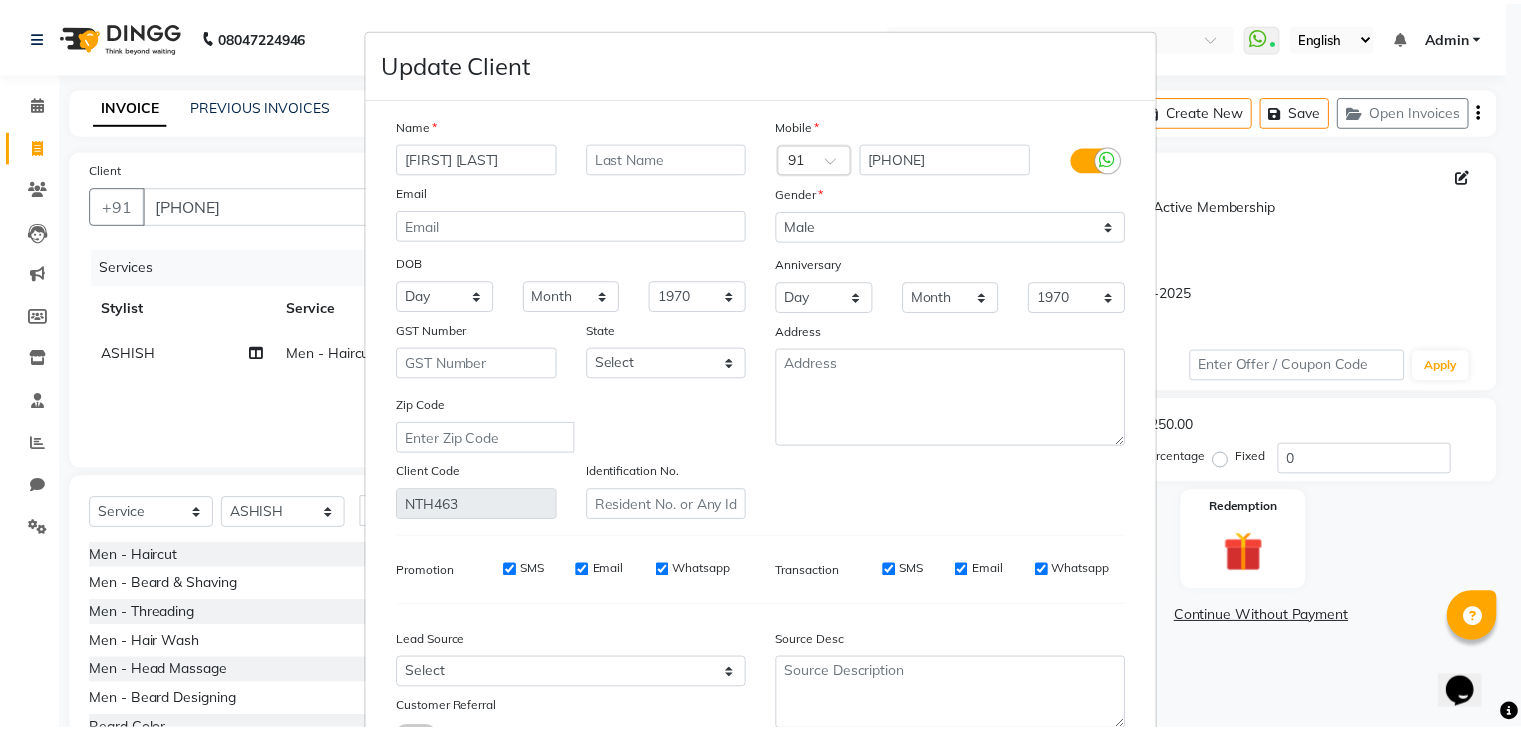 scroll, scrollTop: 168, scrollLeft: 0, axis: vertical 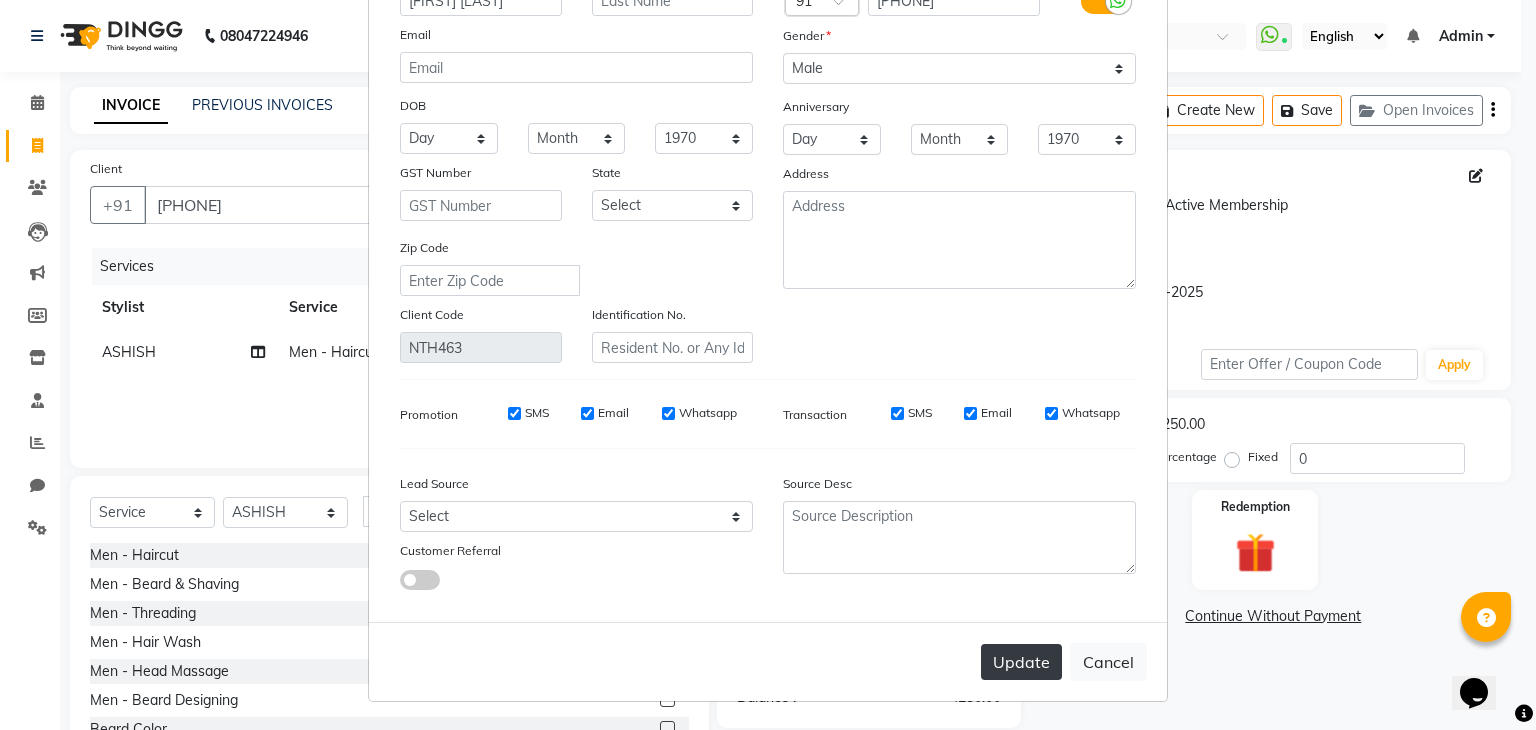 type on "[FIRST] [LAST]" 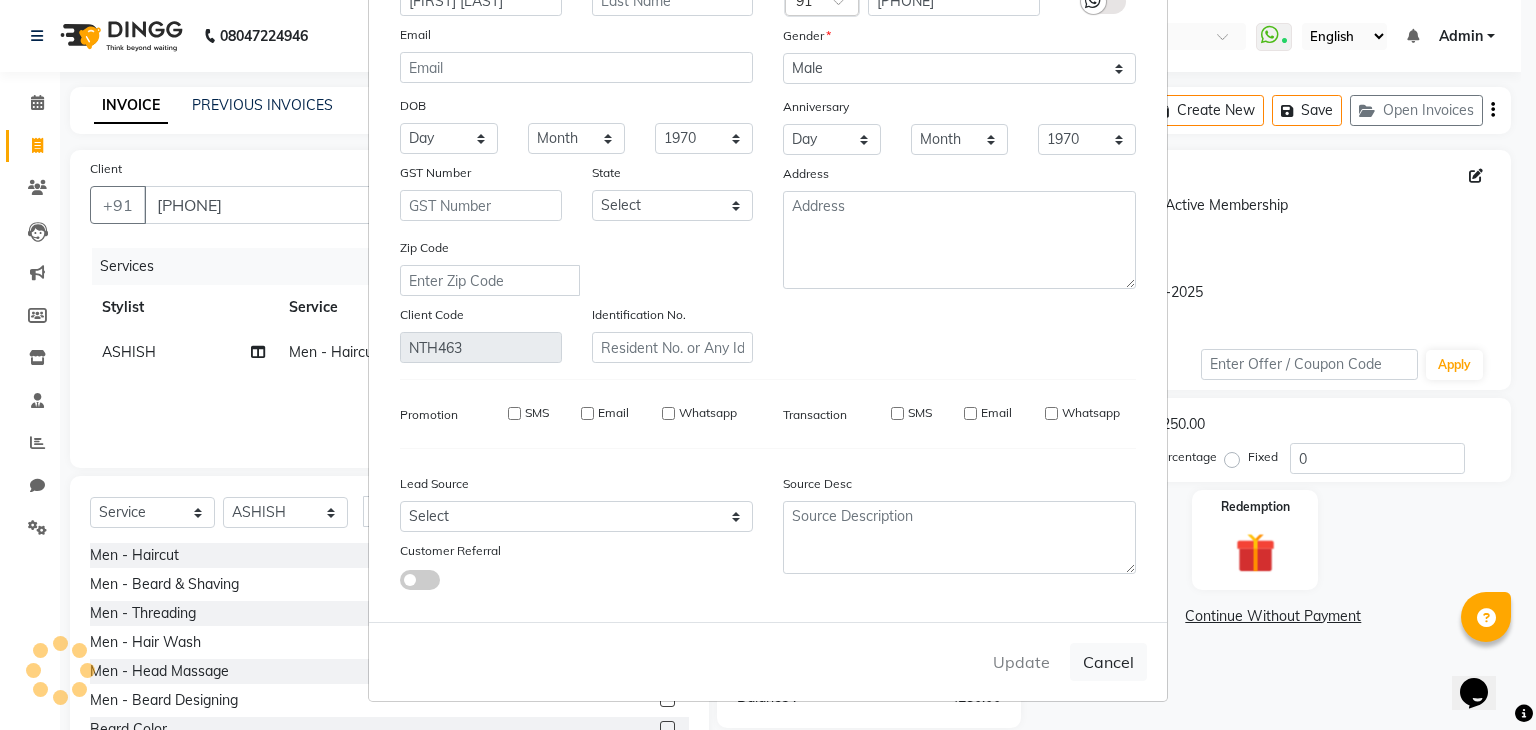 type 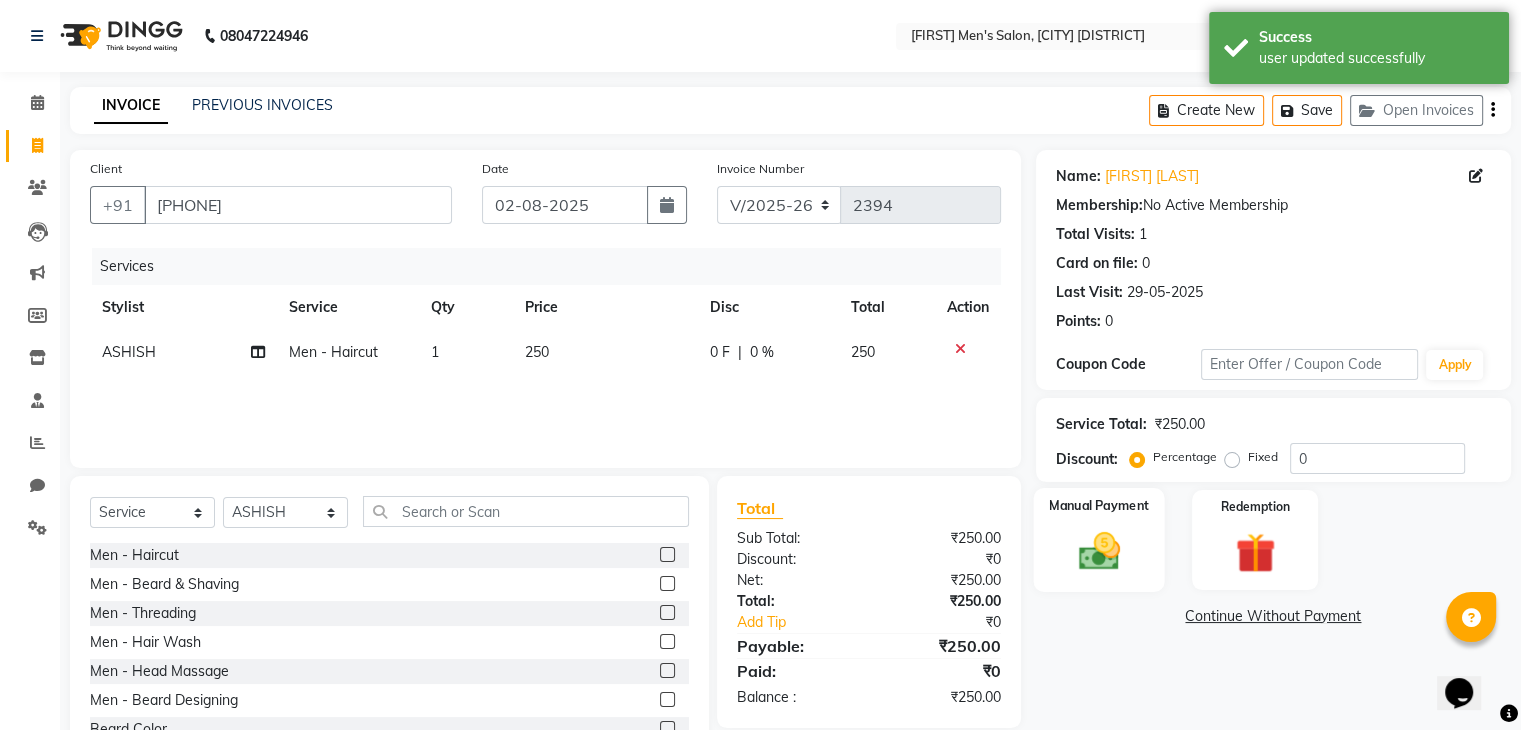 click 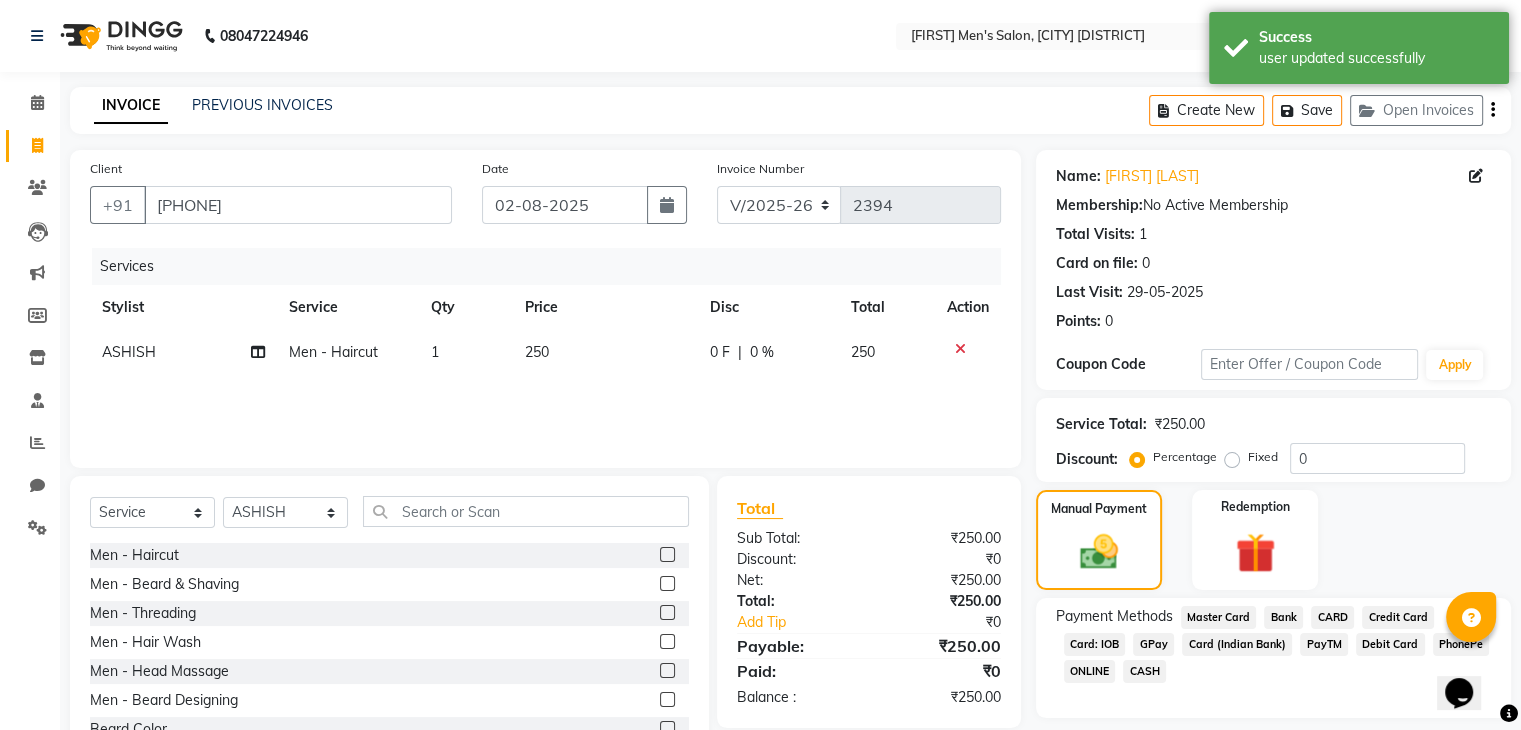click on "GPay" 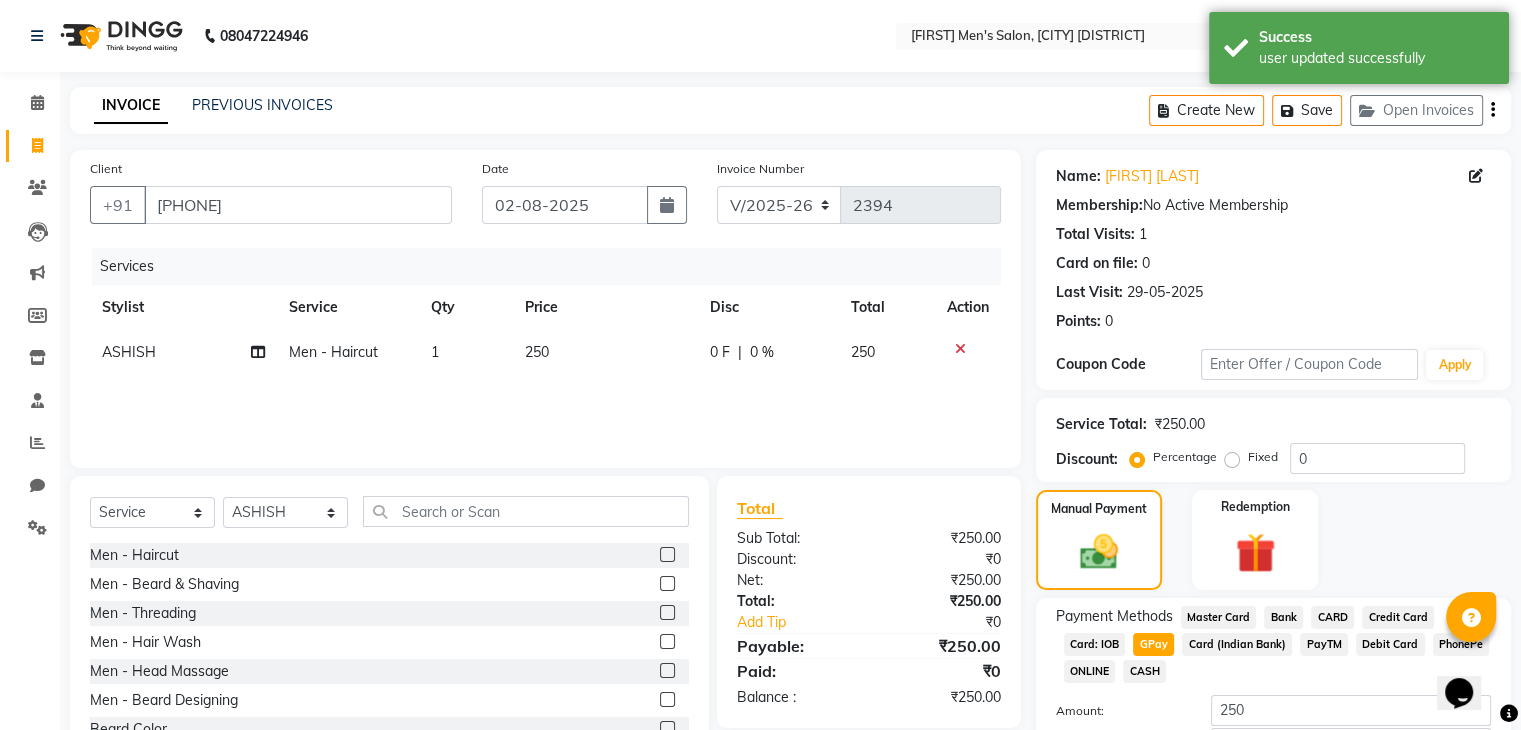 scroll, scrollTop: 145, scrollLeft: 0, axis: vertical 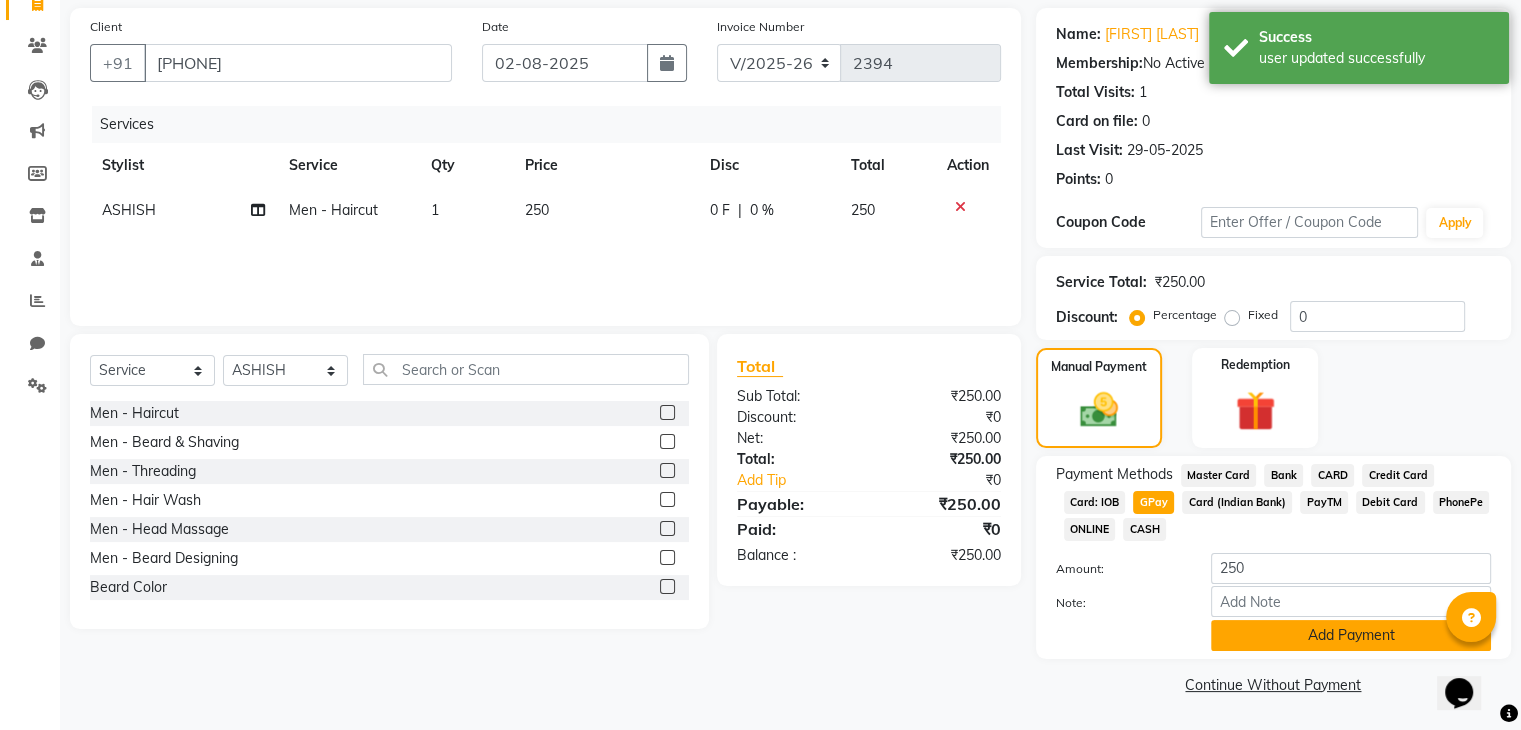 click on "Add Payment" 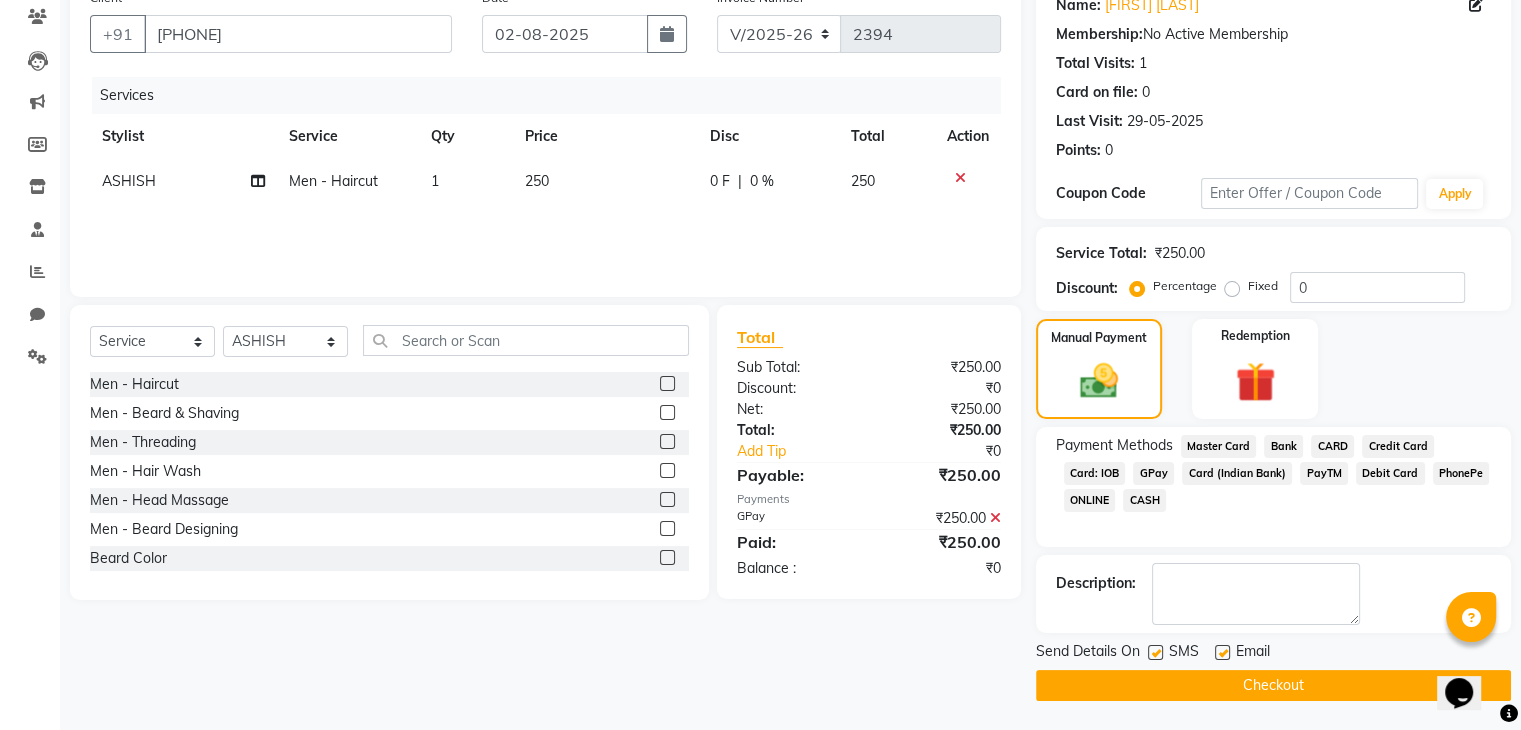 click on "Checkout" 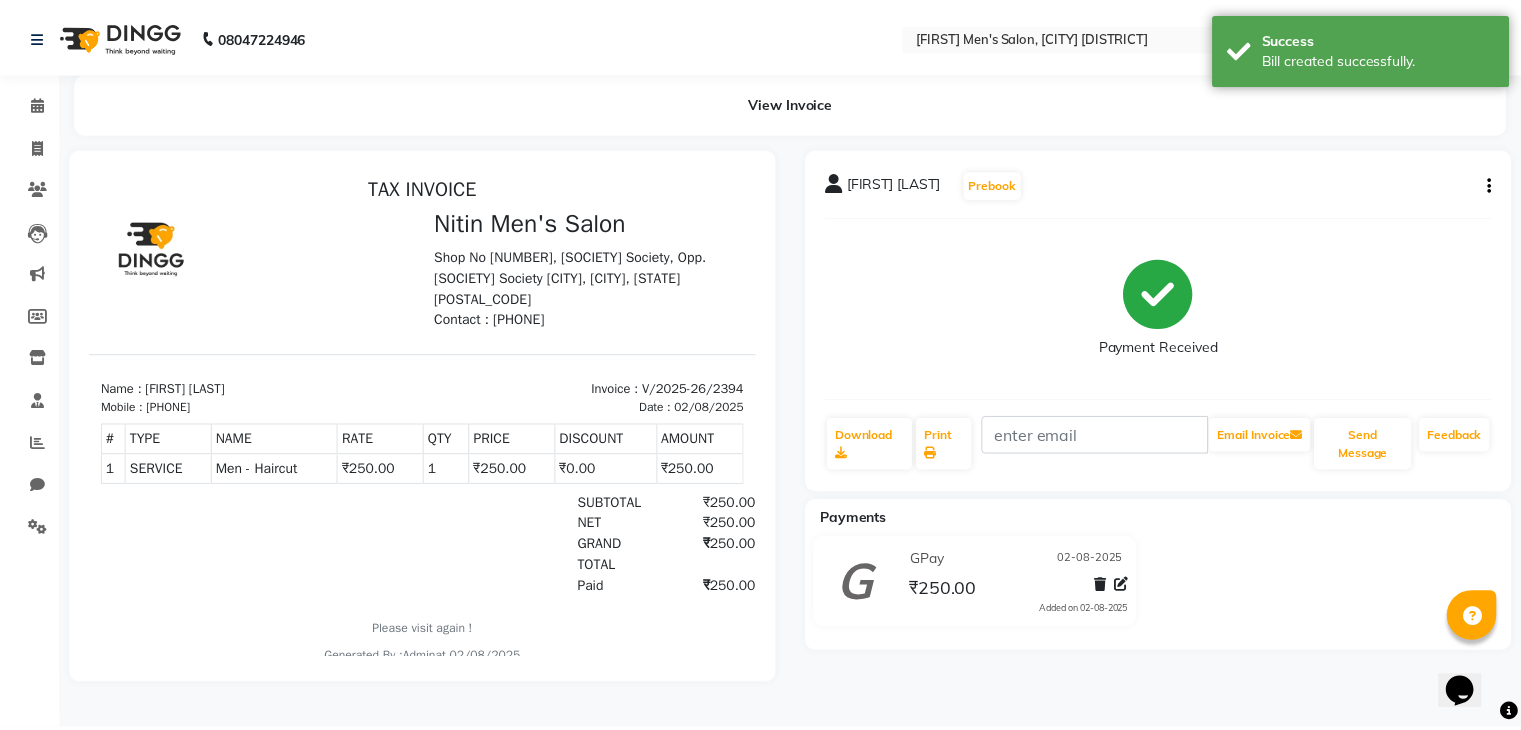 scroll, scrollTop: 0, scrollLeft: 0, axis: both 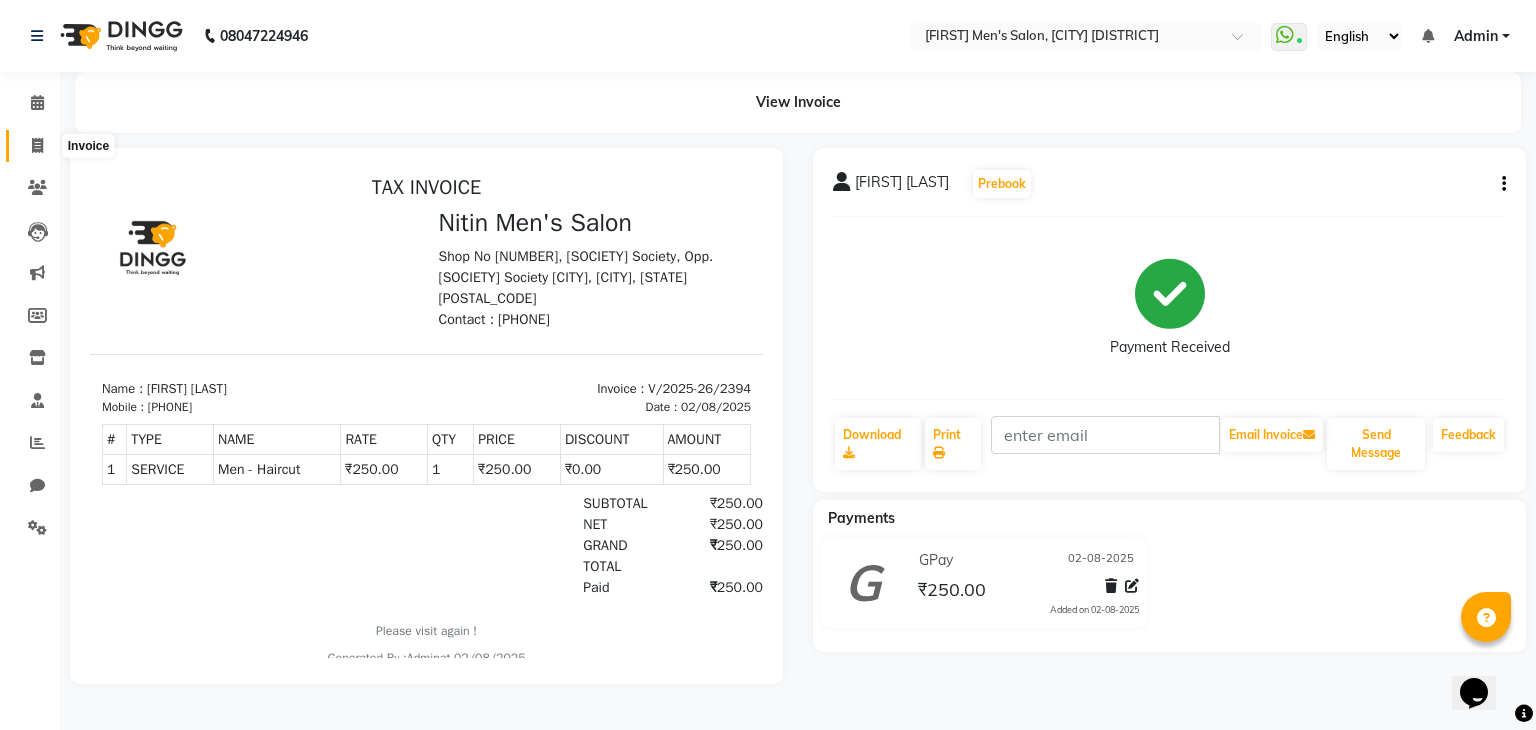 click 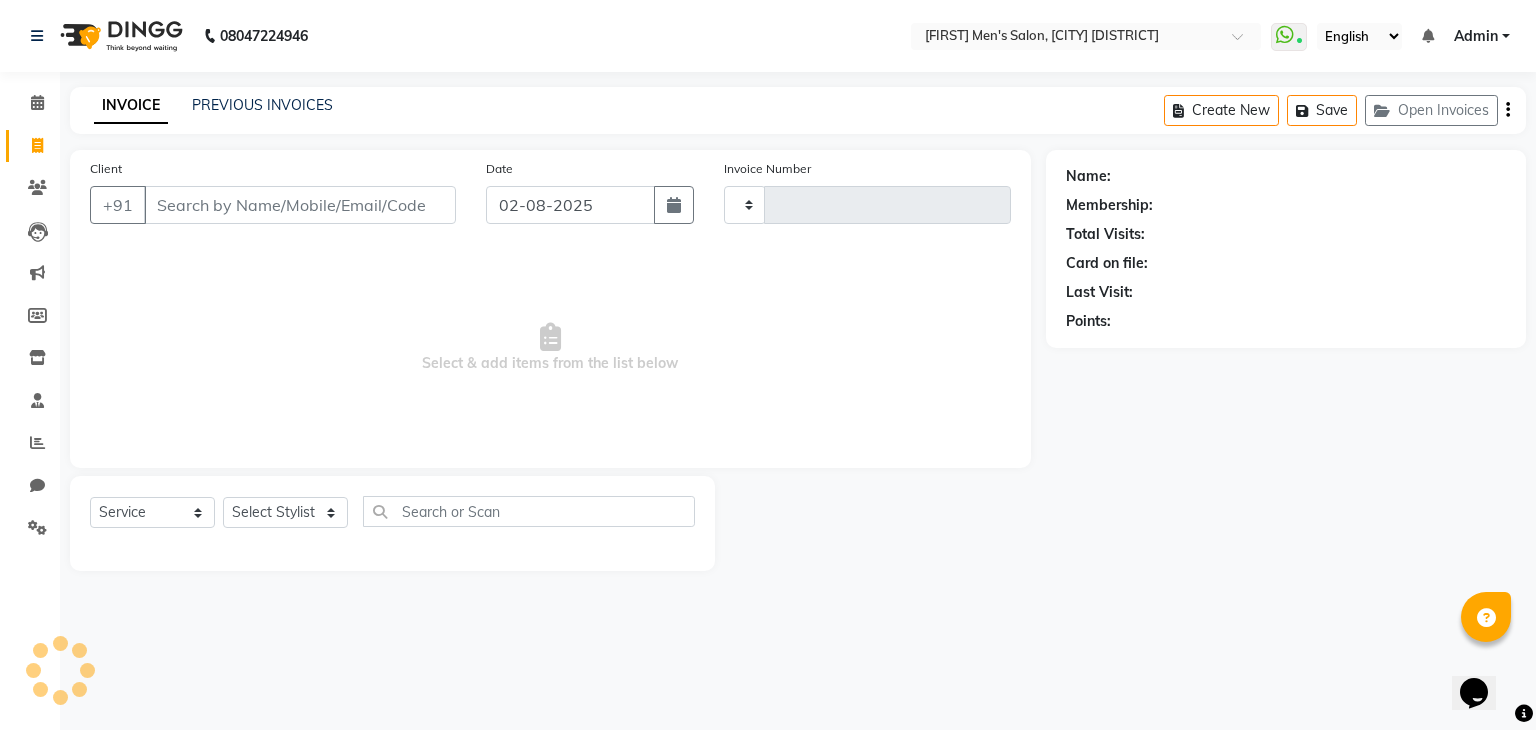 type on "2395" 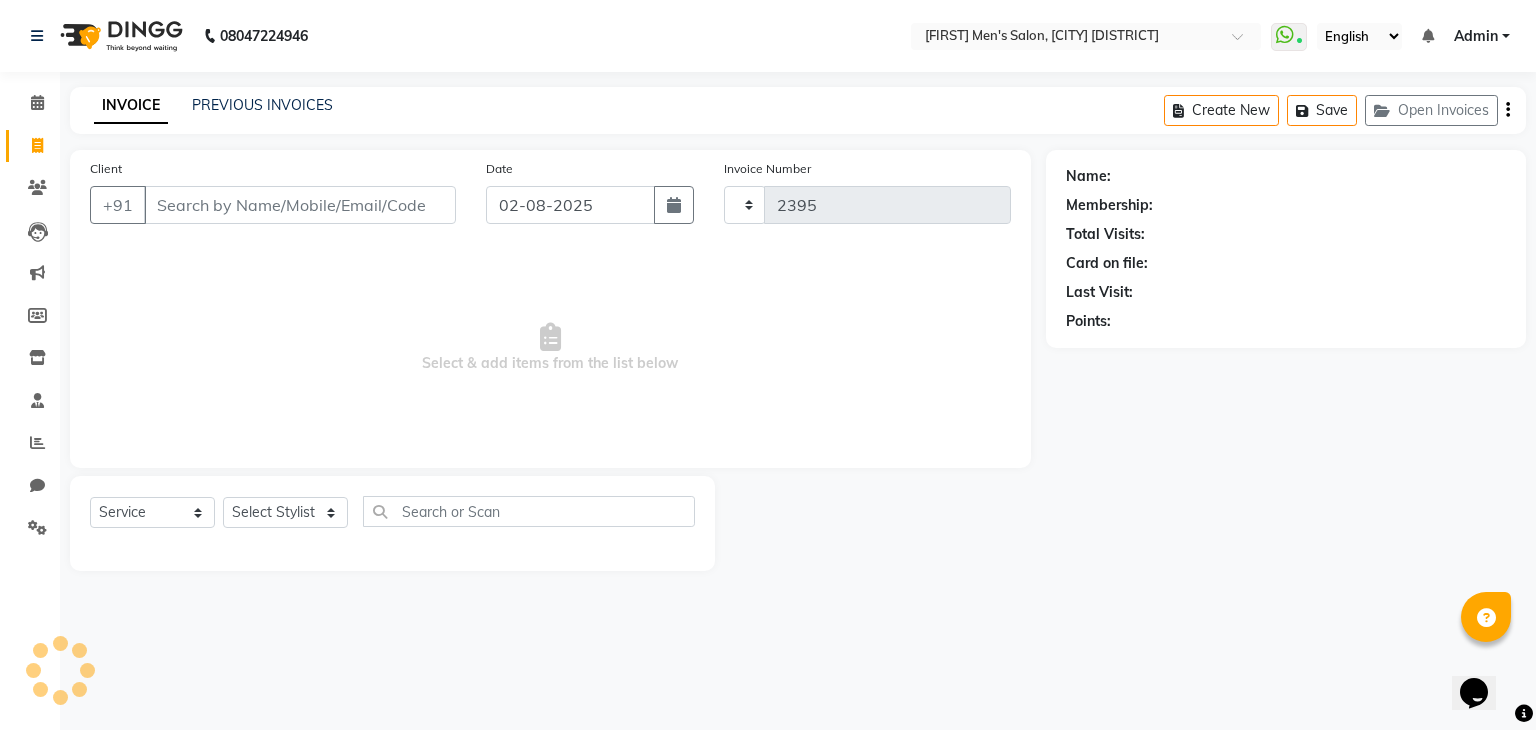 select on "7981" 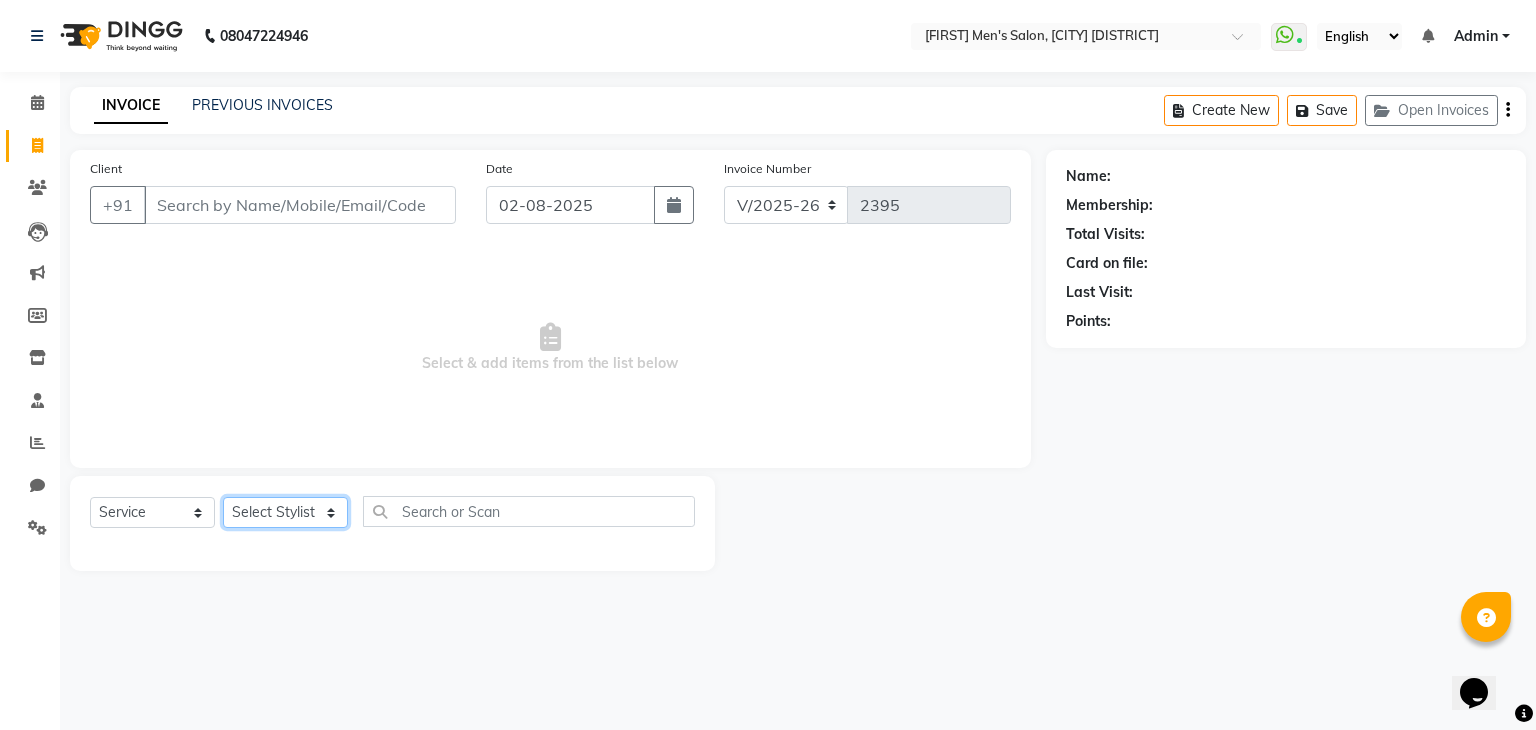 click on "Select Stylist [FIRST] [FIRST] [FIRST] [FIRST] [FIRST] [FIRST] [FIRST] SIR [FIRST] [FIRST] [FIRST] [FIRST] [FIRST]  SKIN - Face D-Tan  x Men - Haircut Men - Beard & Shaving Men - Threading Men - Hair Wash Men - Head Massage Men - Beard Designing Beard Color foot massage Men - Haircut ( [FIRST] SIR ) said color Mustache  face wash hair set Nail Cut Dandruff Treatment side color HAIR IRONING FACE MSG side cut Female Hair Cut BRAZILIAN WAX FEMALE HAIR WASH FEMALE BLOW DRY CHEEKS THREADING EAR THREADING FACE SCRUB SPA & MORE - Hair Spa SPA & MORE - Olaplex SPA & MORE - Moroccan Spa SPA & MORE - Tea Tree Spa SPA & MORE - Botox Spa SPA & MORE - Nash Argan Spa SPA & MORE - Nash Filler COLOR - Touch-up COLOR - Majirel COLOR - Inoa COLOR - Fashion Color COLOR - Highlights HAIR TREATMENT - Crown Keratin HAIR TREATMENT - Global Keratin HAIR TREATMENT - Cysteine Treatment HAIR TREATMENT - QOD Treatment HAIR TREATMENT - Smoothing HAIR TREATMENT - Straightening PEDICURE & MANICURE - Signature Manicure SKIN - Face Bleach 1 700 0 F" 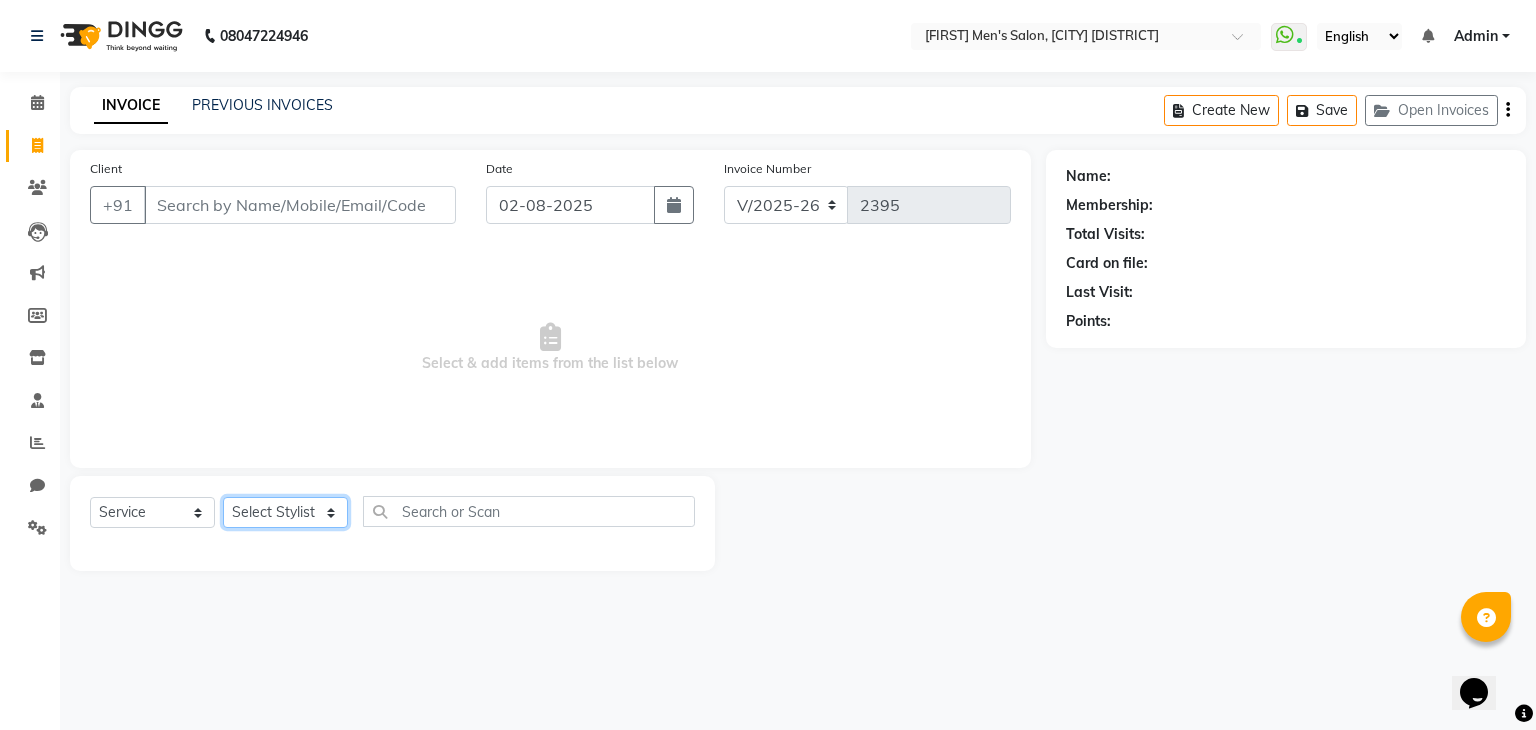 select on "82599" 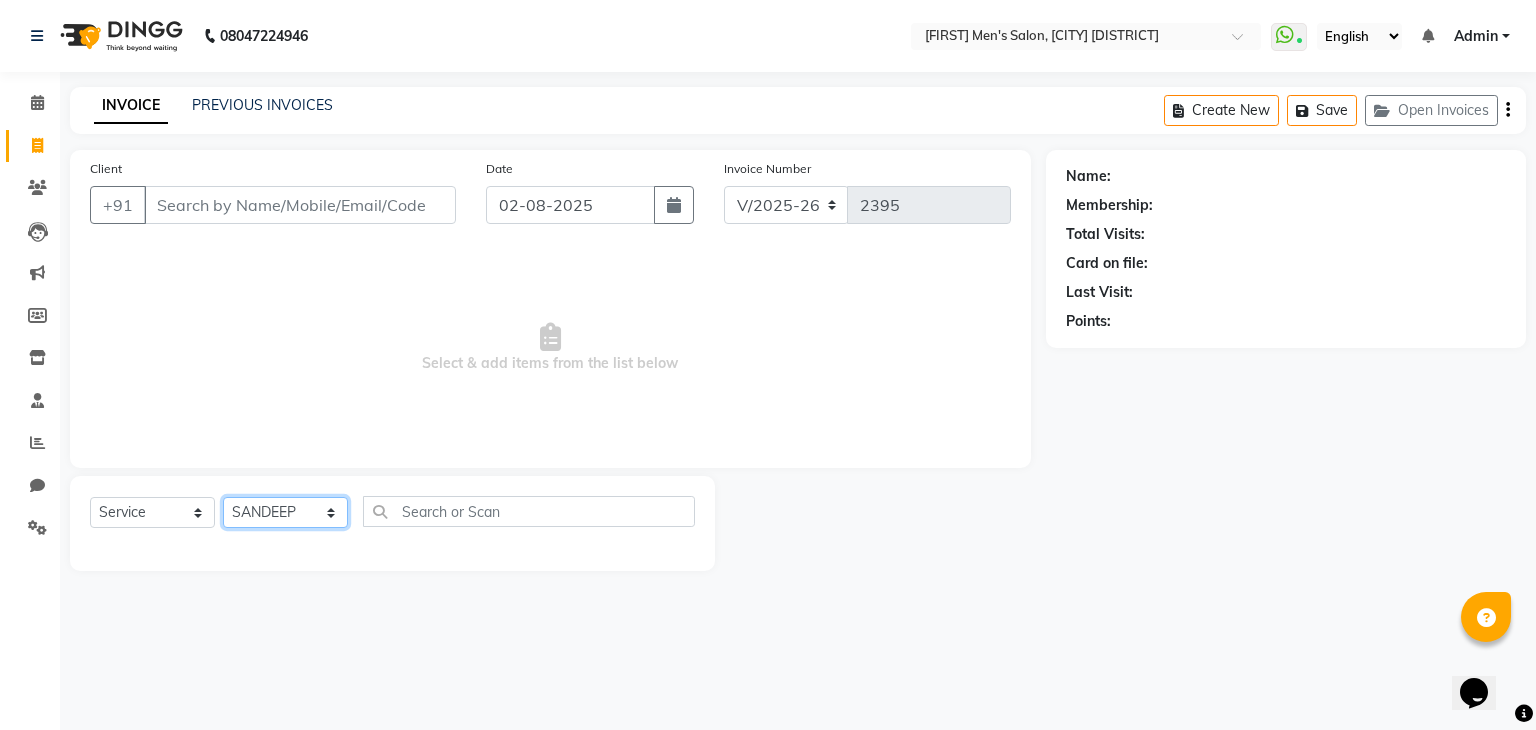 click on "Select Stylist [FIRST] [FIRST] [FIRST] [FIRST] [FIRST] [FIRST] [FIRST] SIR [FIRST] [FIRST] [FIRST] [FIRST] [FIRST]  SKIN - Face D-Tan  x Men - Haircut Men - Beard & Shaving Men - Threading Men - Hair Wash Men - Head Massage Men - Beard Designing Beard Color foot massage Men - Haircut ( [FIRST] SIR ) said color Mustache  face wash hair set Nail Cut Dandruff Treatment side color HAIR IRONING FACE MSG side cut Female Hair Cut BRAZILIAN WAX FEMALE HAIR WASH FEMALE BLOW DRY CHEEKS THREADING EAR THREADING FACE SCRUB SPA & MORE - Hair Spa SPA & MORE - Olaplex SPA & MORE - Moroccan Spa SPA & MORE - Tea Tree Spa SPA & MORE - Botox Spa SPA & MORE - Nash Argan Spa SPA & MORE - Nash Filler COLOR - Touch-up COLOR - Majirel COLOR - Inoa COLOR - Fashion Color COLOR - Highlights HAIR TREATMENT - Crown Keratin HAIR TREATMENT - Global Keratin HAIR TREATMENT - Cysteine Treatment HAIR TREATMENT - QOD Treatment HAIR TREATMENT - Smoothing HAIR TREATMENT - Straightening PEDICURE & MANICURE - Signature Manicure SKIN - Face Bleach 1 700 0 F" 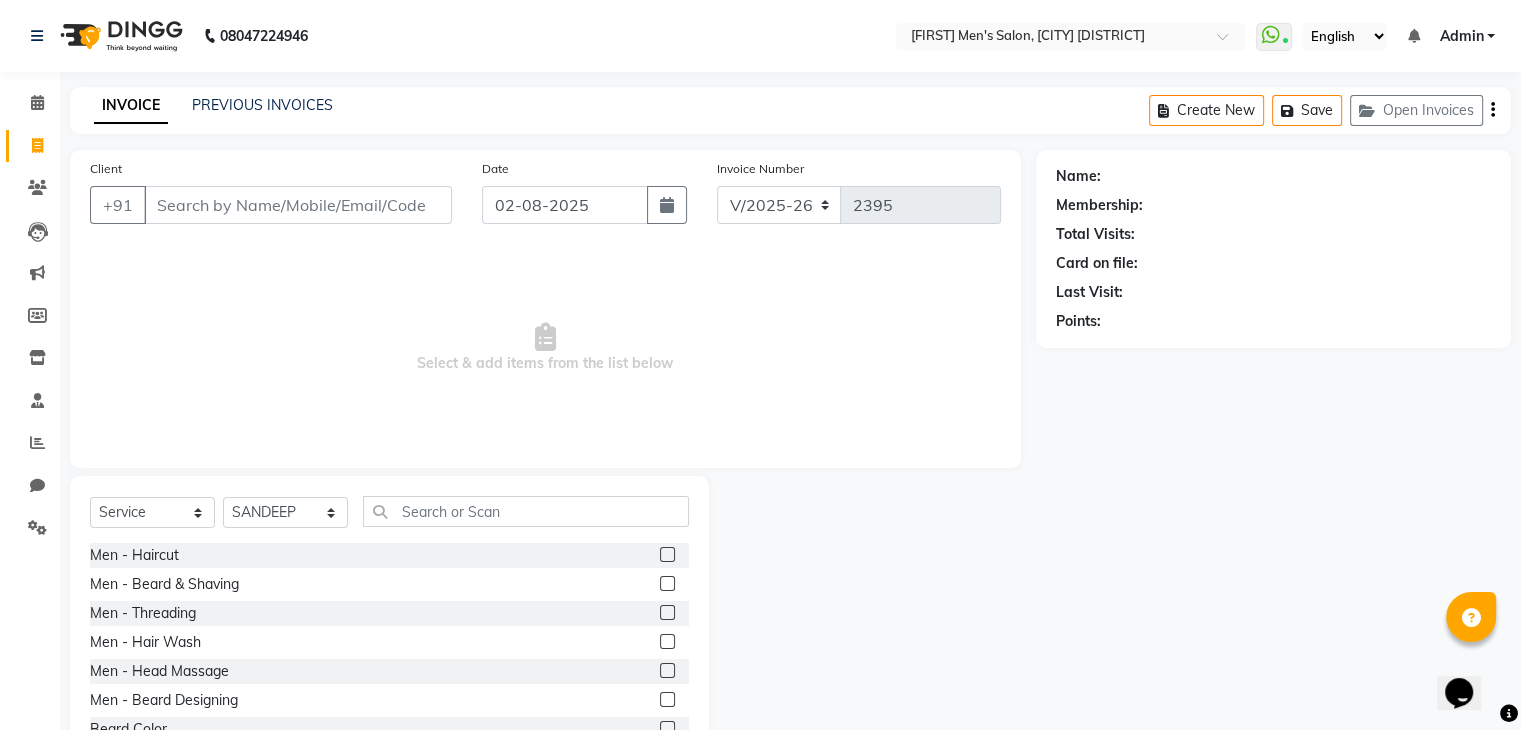click 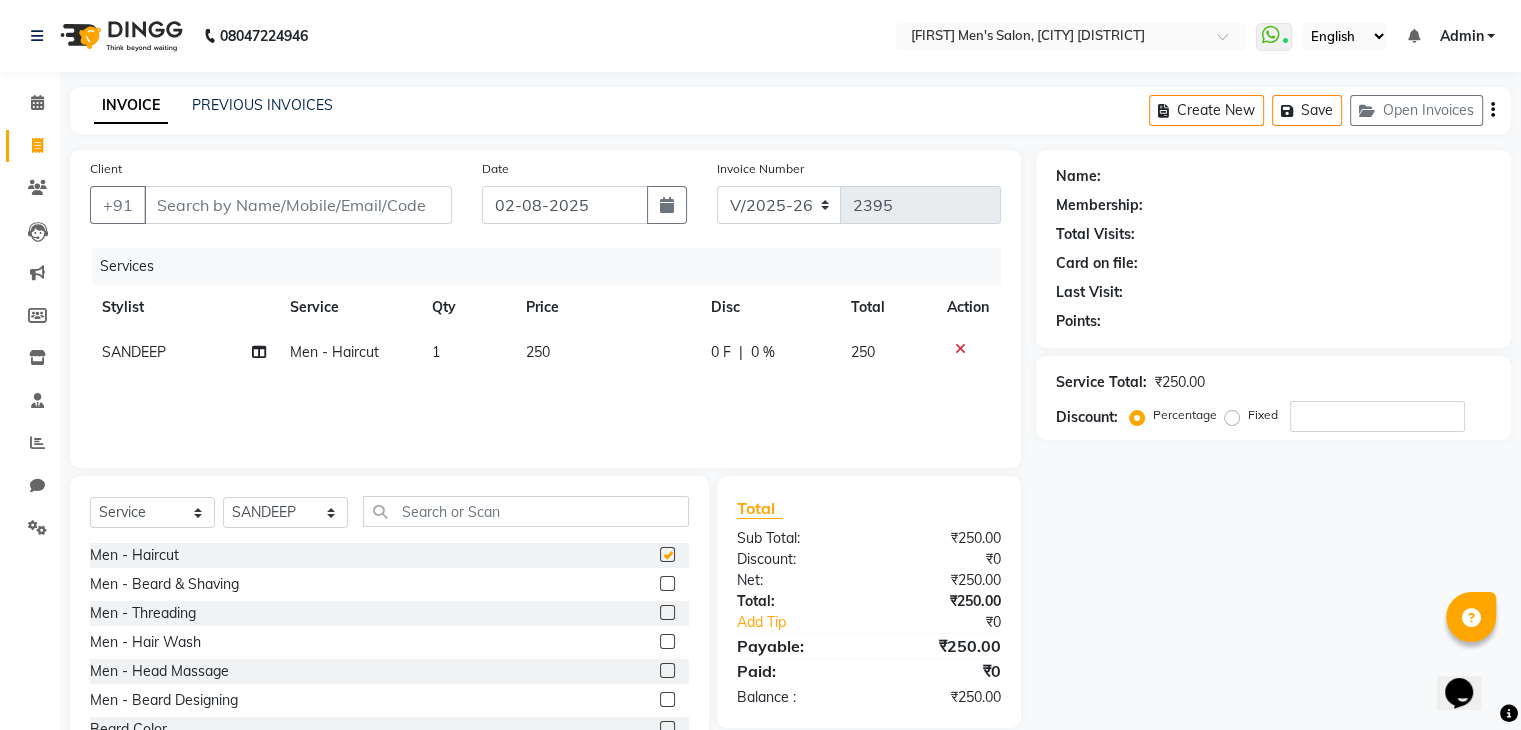checkbox on "false" 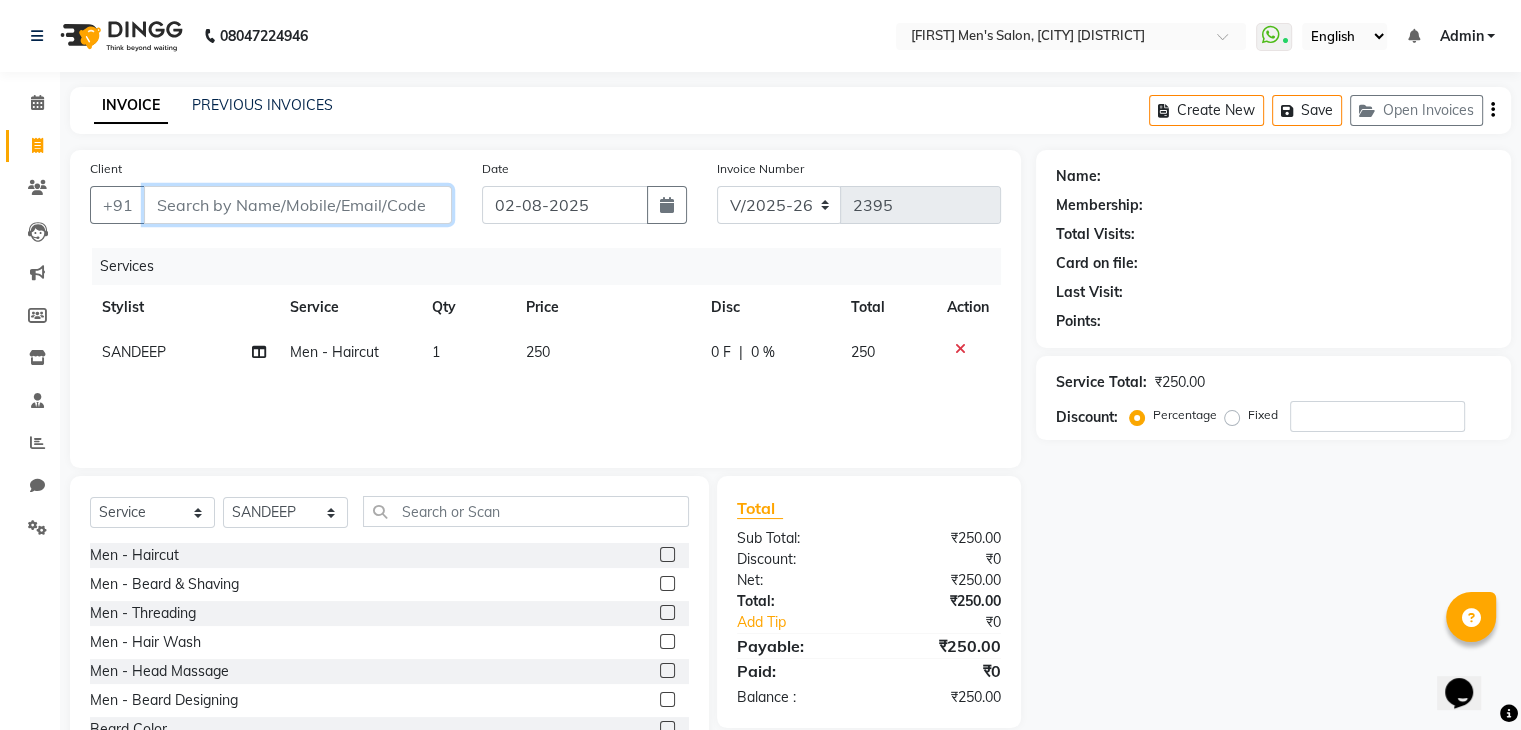 click on "Client" at bounding box center [298, 205] 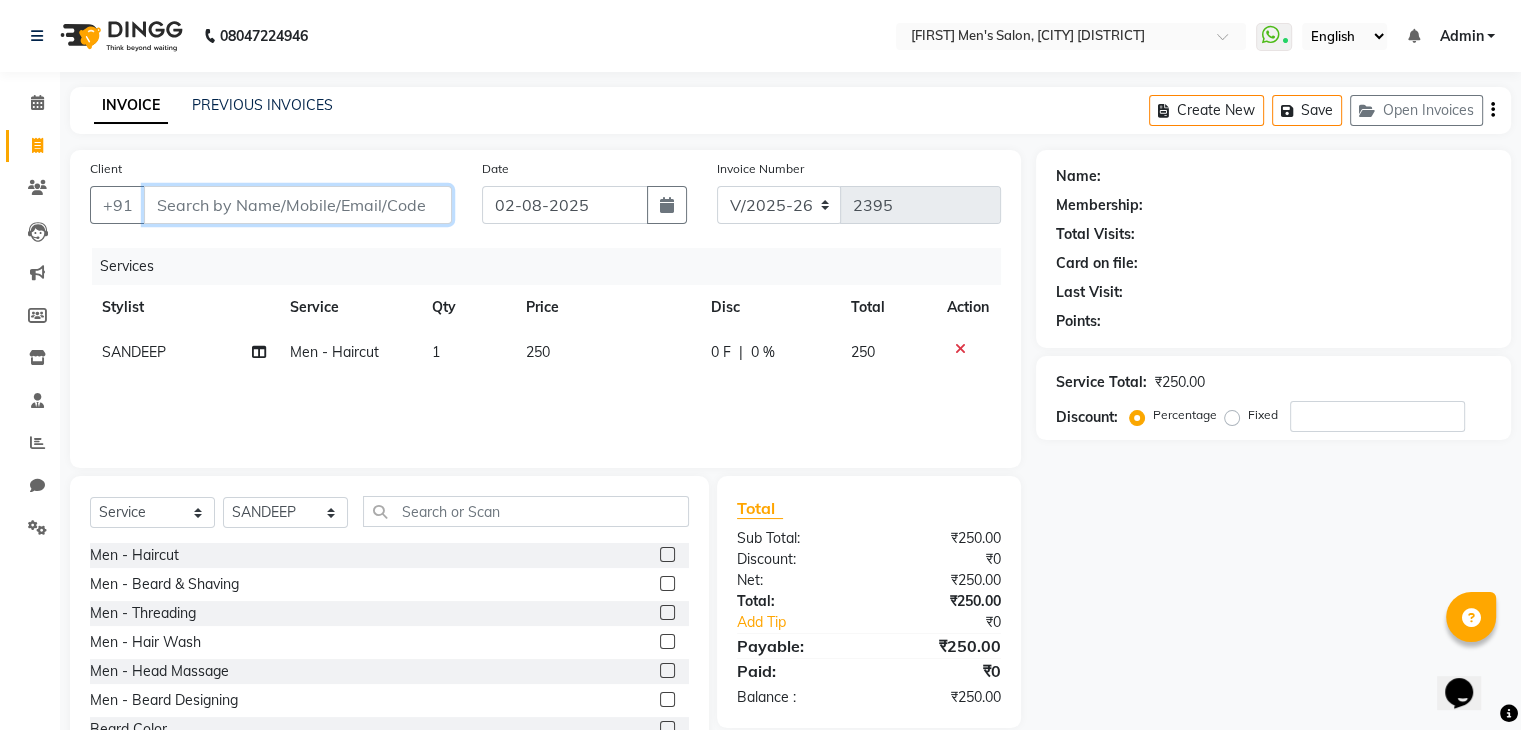 type on "9" 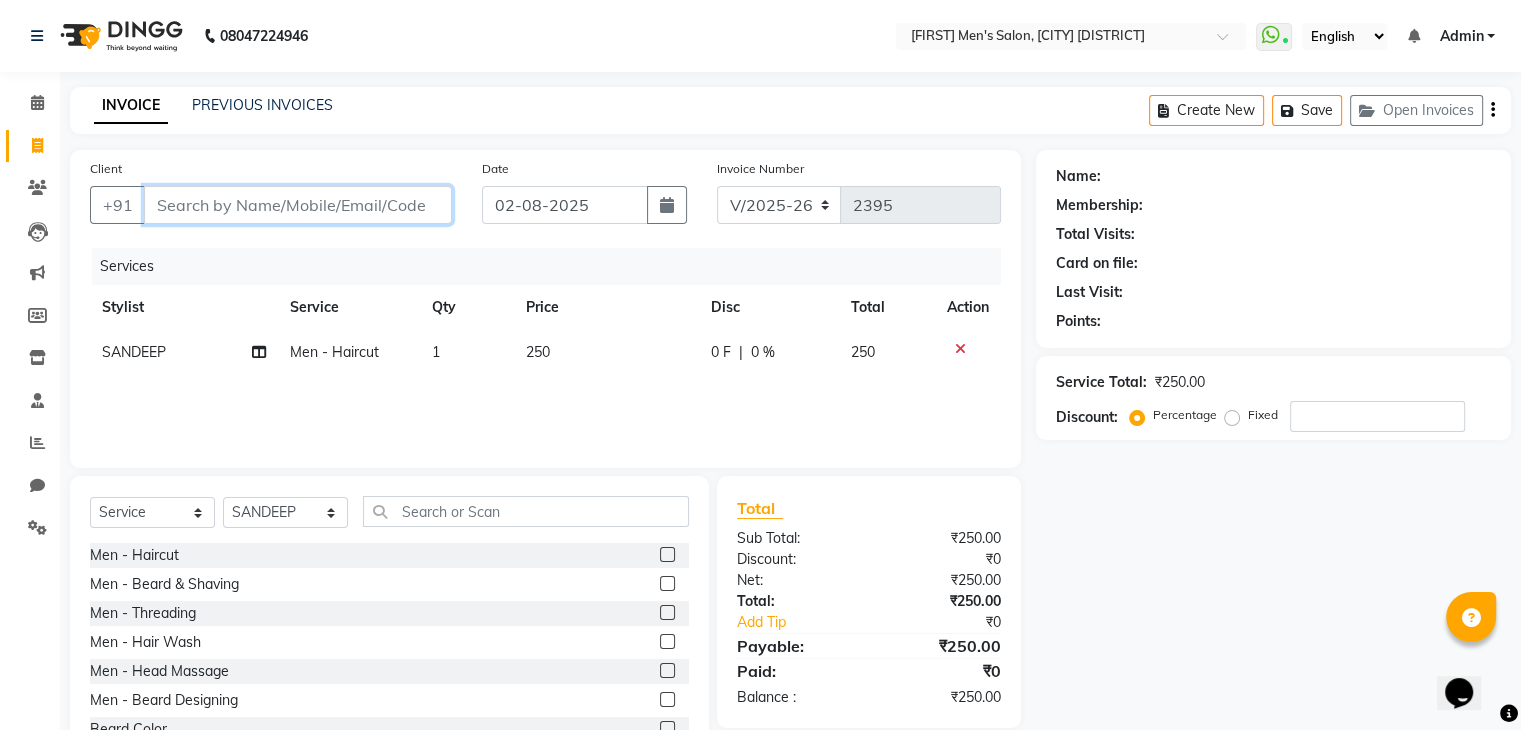 type on "0" 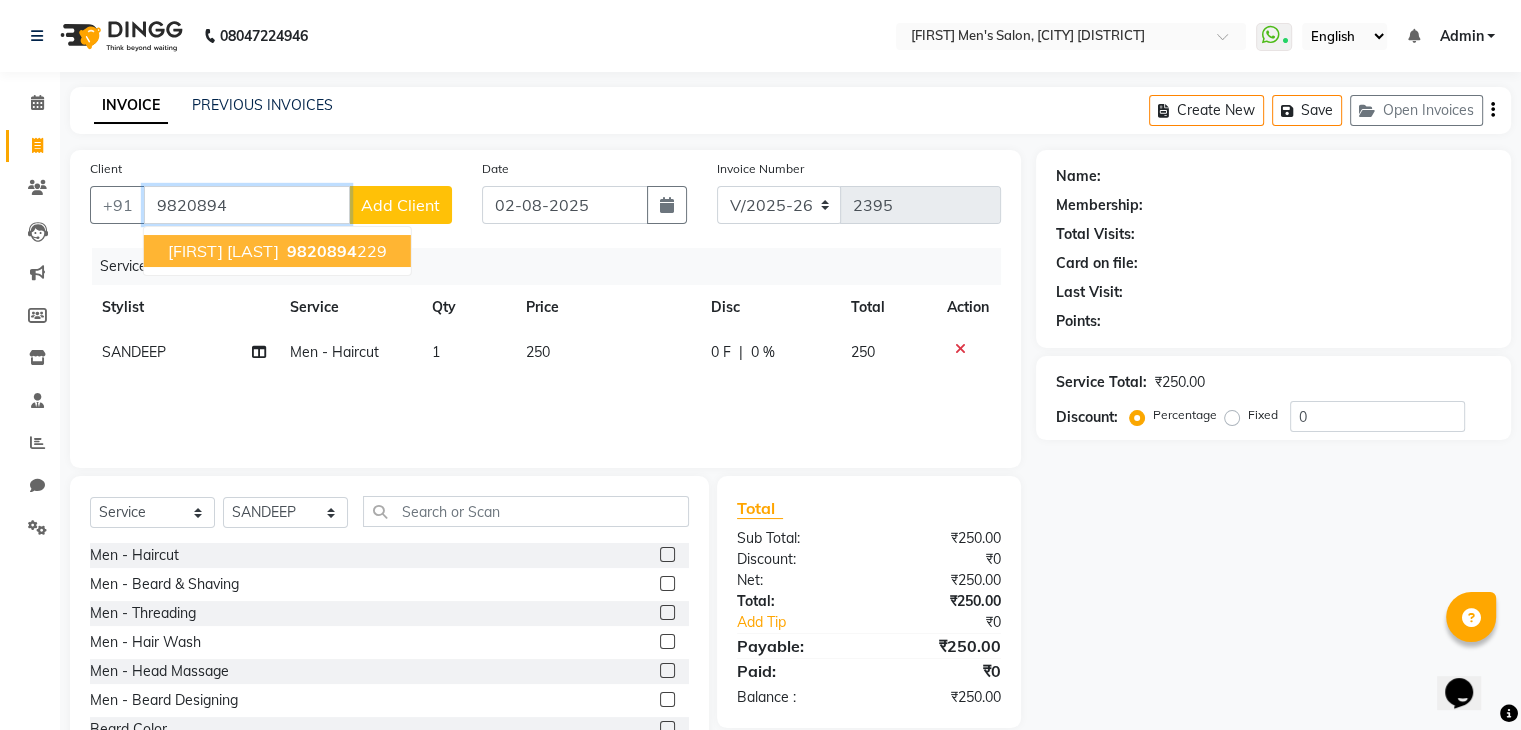 click on "9820894" at bounding box center [322, 251] 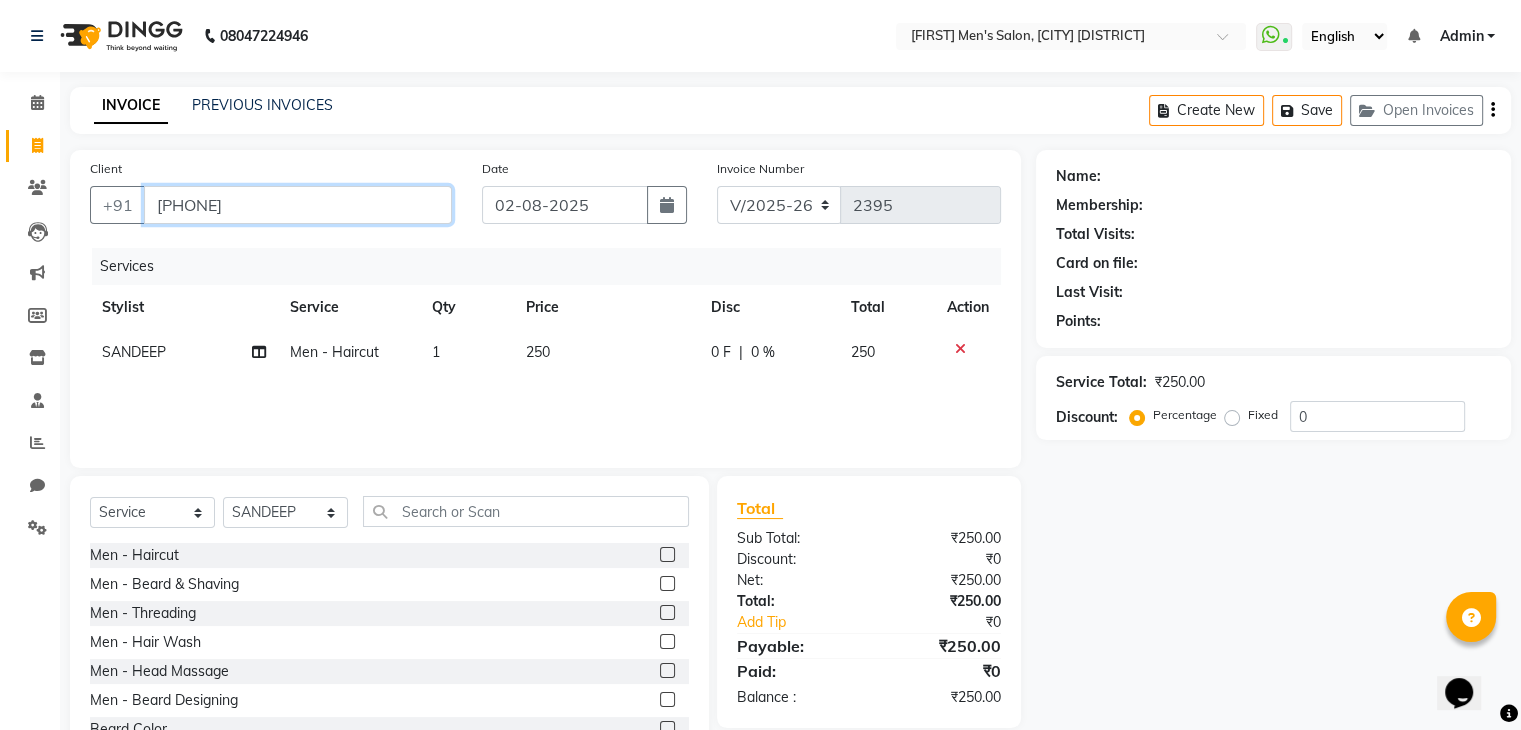 type on "[PHONE]" 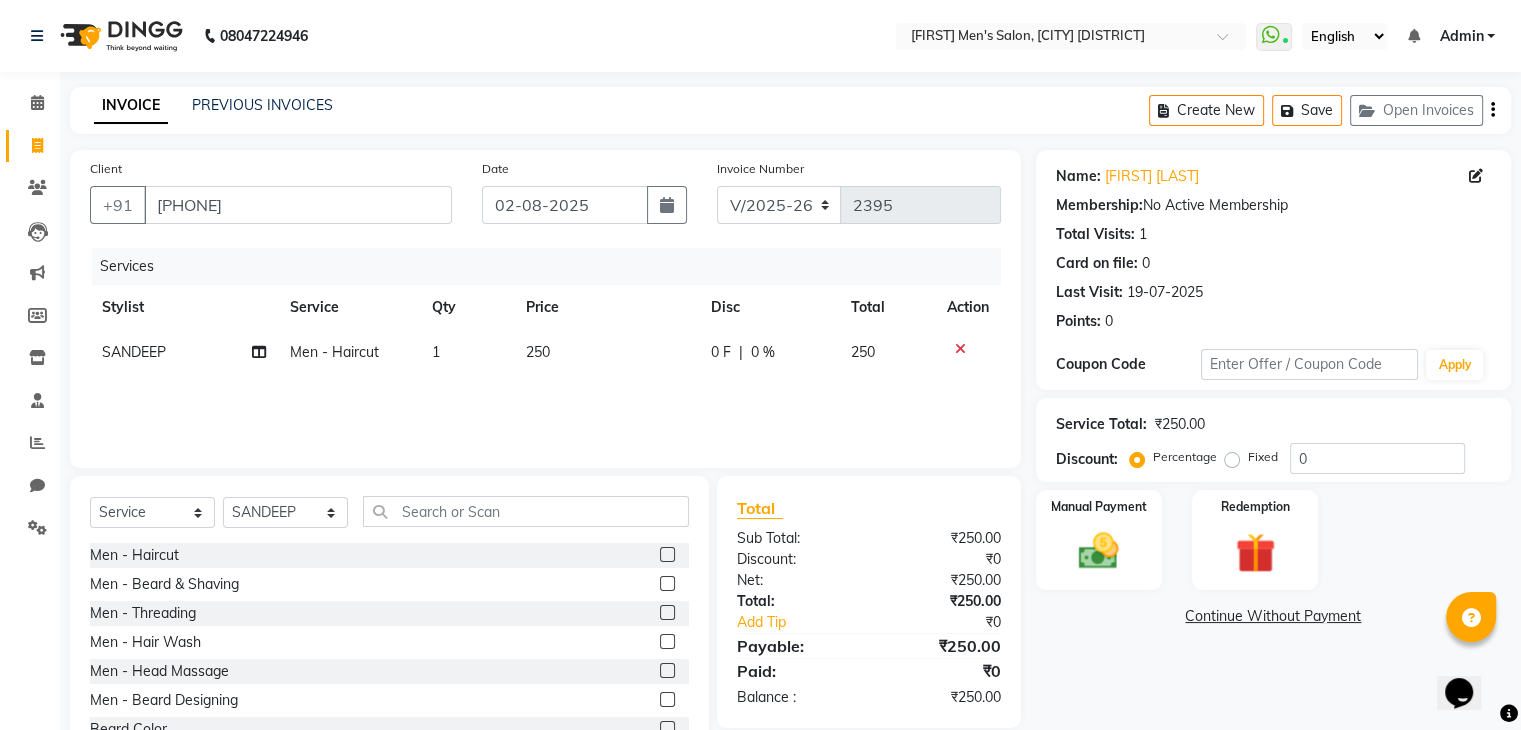 scroll, scrollTop: 72, scrollLeft: 0, axis: vertical 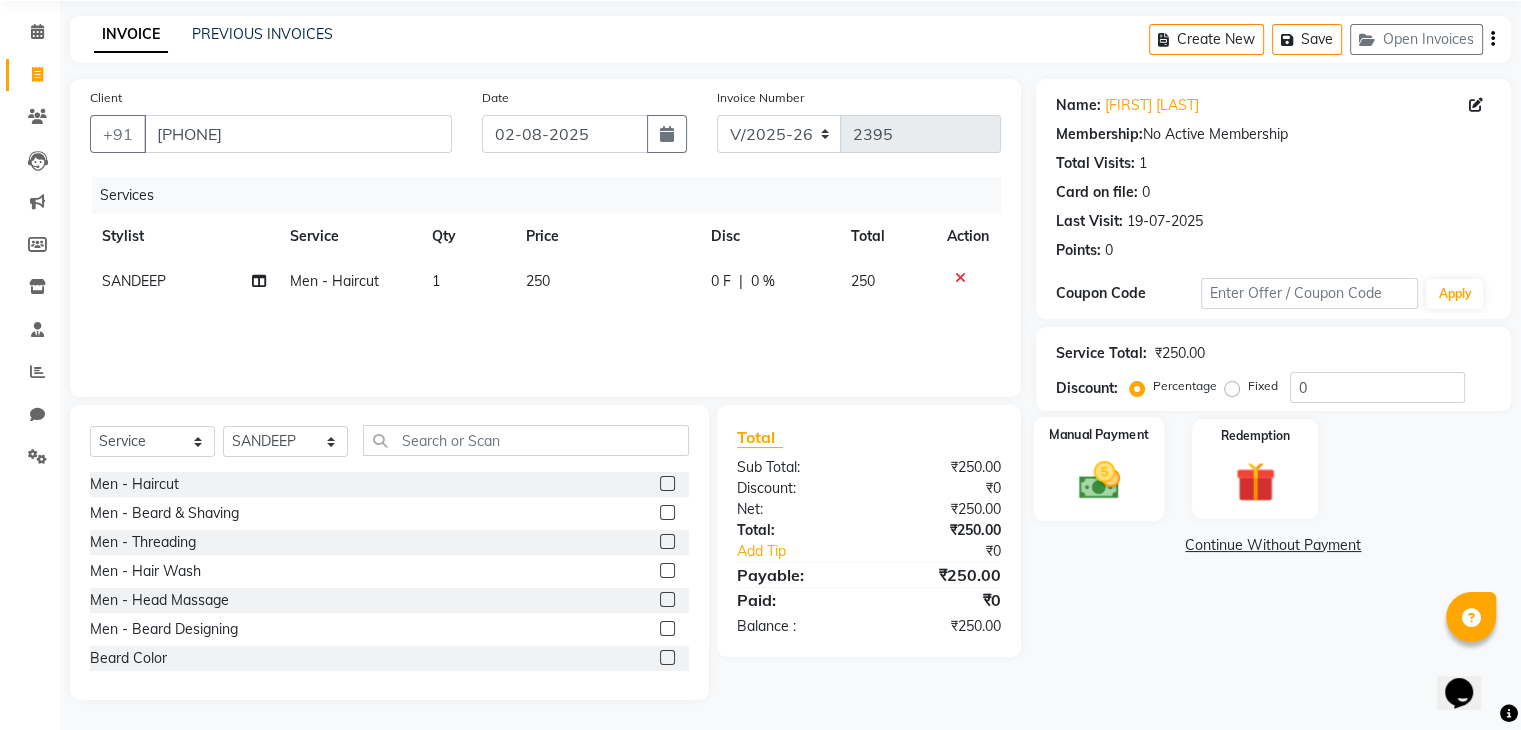 click 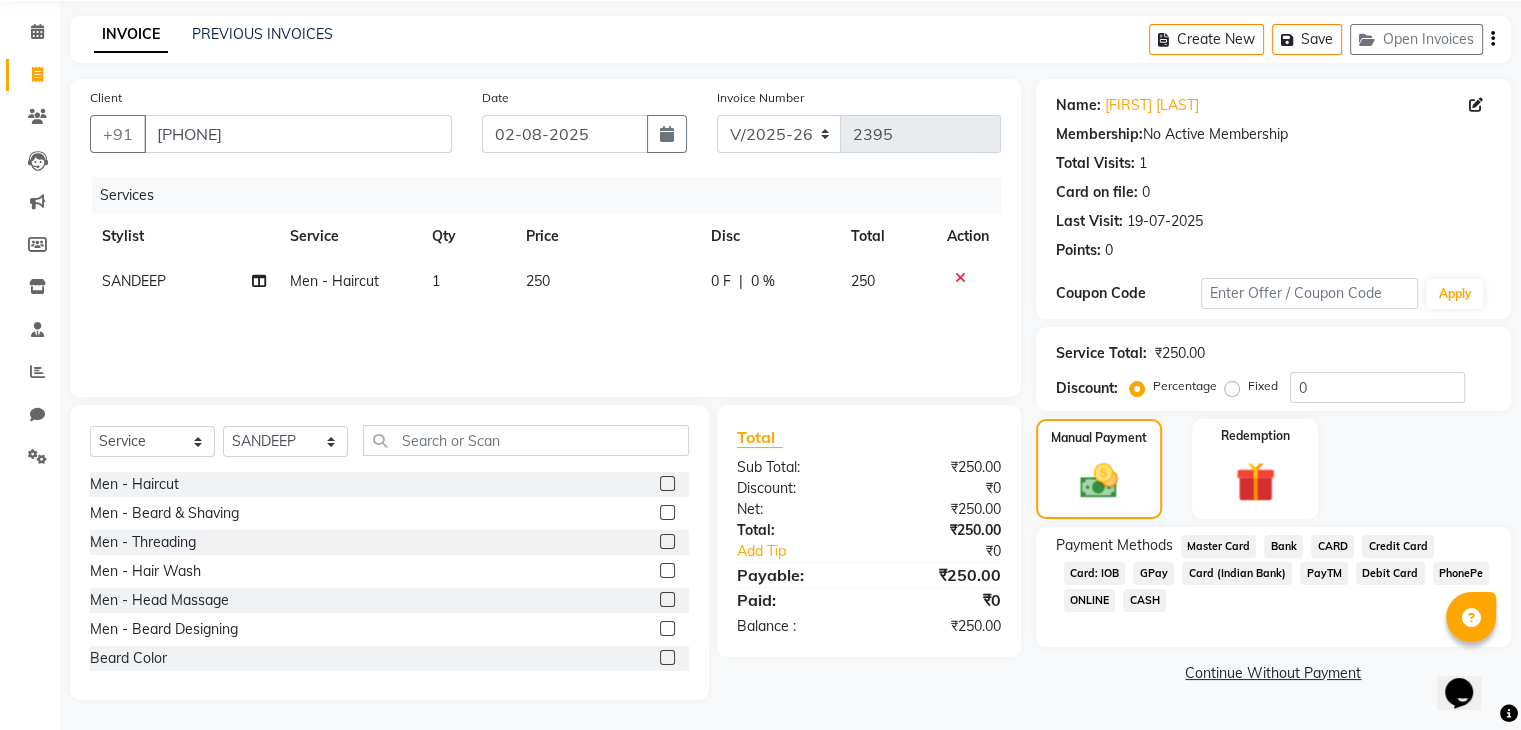 click on "GPay" 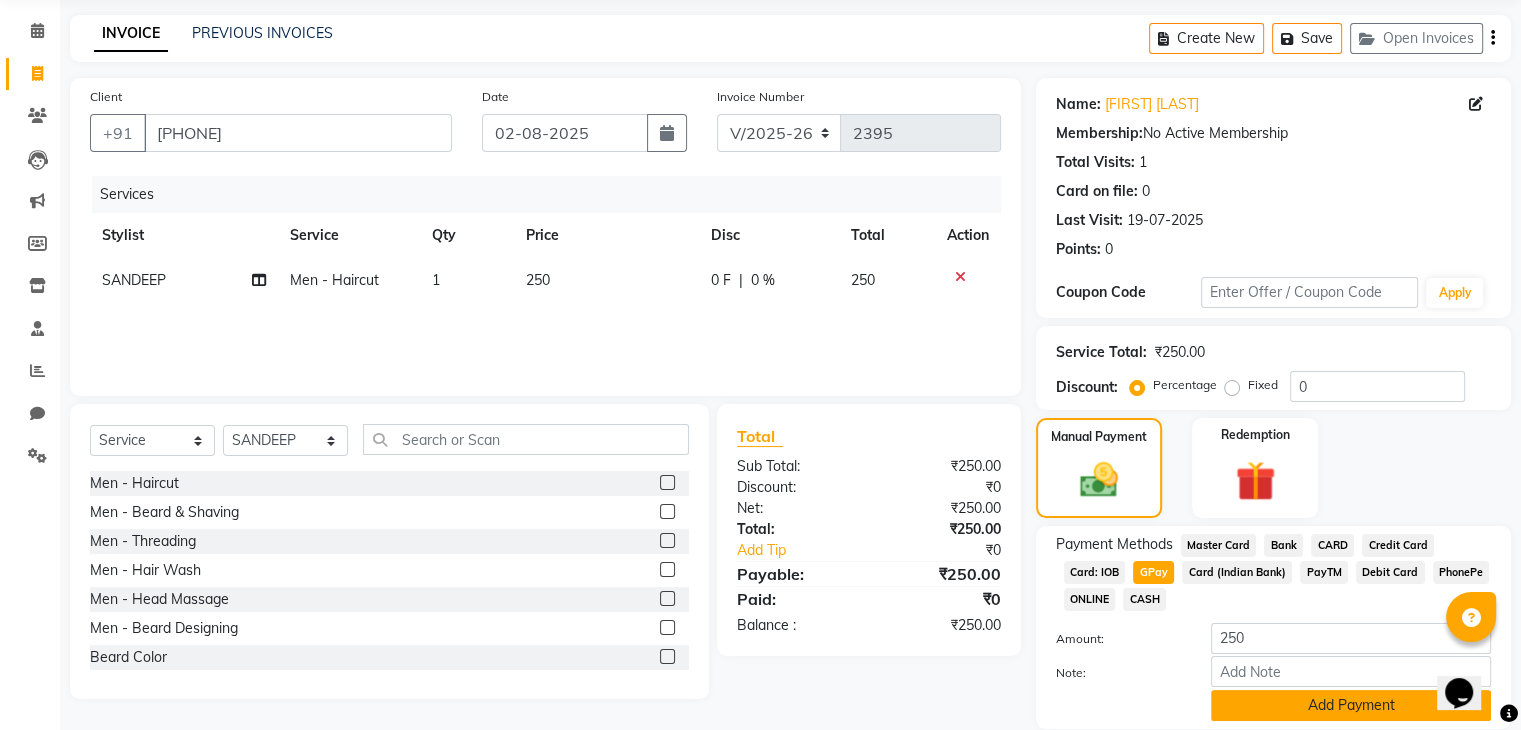 click on "Add Payment" 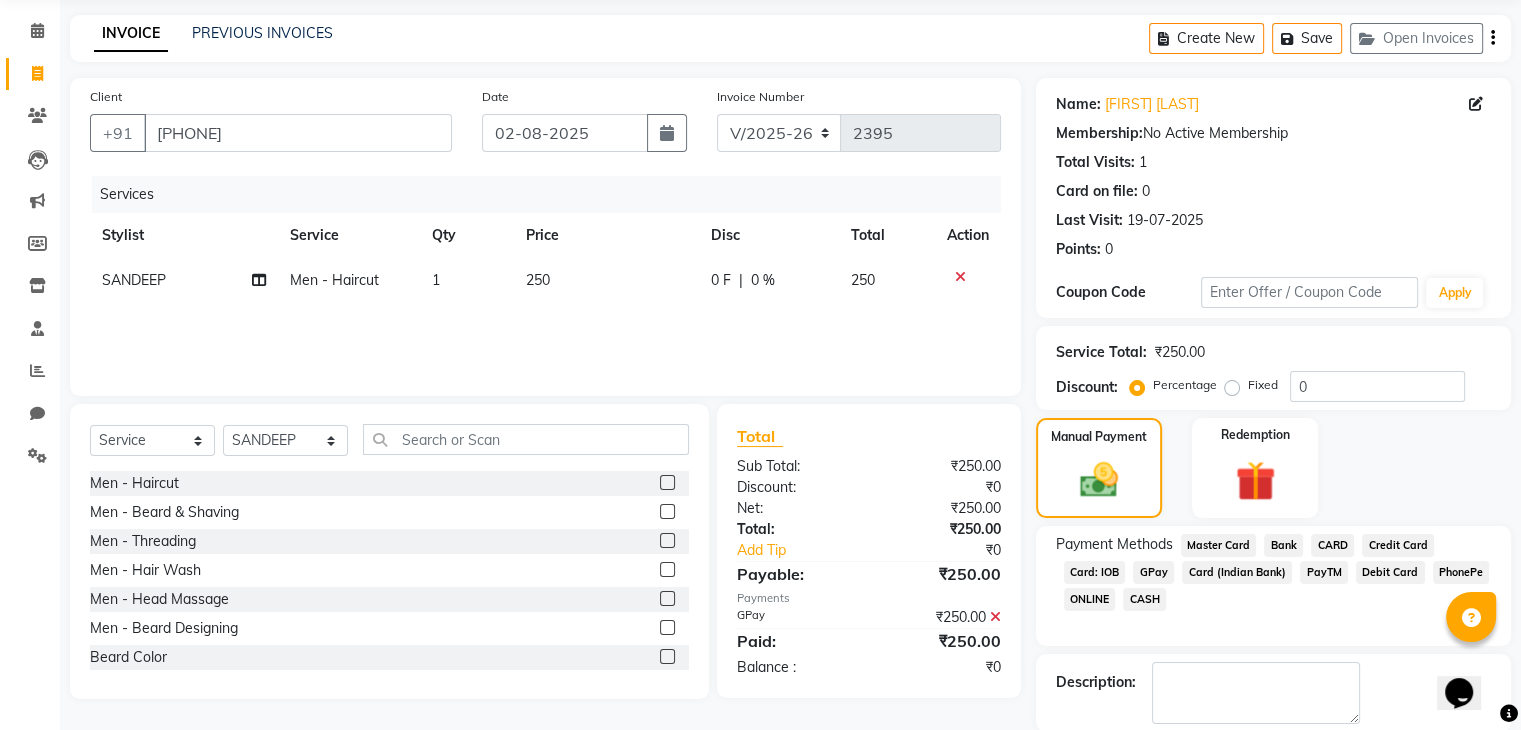 scroll, scrollTop: 171, scrollLeft: 0, axis: vertical 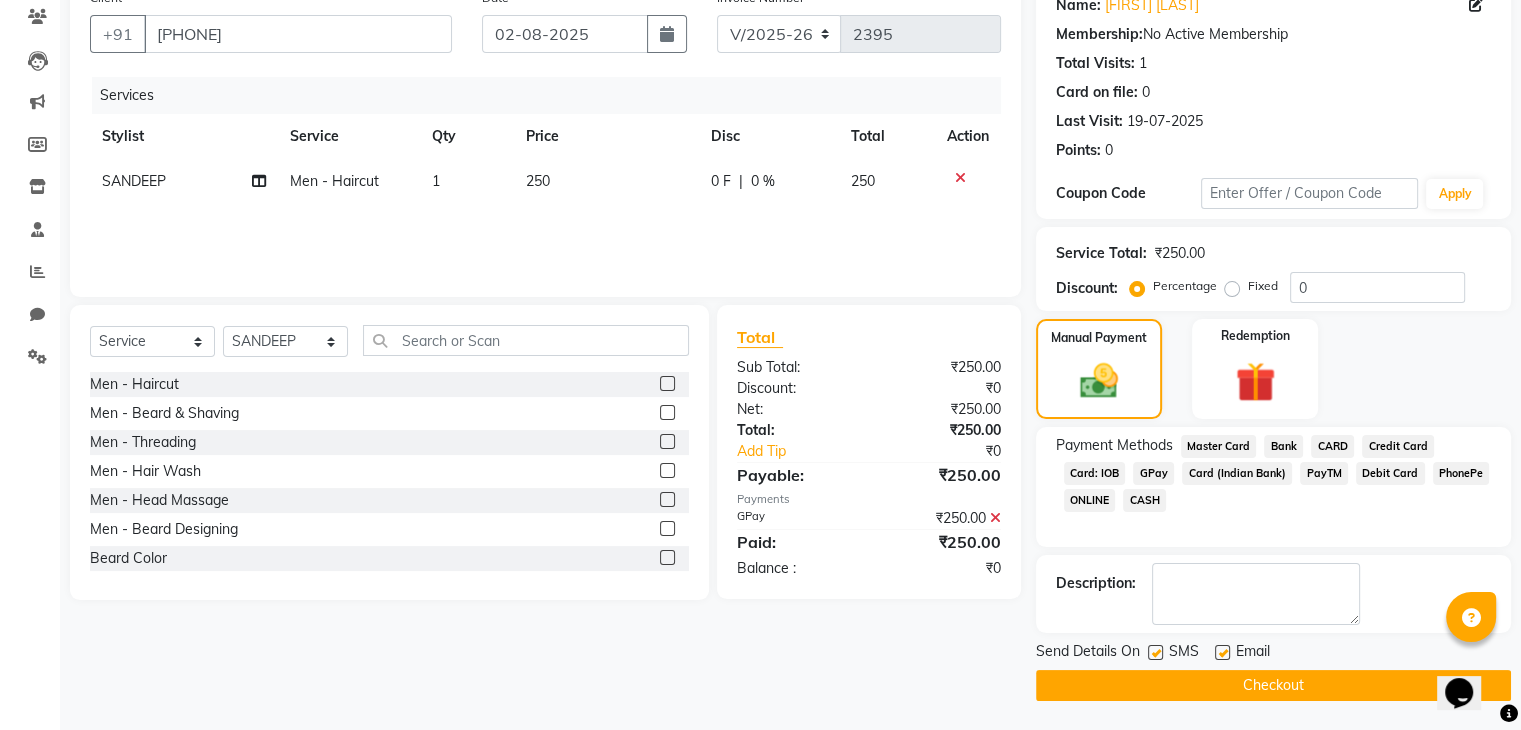 click on "Checkout" 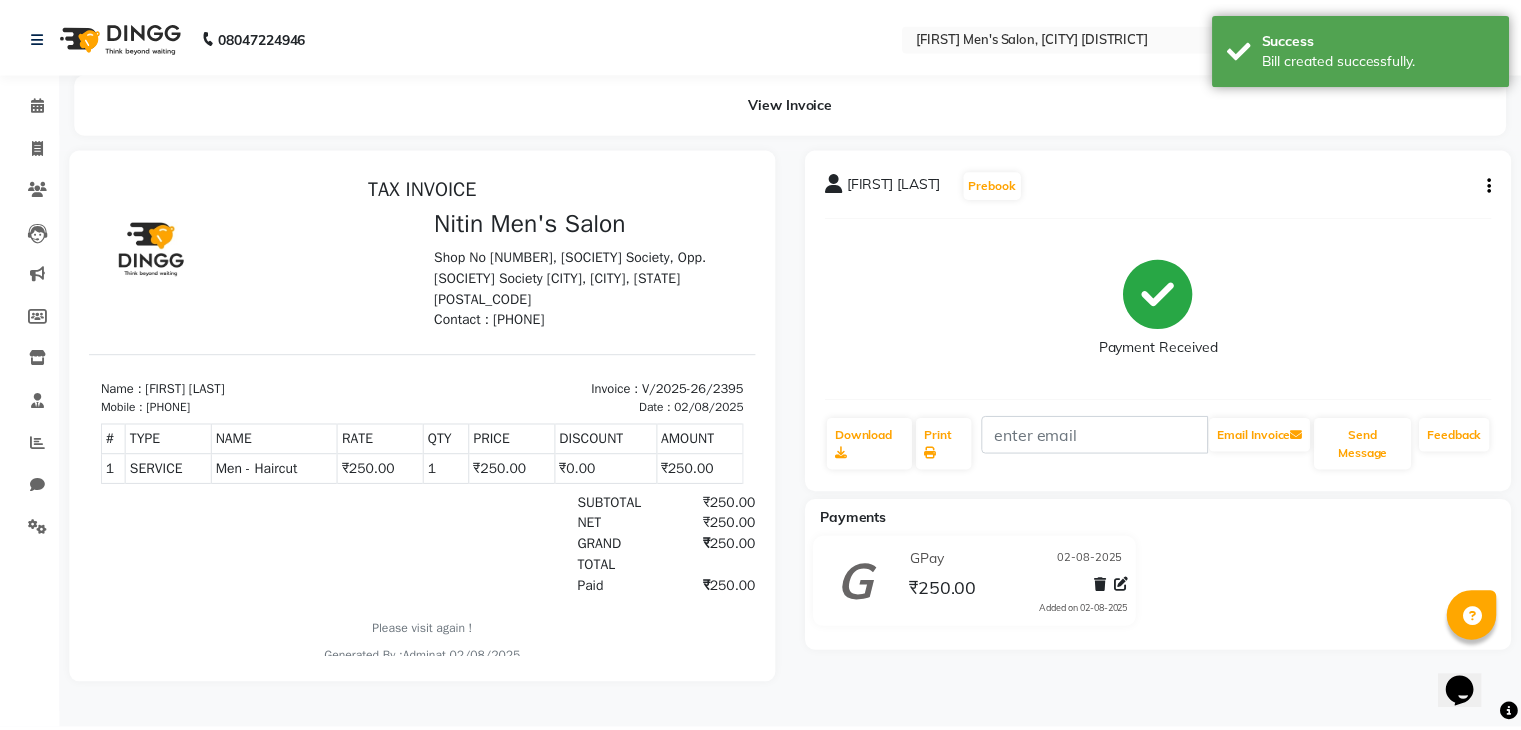 scroll, scrollTop: 0, scrollLeft: 0, axis: both 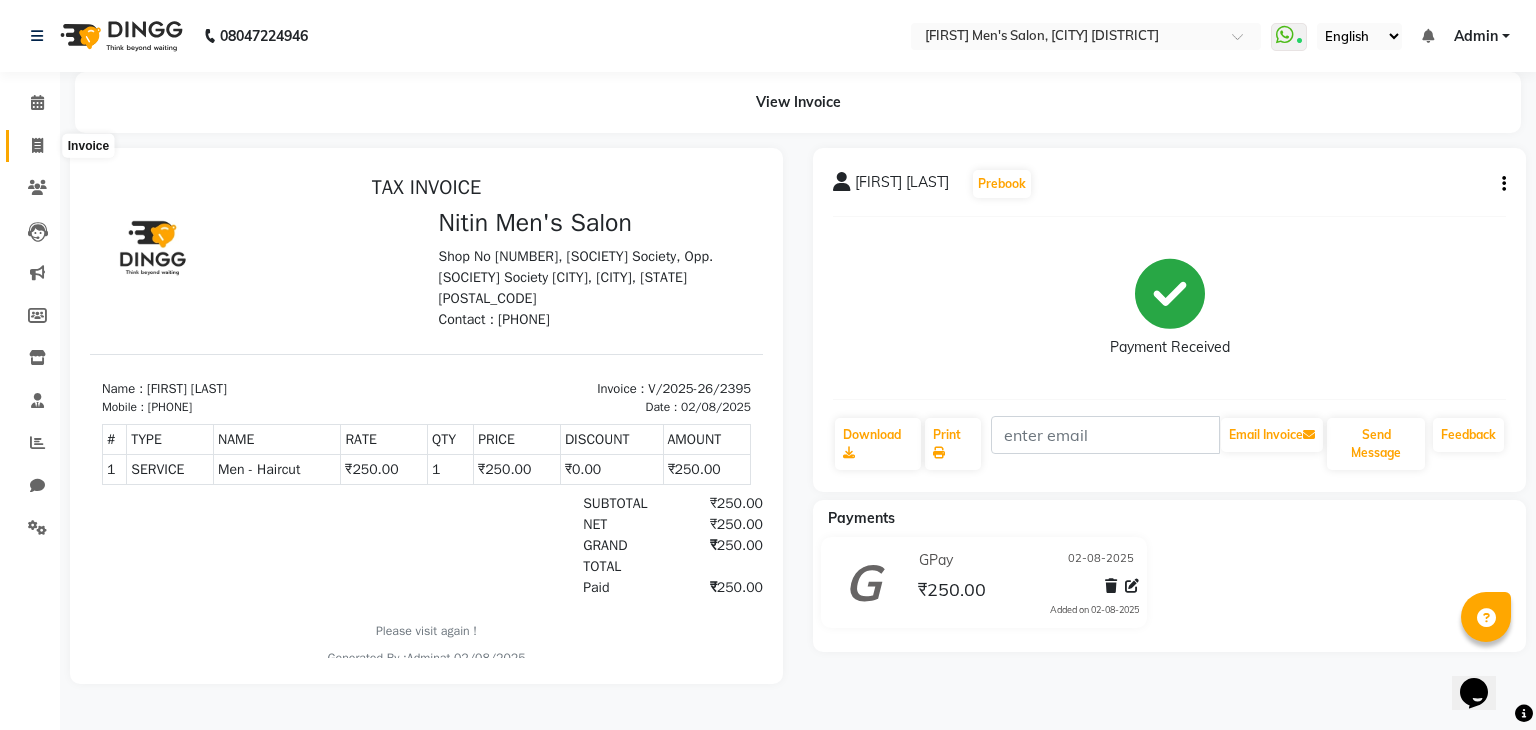 click 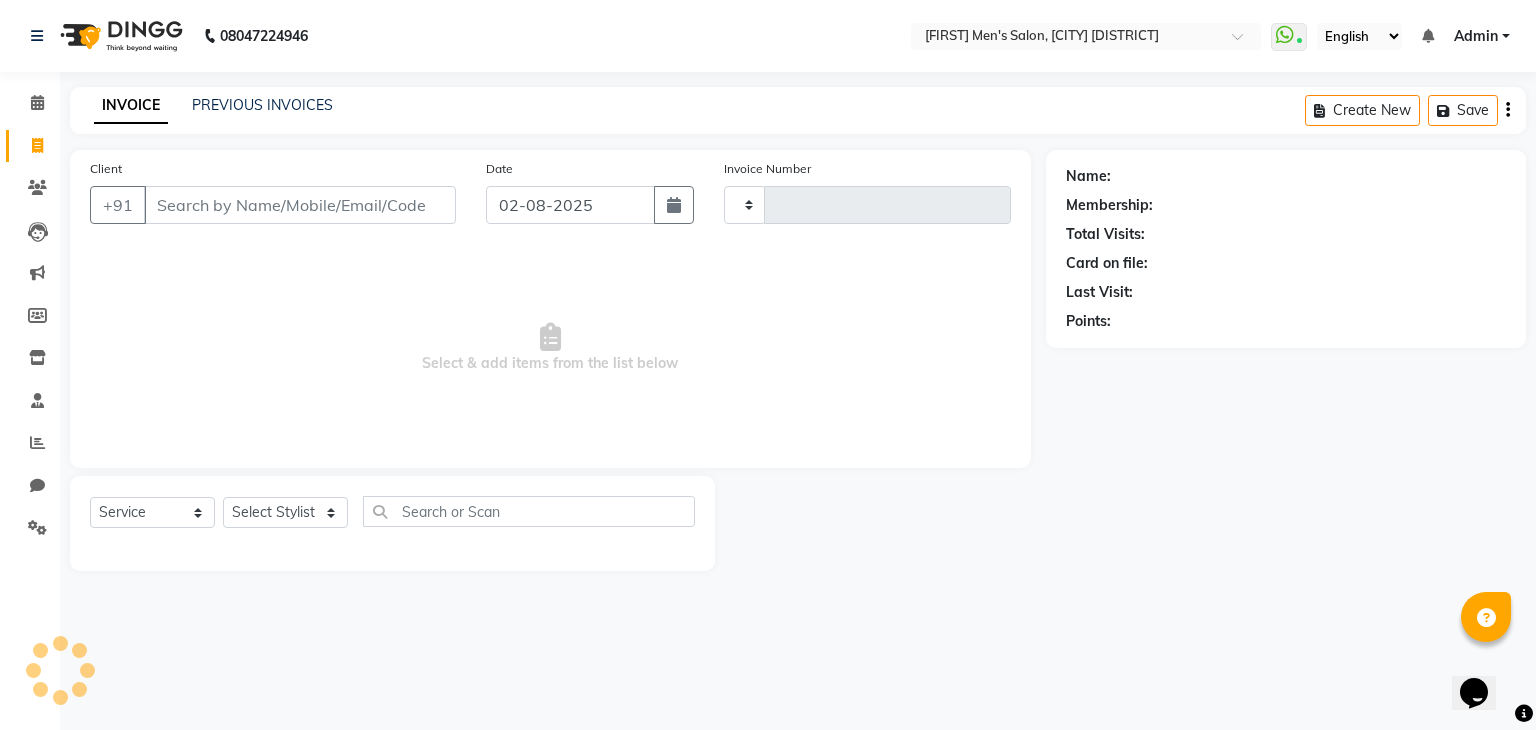 type on "2396" 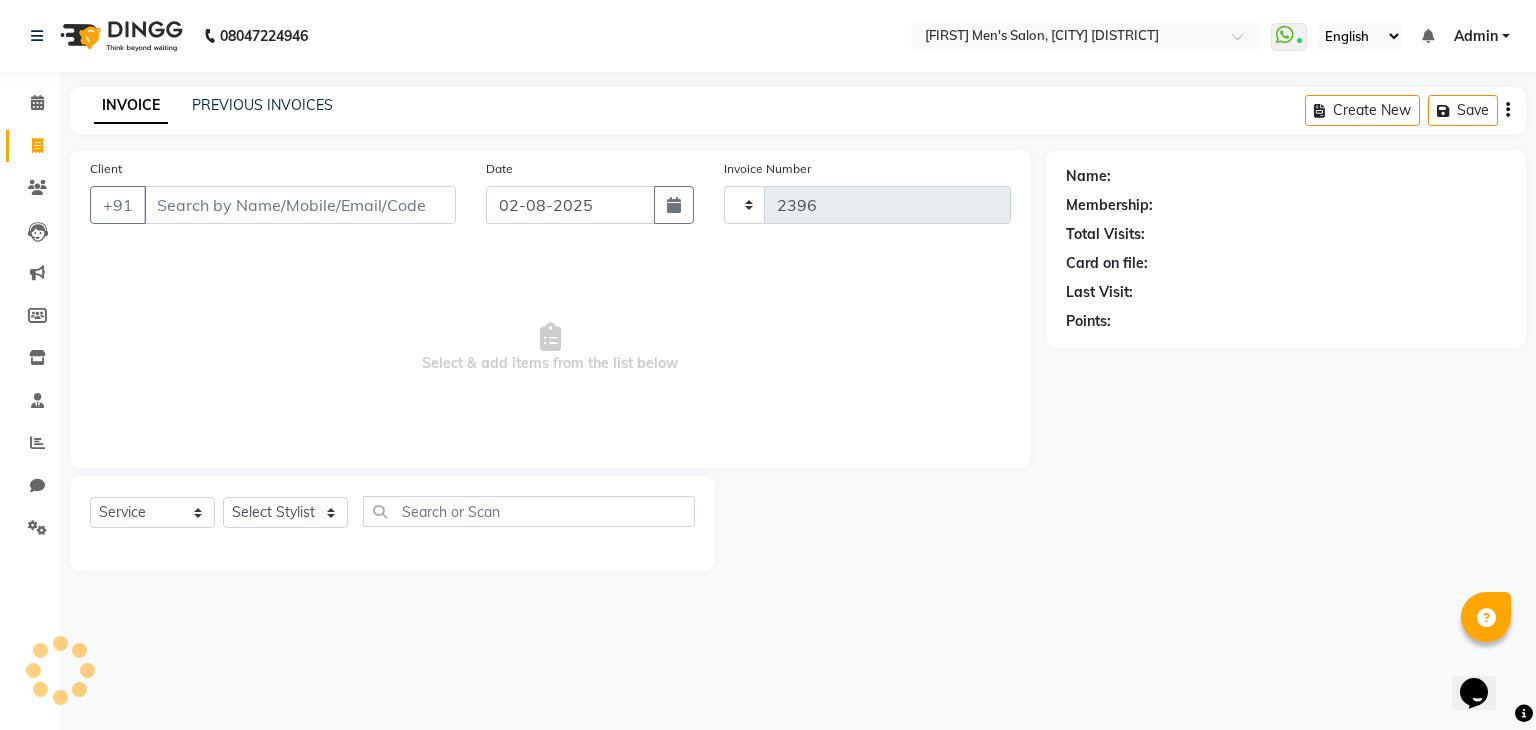 select on "7981" 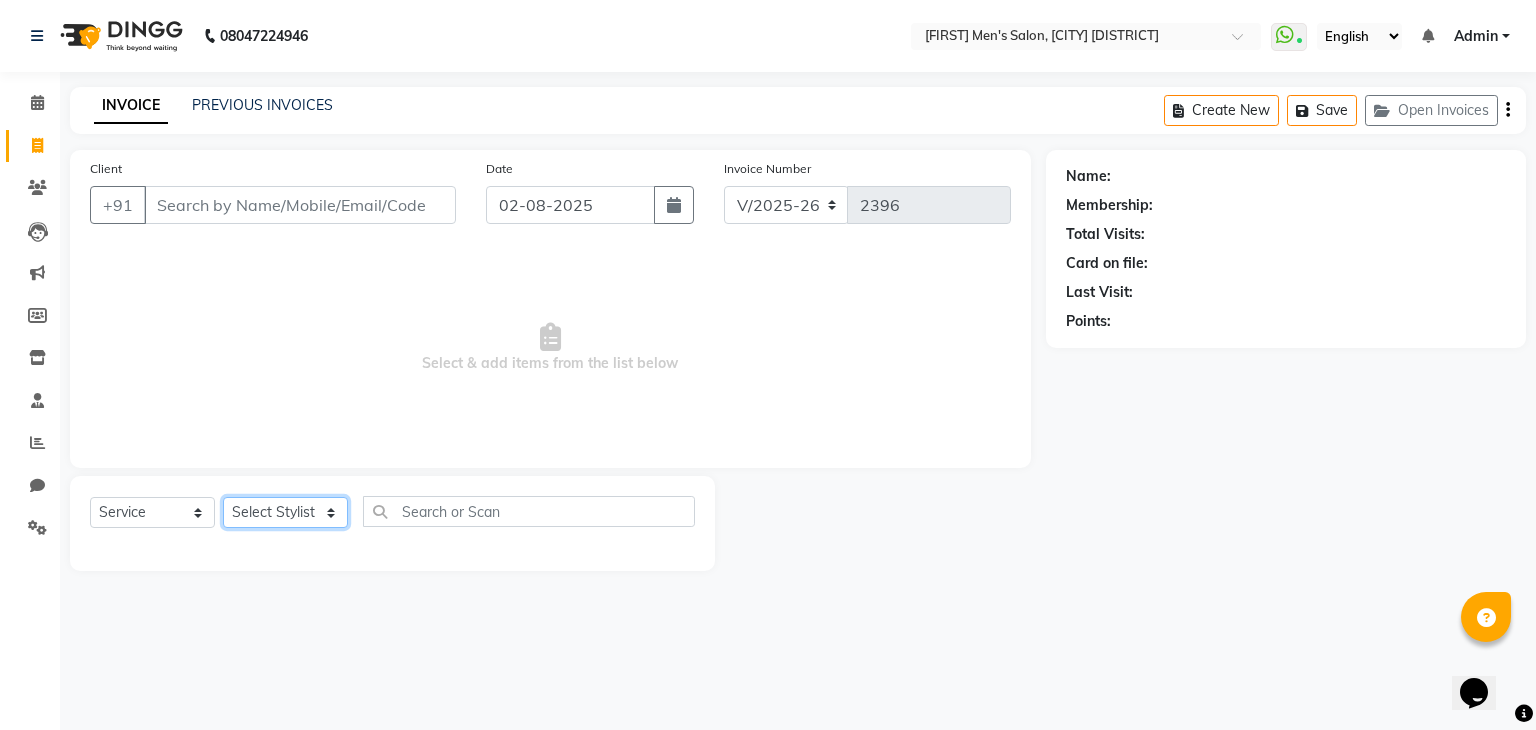 click on "Select Stylist [FIRST] [FIRST] [FIRST] [FIRST] [FIRST] [FIRST] [FIRST] SIR [FIRST] [FIRST] [FIRST] [FIRST] [FIRST]  SKIN - Face D-Tan  x Men - Haircut Men - Beard & Shaving Men - Threading Men - Hair Wash Men - Head Massage Men - Beard Designing Beard Color foot massage Men - Haircut ( [FIRST] SIR ) said color Mustache  face wash hair set Nail Cut Dandruff Treatment side color HAIR IRONING FACE MSG side cut Female Hair Cut BRAZILIAN WAX FEMALE HAIR WASH FEMALE BLOW DRY CHEEKS THREADING EAR THREADING FACE SCRUB SPA & MORE - Hair Spa SPA & MORE - Olaplex SPA & MORE - Moroccan Spa SPA & MORE - Tea Tree Spa SPA & MORE - Botox Spa SPA & MORE - Nash Argan Spa SPA & MORE - Nash Filler COLOR - Touch-up COLOR - Majirel COLOR - Inoa COLOR - Fashion Color COLOR - Highlights HAIR TREATMENT - Crown Keratin HAIR TREATMENT - Global Keratin HAIR TREATMENT - Cysteine Treatment HAIR TREATMENT - QOD Treatment HAIR TREATMENT - Smoothing HAIR TREATMENT - Straightening PEDICURE & MANICURE - Signature Manicure SKIN - Face Bleach 1 700 0 F" 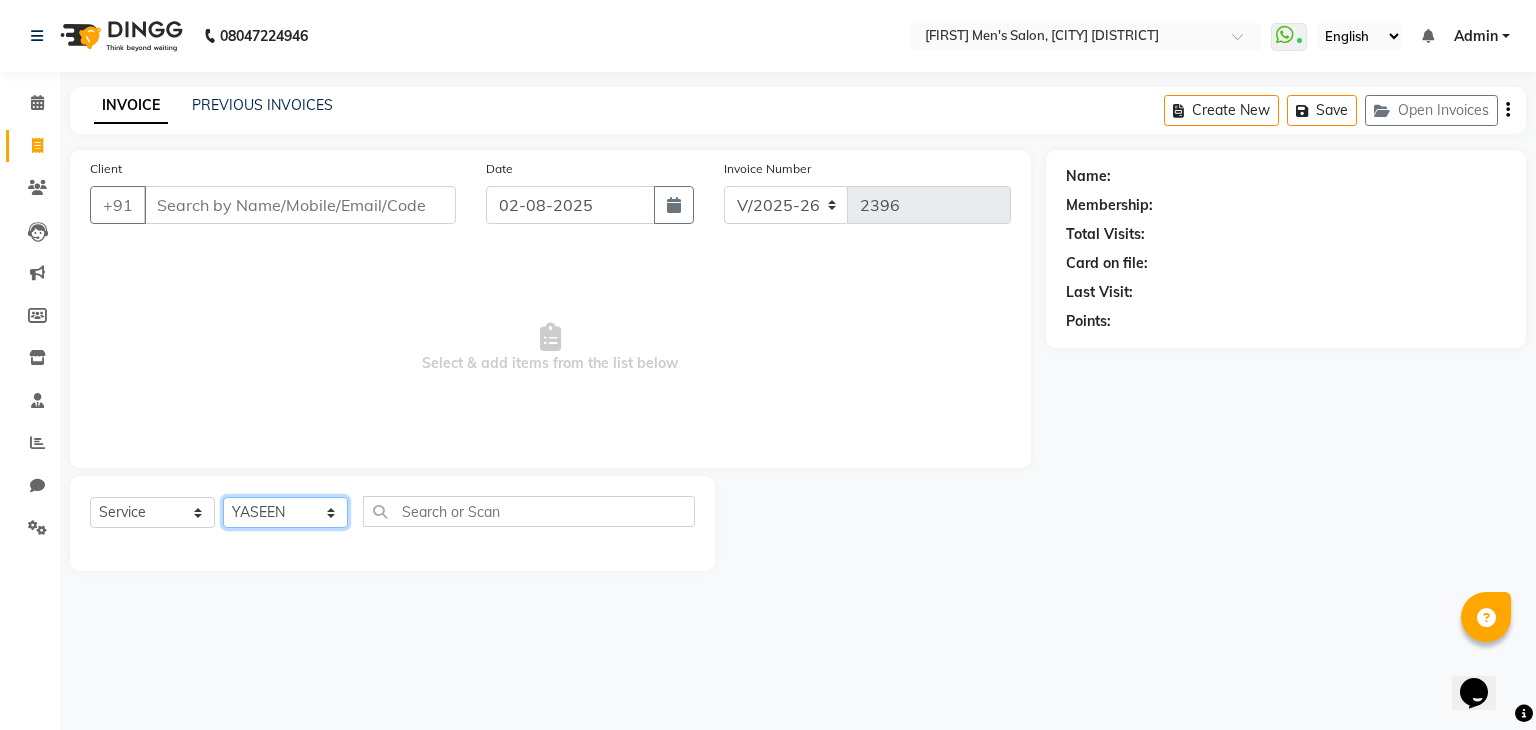click on "Select Stylist [FIRST] [FIRST] [FIRST] [FIRST] [FIRST] [FIRST] [FIRST] SIR [FIRST] [FIRST] [FIRST] [FIRST] [FIRST]  SKIN - Face D-Tan  x Men - Haircut Men - Beard & Shaving Men - Threading Men - Hair Wash Men - Head Massage Men - Beard Designing Beard Color foot massage Men - Haircut ( [FIRST] SIR ) said color Mustache  face wash hair set Nail Cut Dandruff Treatment side color HAIR IRONING FACE MSG side cut Female Hair Cut BRAZILIAN WAX FEMALE HAIR WASH FEMALE BLOW DRY CHEEKS THREADING EAR THREADING FACE SCRUB SPA & MORE - Hair Spa SPA & MORE - Olaplex SPA & MORE - Moroccan Spa SPA & MORE - Tea Tree Spa SPA & MORE - Botox Spa SPA & MORE - Nash Argan Spa SPA & MORE - Nash Filler COLOR - Touch-up COLOR - Majirel COLOR - Inoa COLOR - Fashion Color COLOR - Highlights HAIR TREATMENT - Crown Keratin HAIR TREATMENT - Global Keratin HAIR TREATMENT - Cysteine Treatment HAIR TREATMENT - QOD Treatment HAIR TREATMENT - Smoothing HAIR TREATMENT - Straightening PEDICURE & MANICURE - Signature Manicure SKIN - Face Bleach 1 700 0 F" 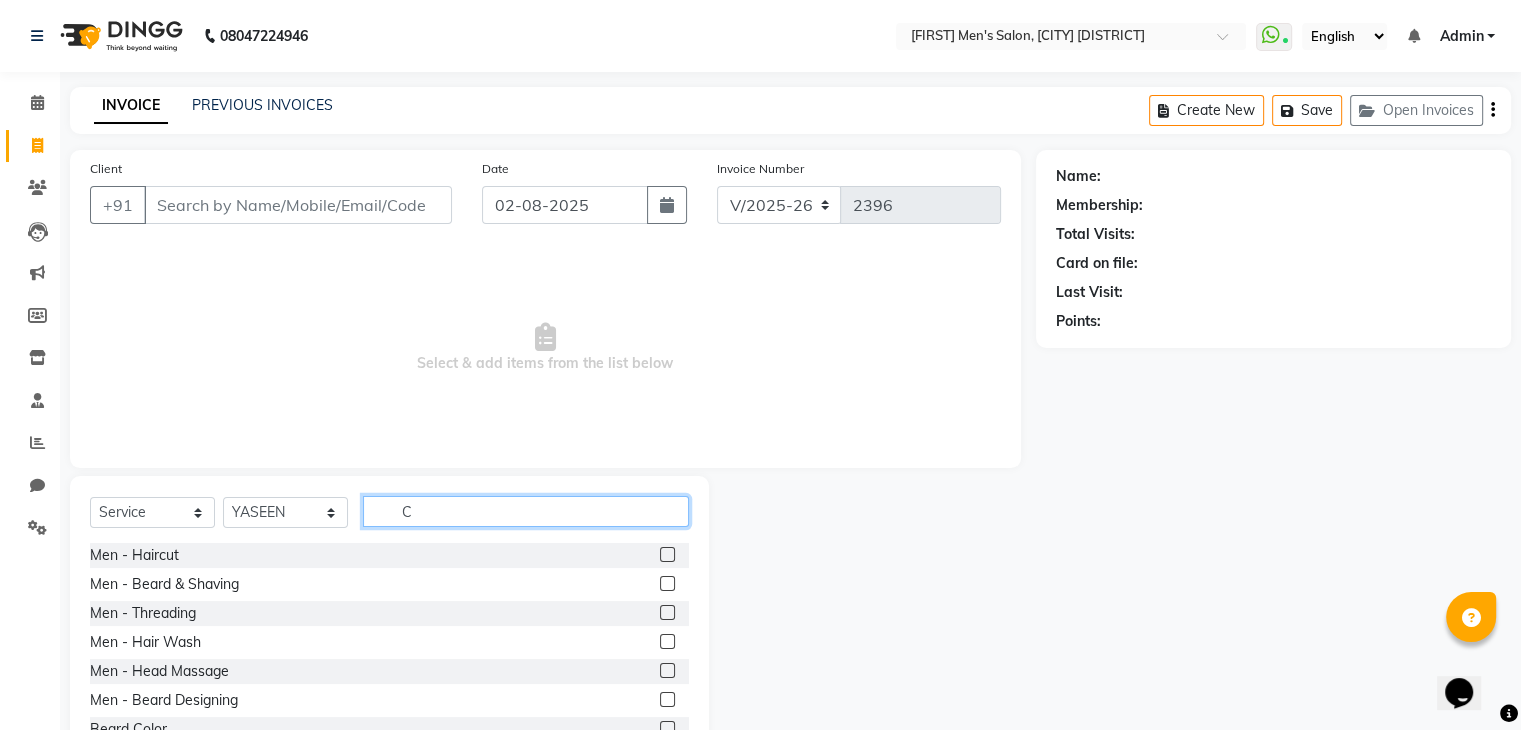 click on "C" 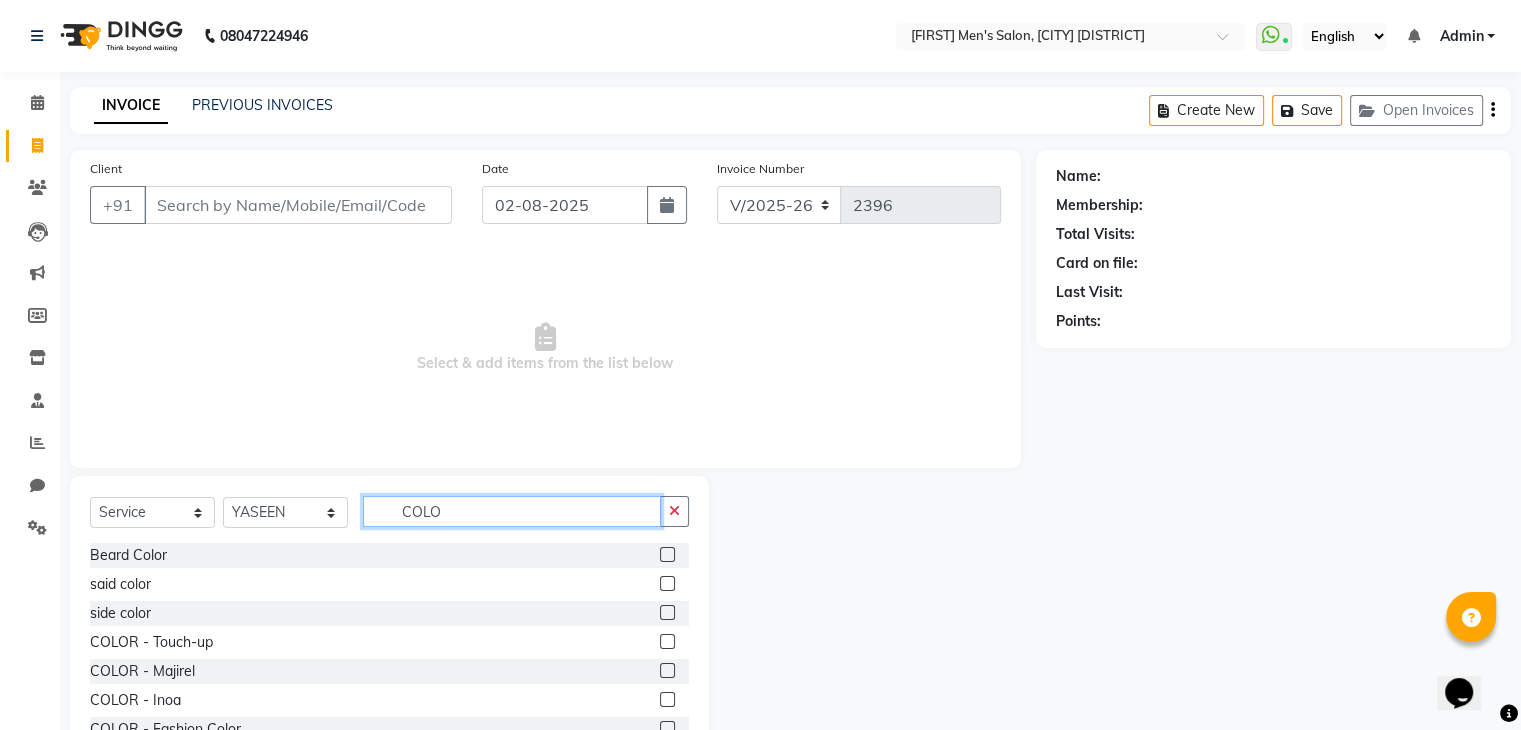 type on "COLO" 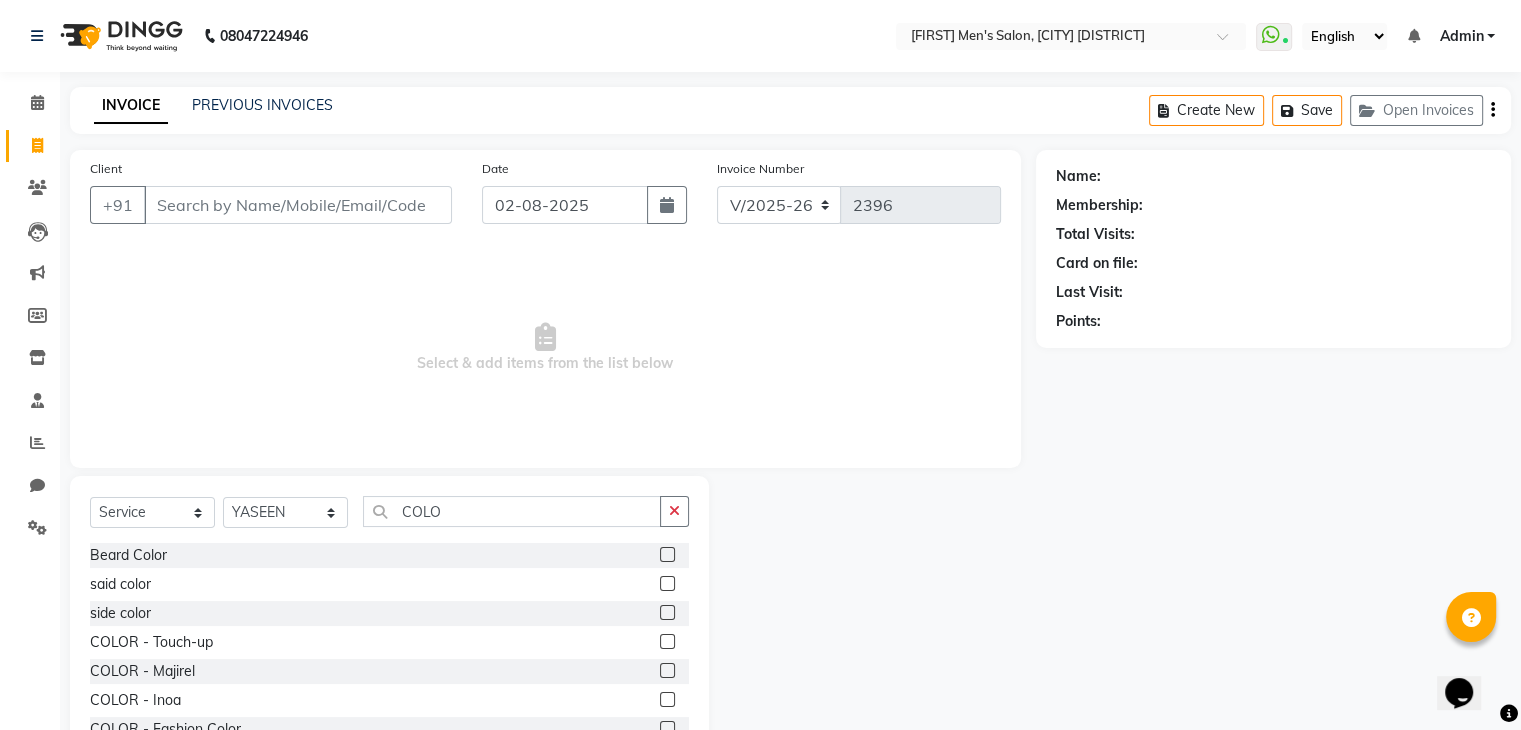 click 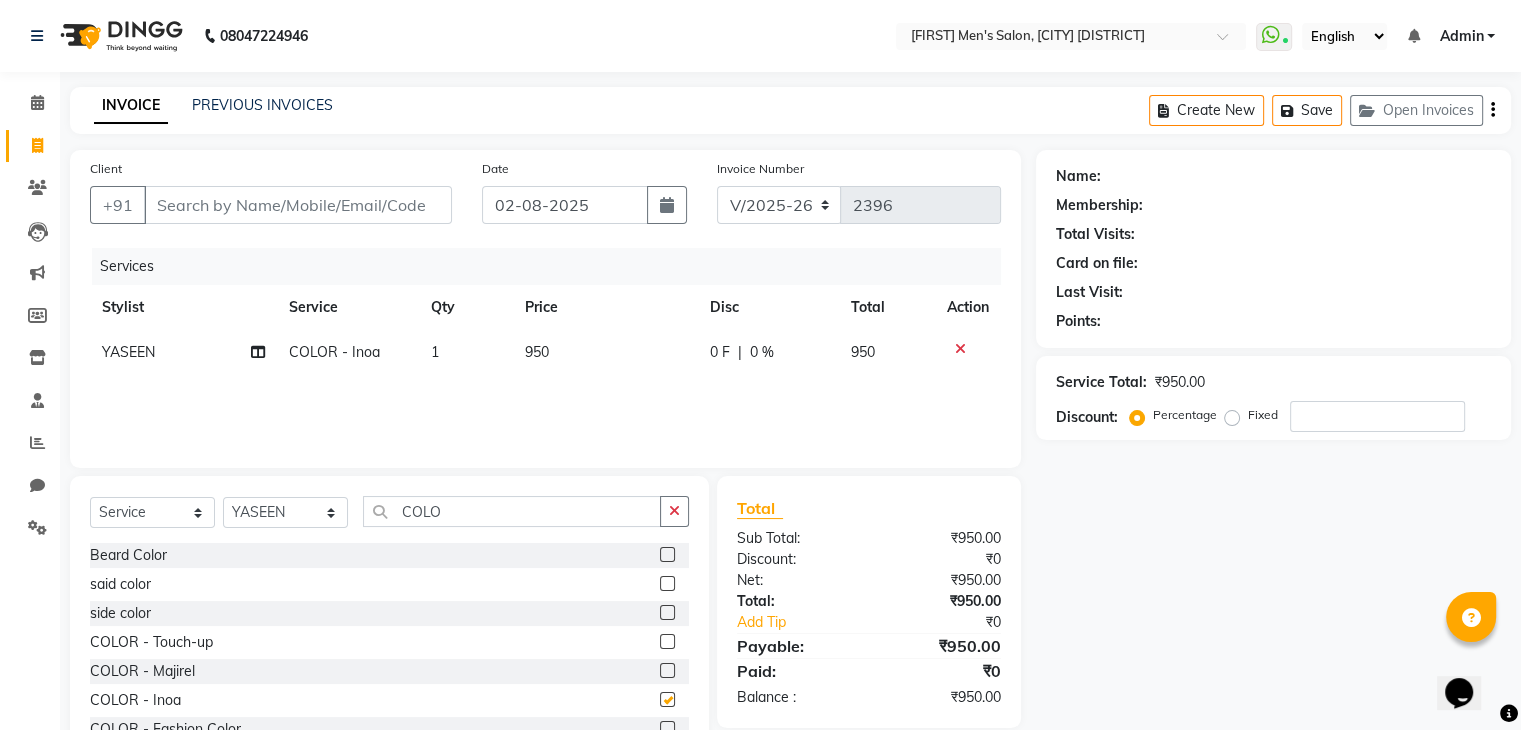 checkbox on "false" 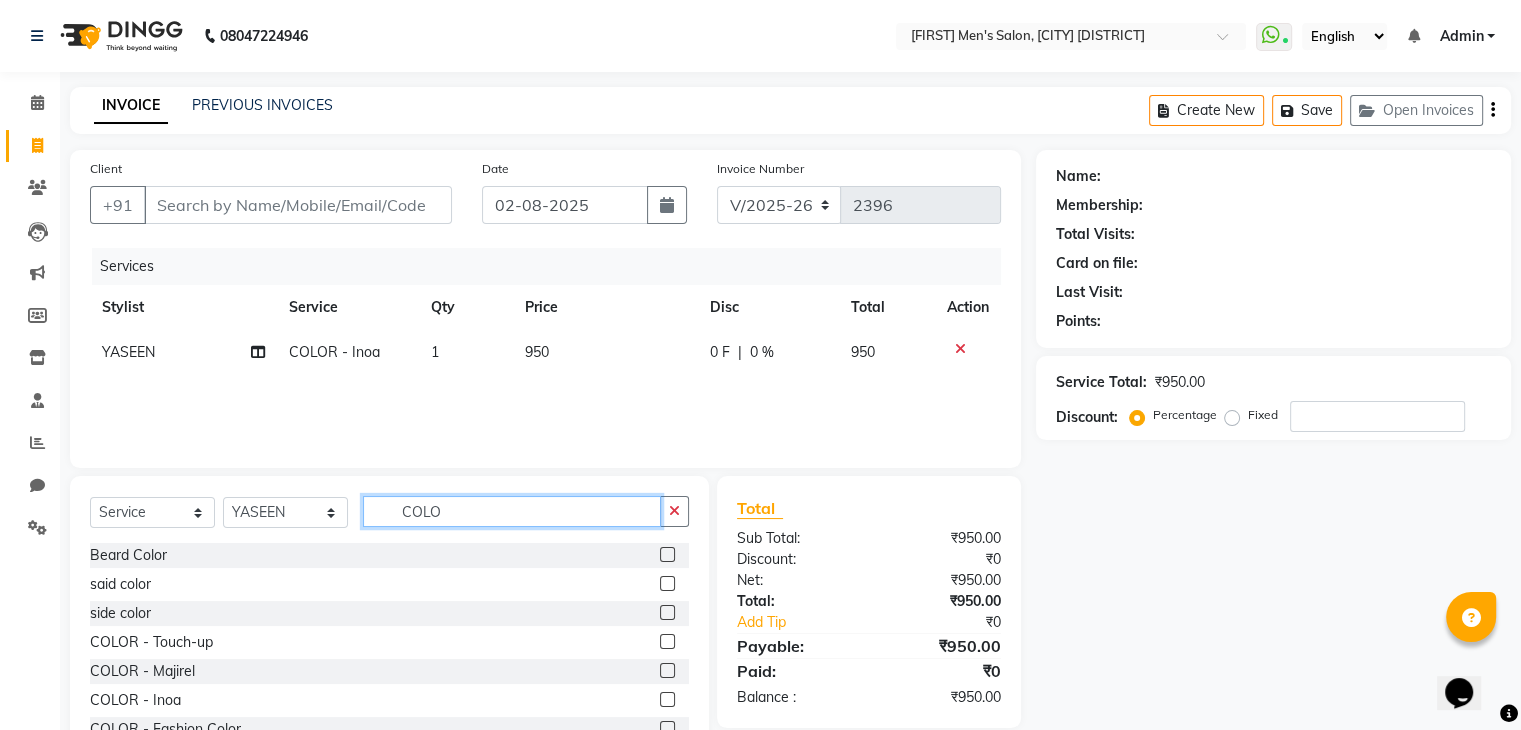 click on "COLO" 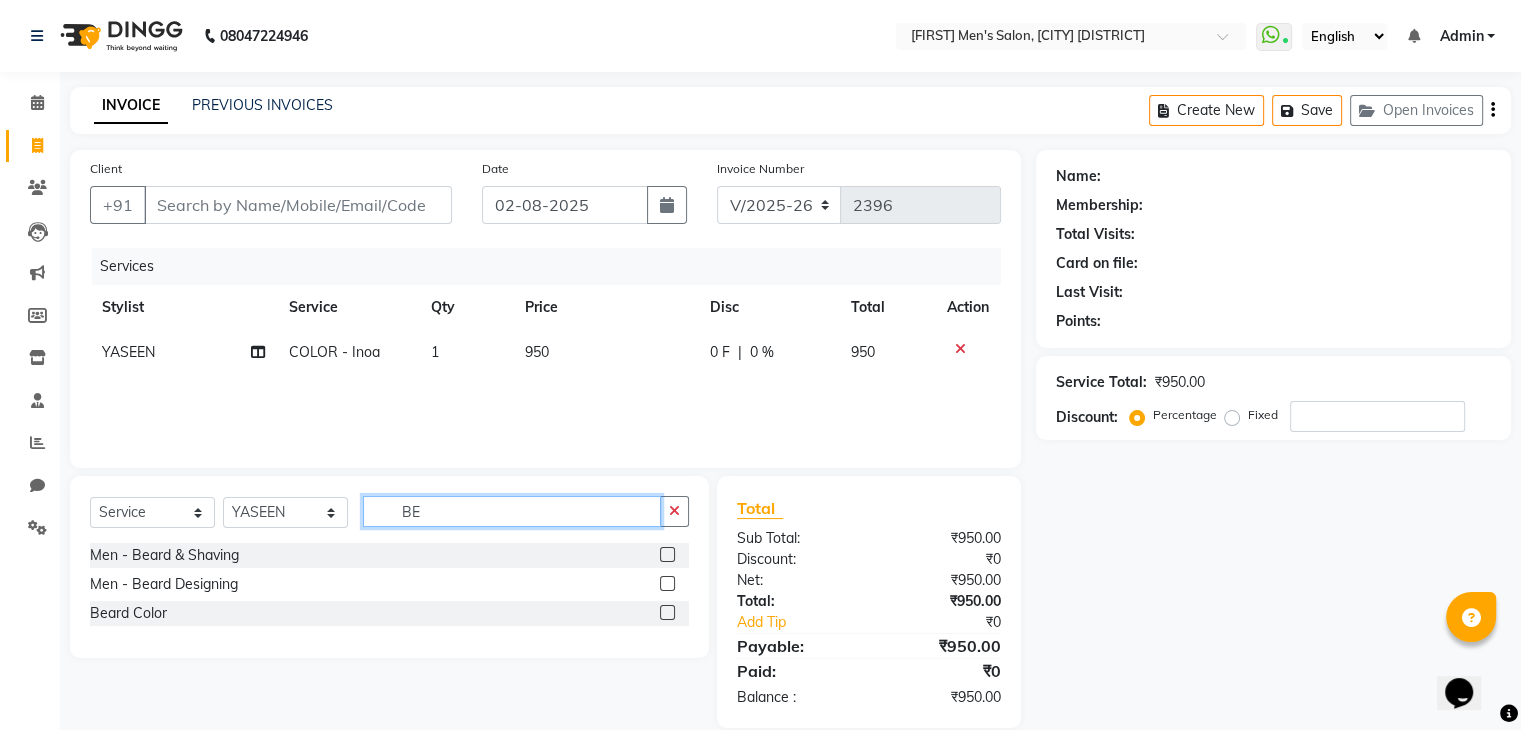type on "BE" 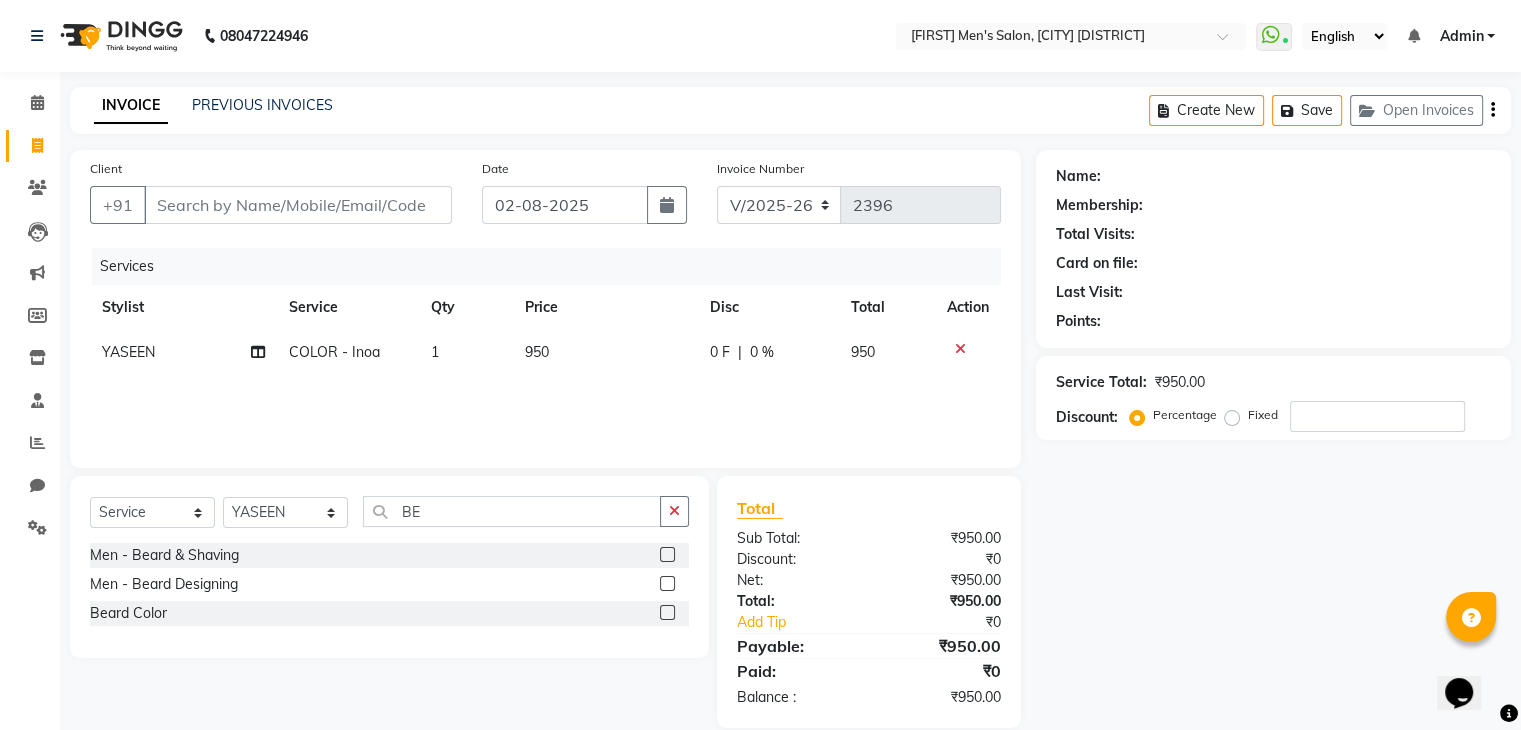 click 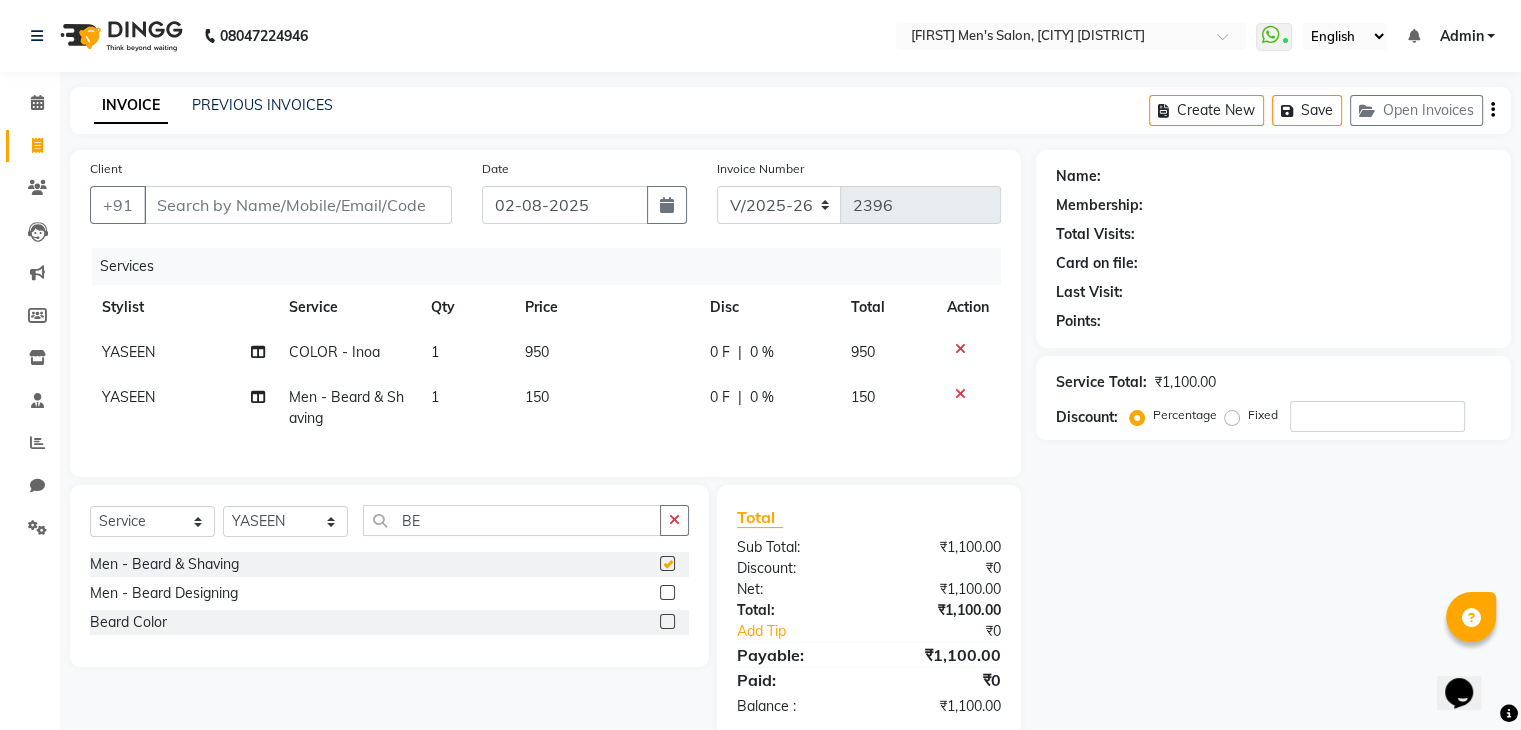 checkbox on "false" 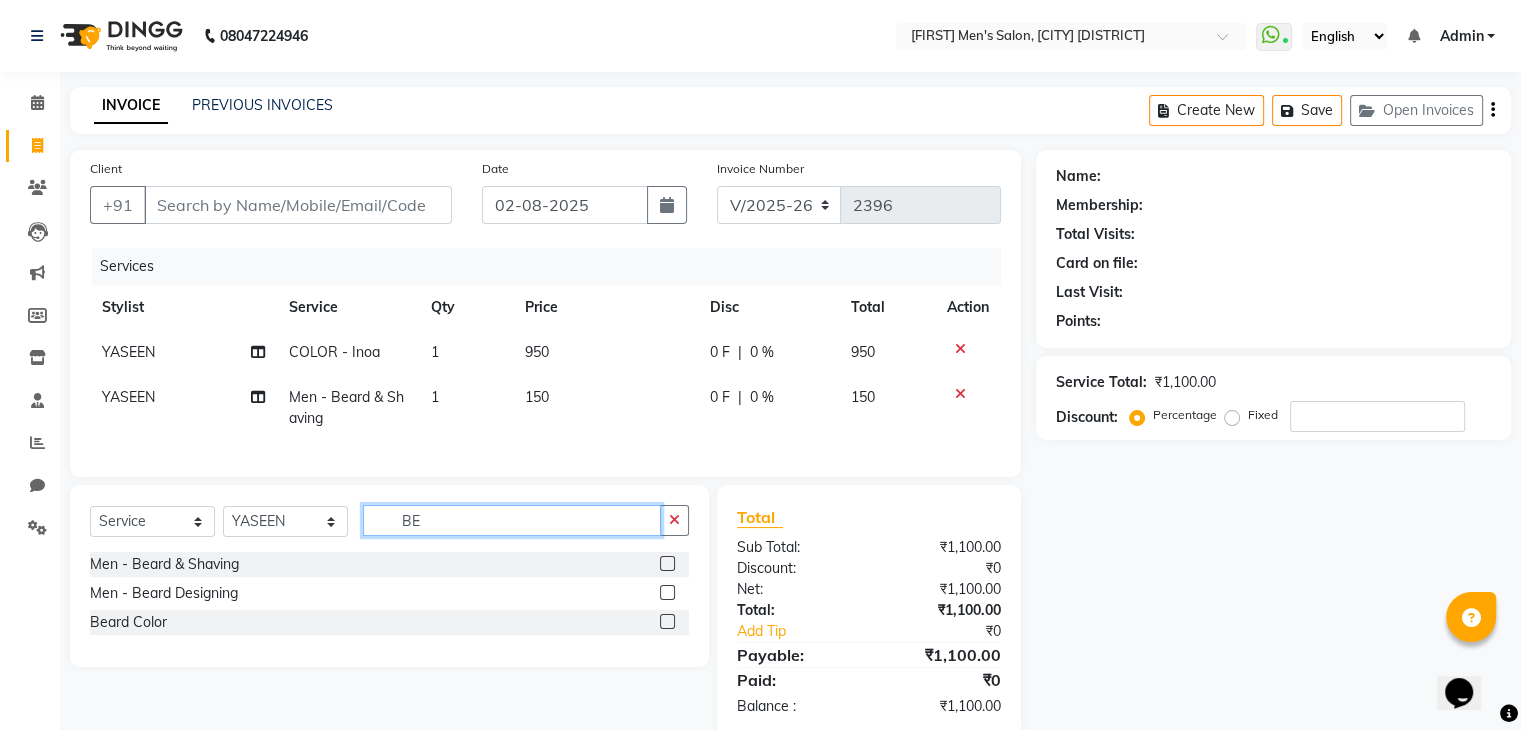 click on "BE" 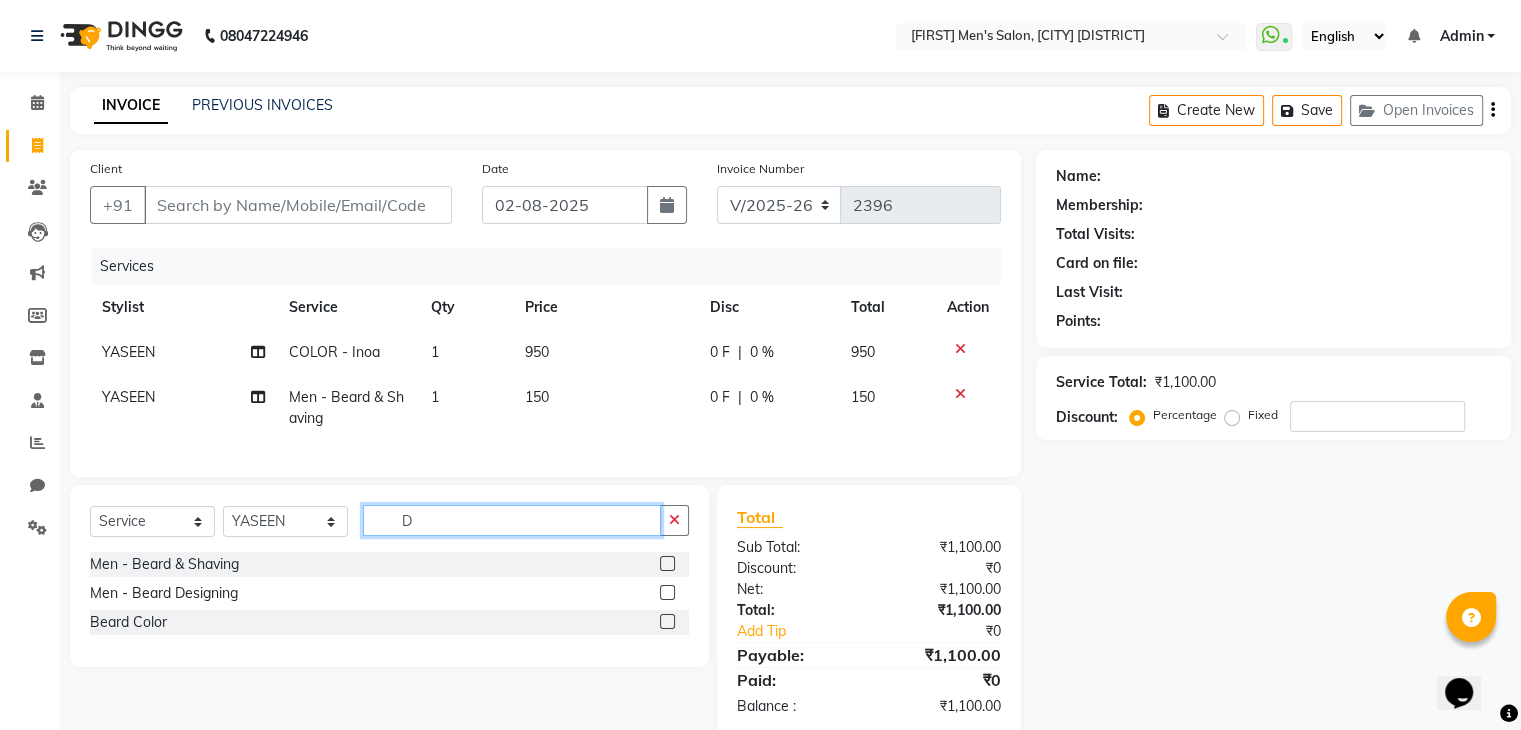 click on "D" 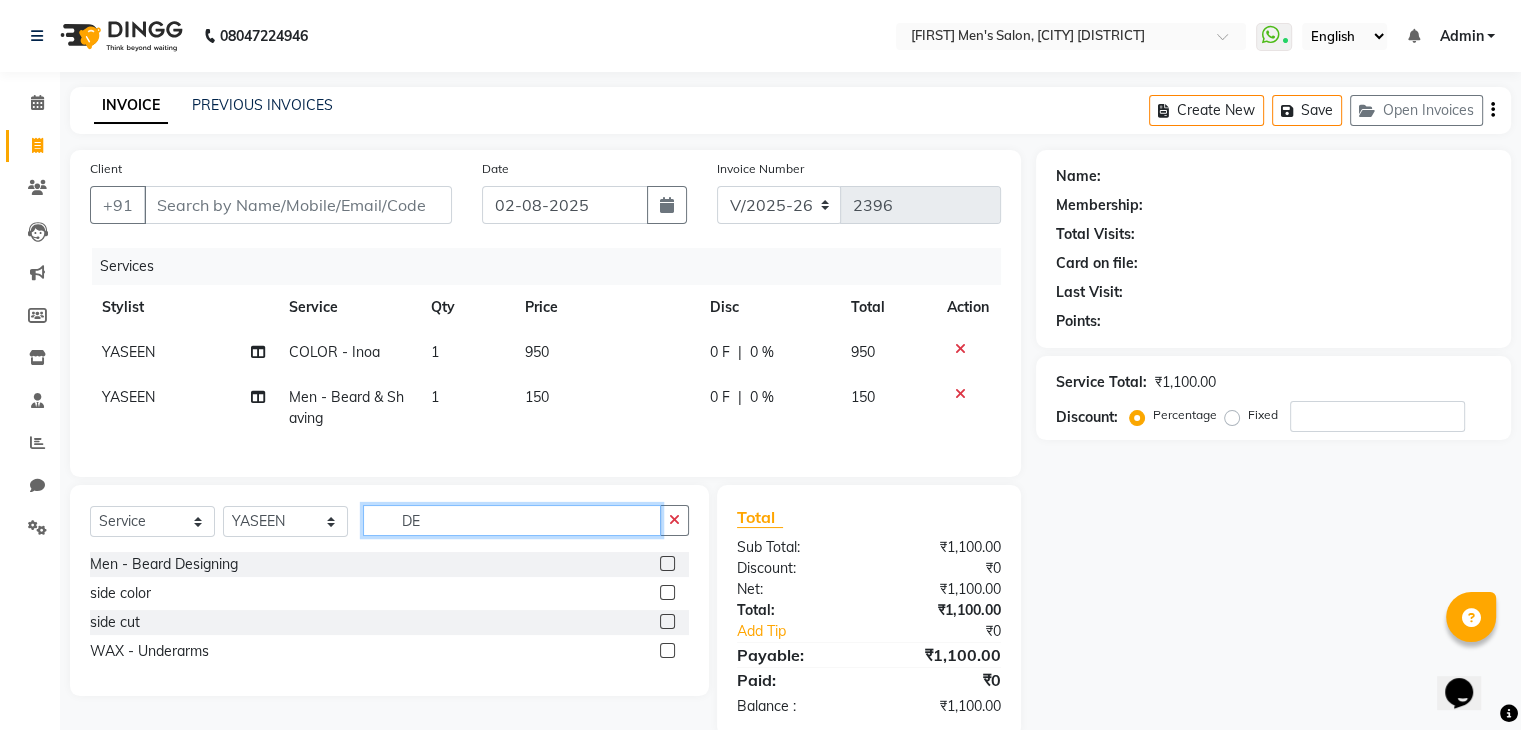 type on "D" 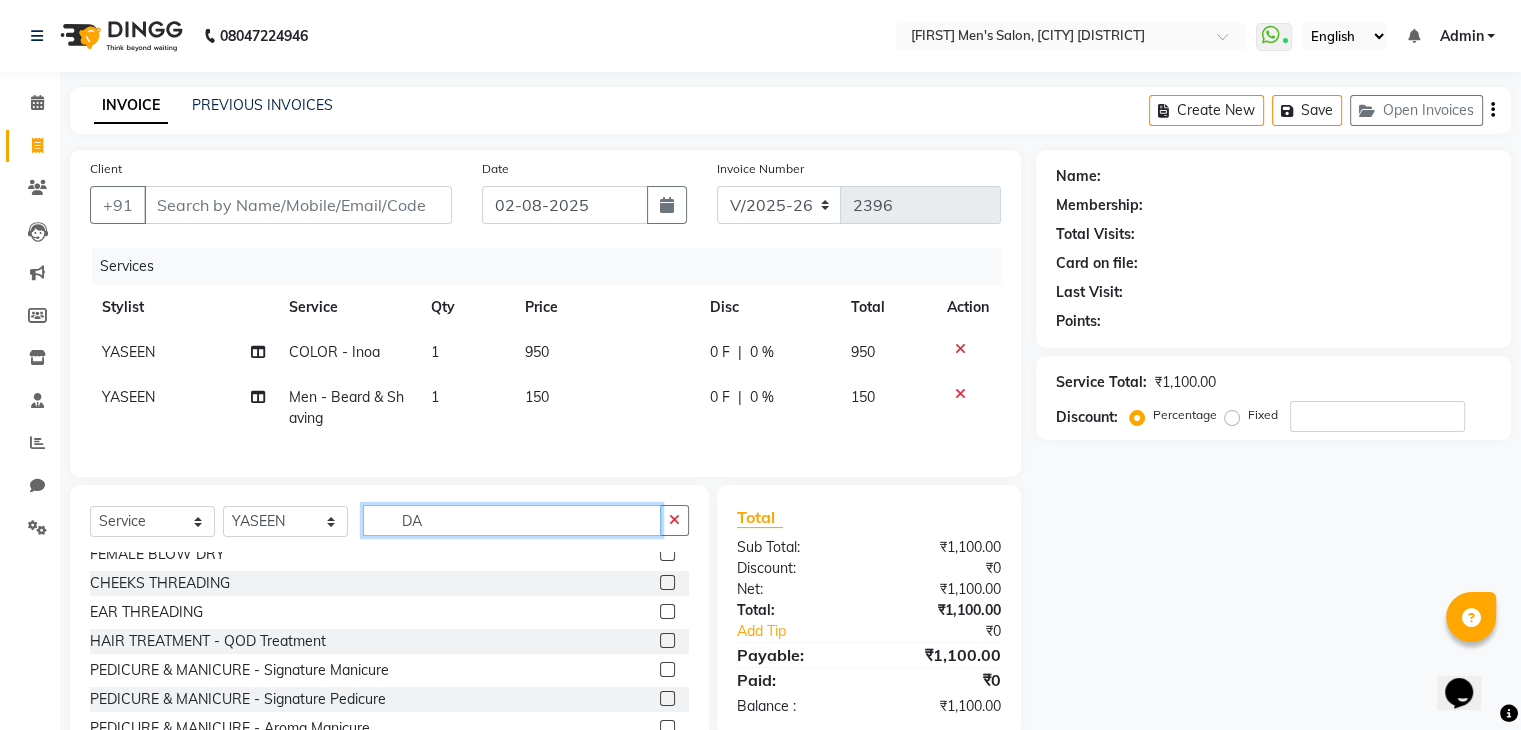 scroll, scrollTop: 0, scrollLeft: 0, axis: both 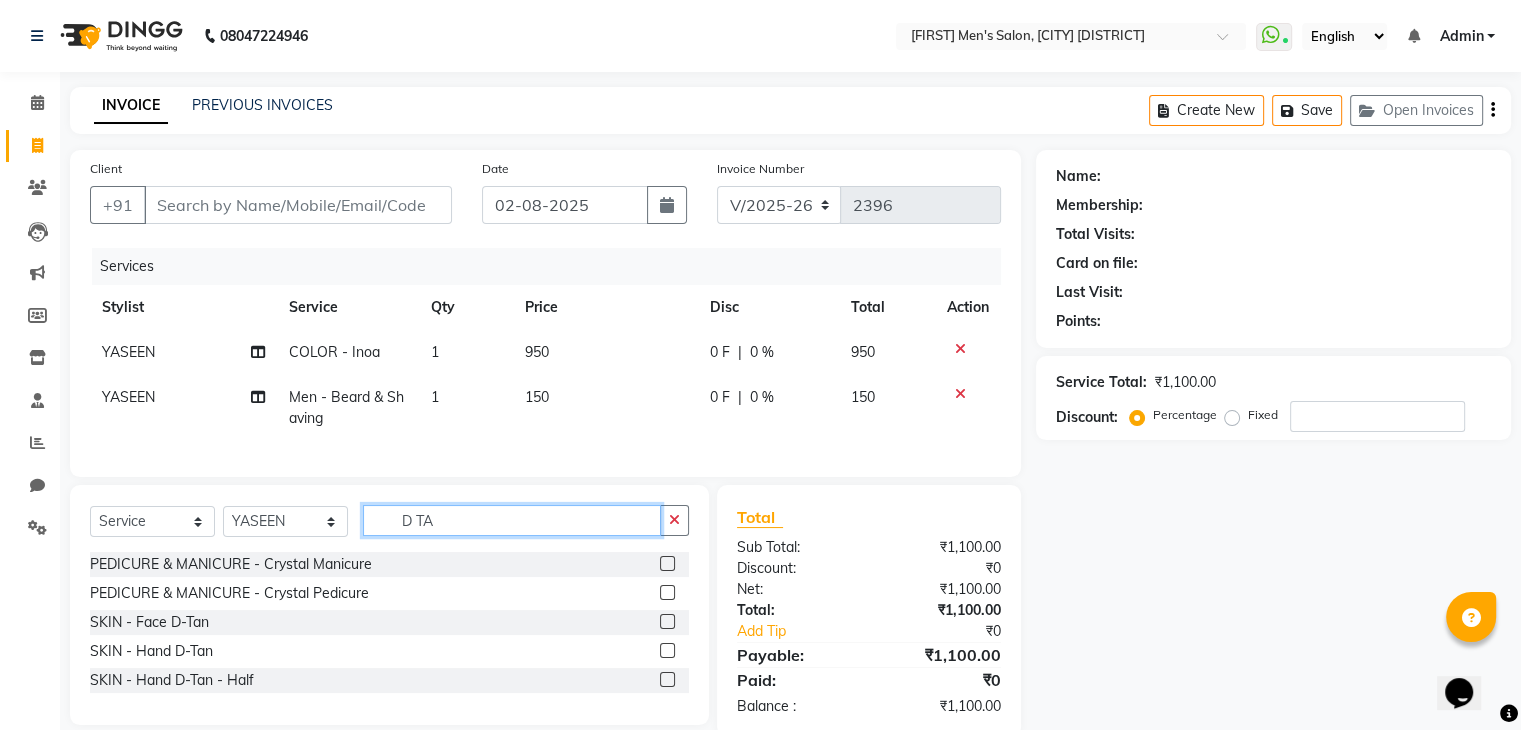type on "D TA" 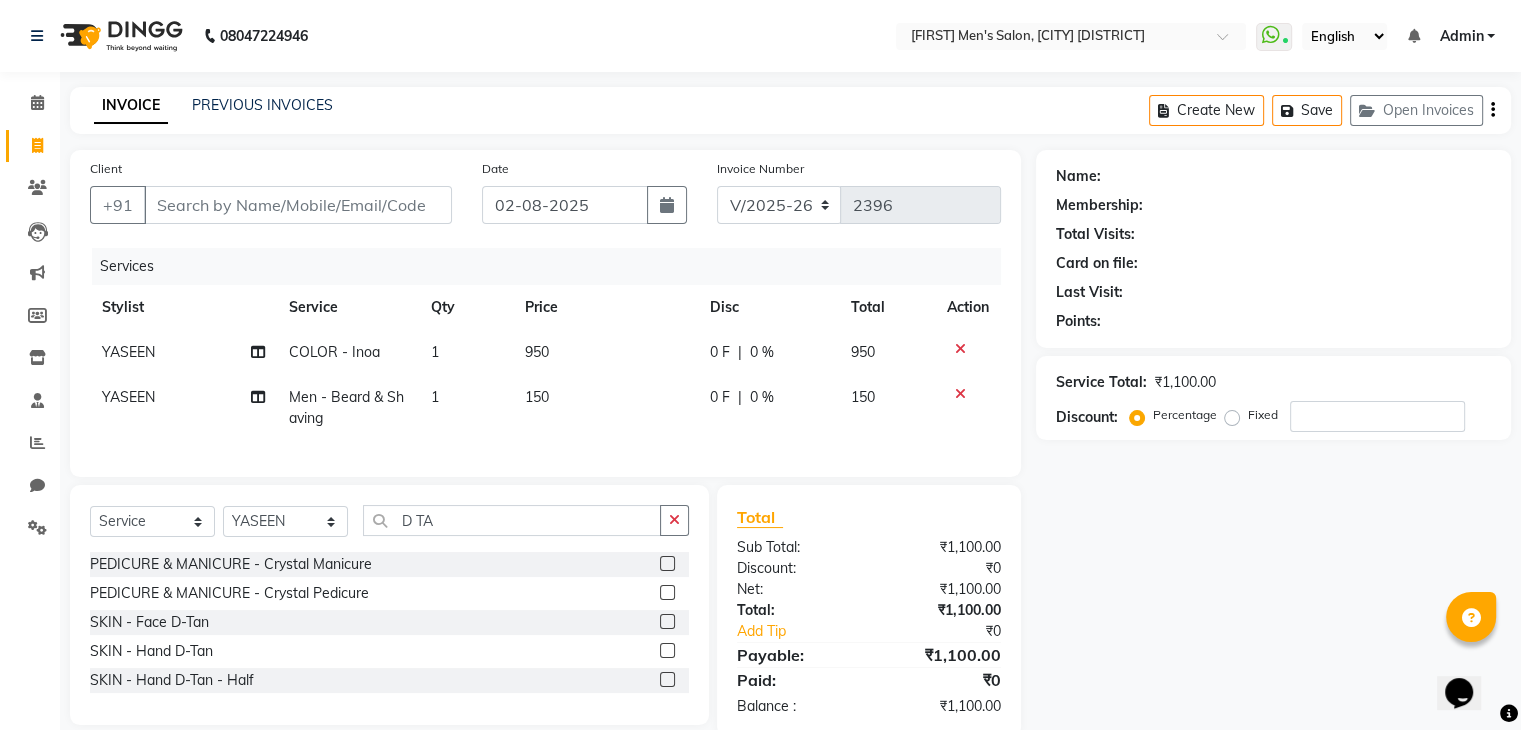 click 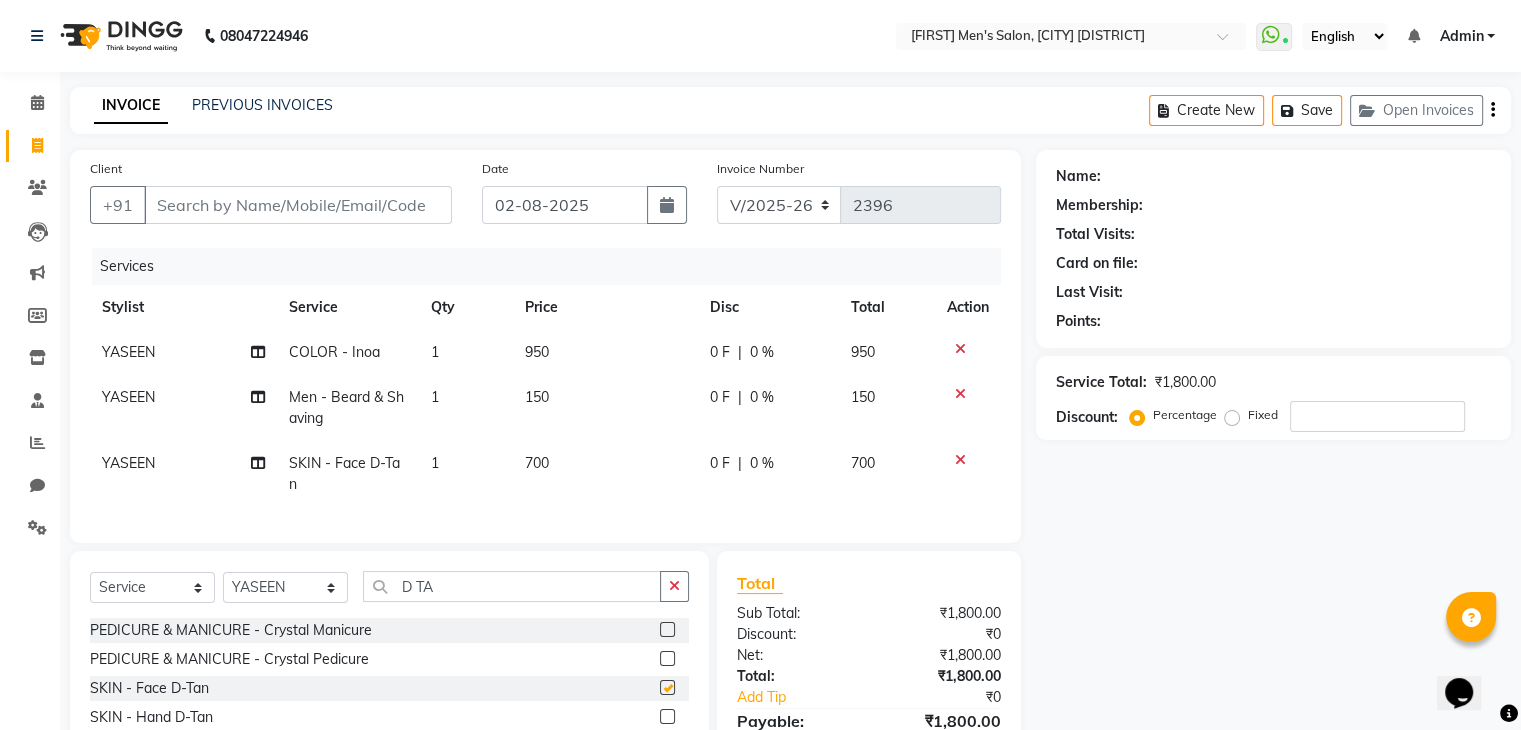 checkbox on "false" 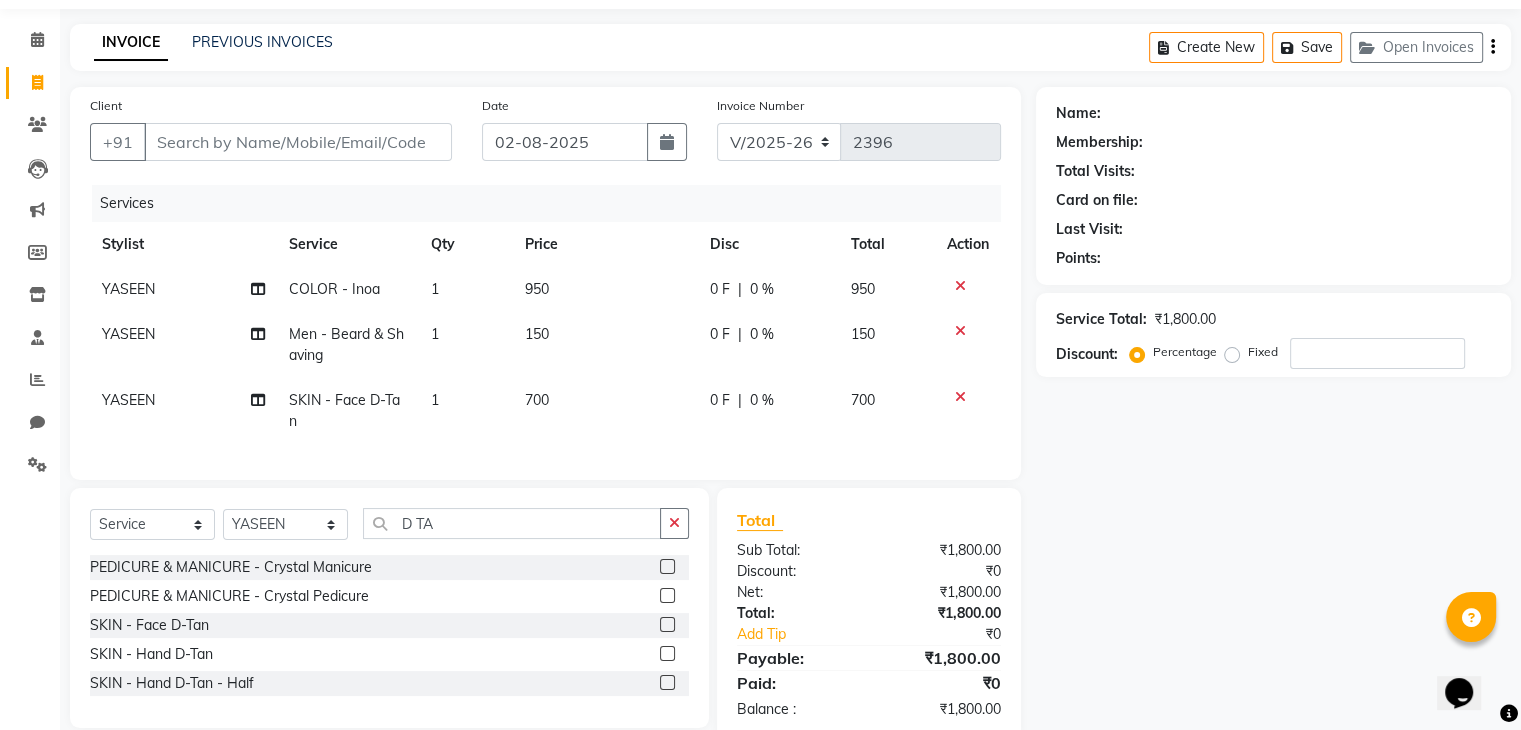 scroll, scrollTop: 96, scrollLeft: 0, axis: vertical 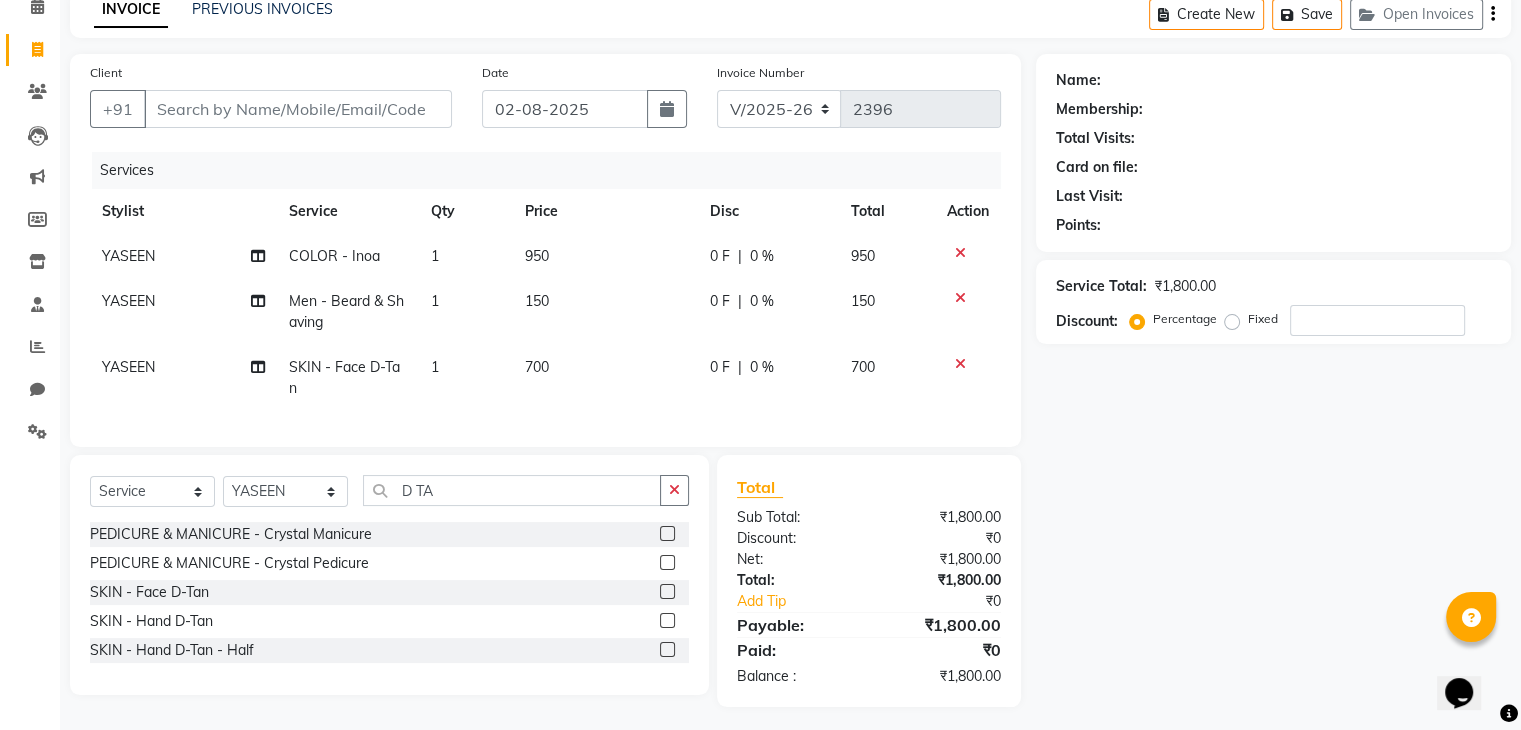 click on "700" 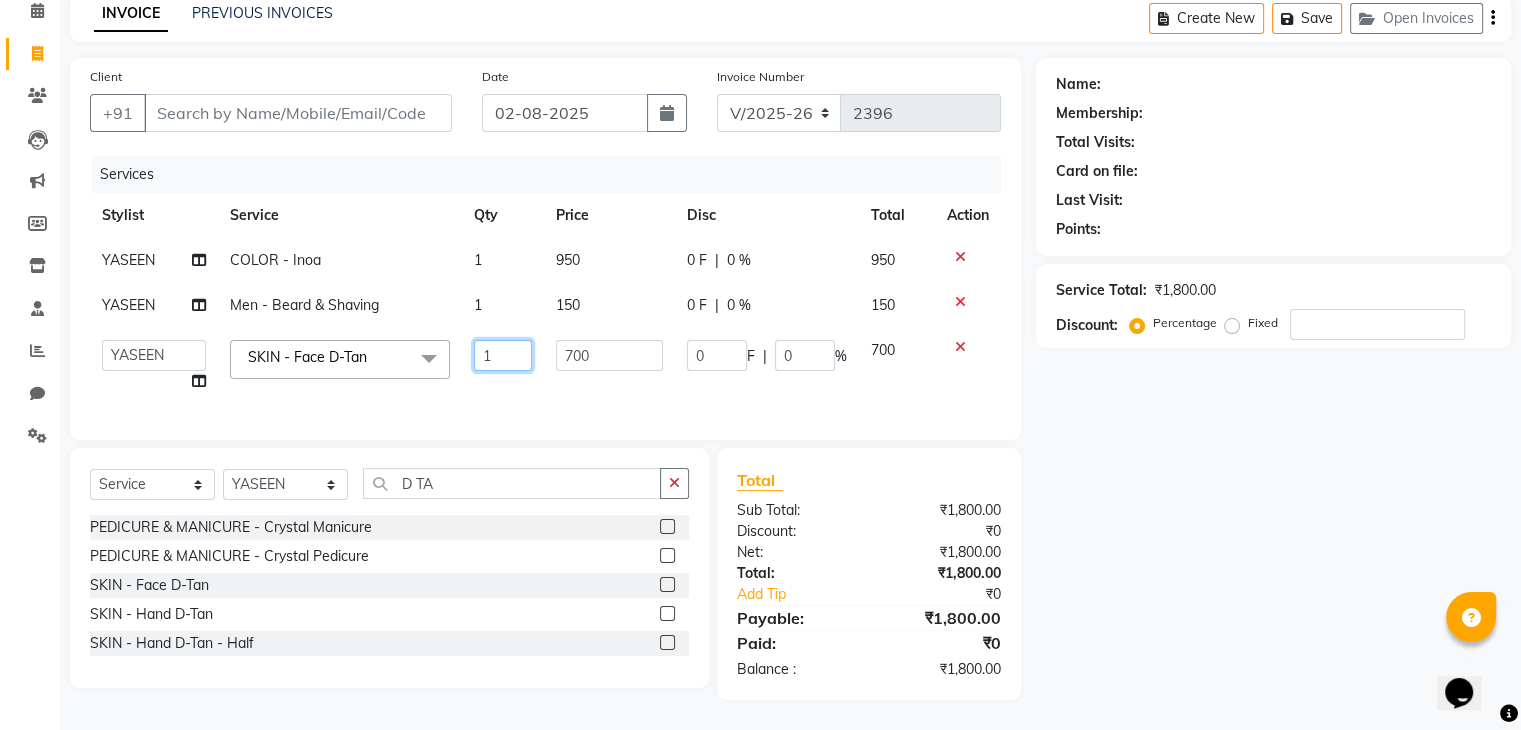 drag, startPoint x: 540, startPoint y: 377, endPoint x: 584, endPoint y: 339, distance: 58.137768 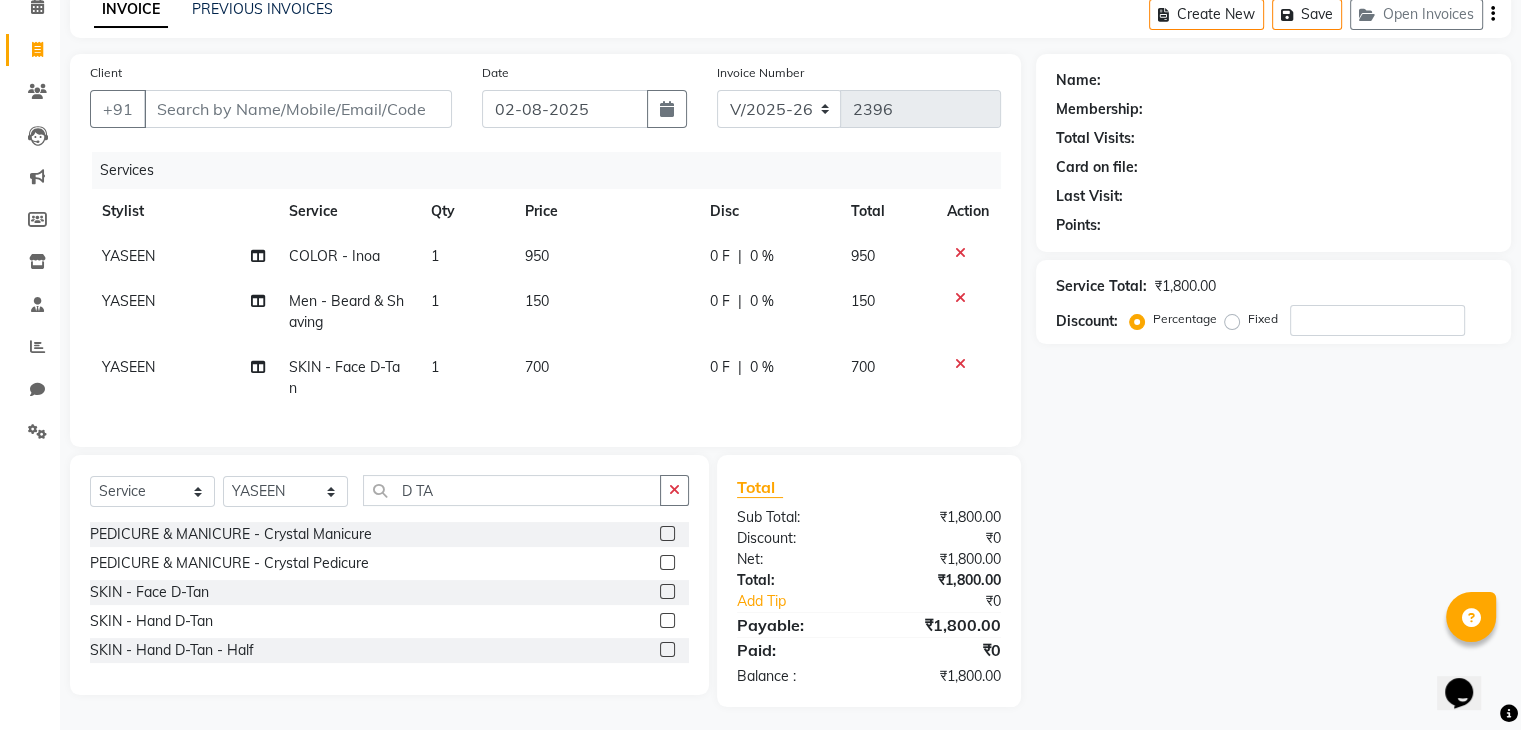 click on "150" 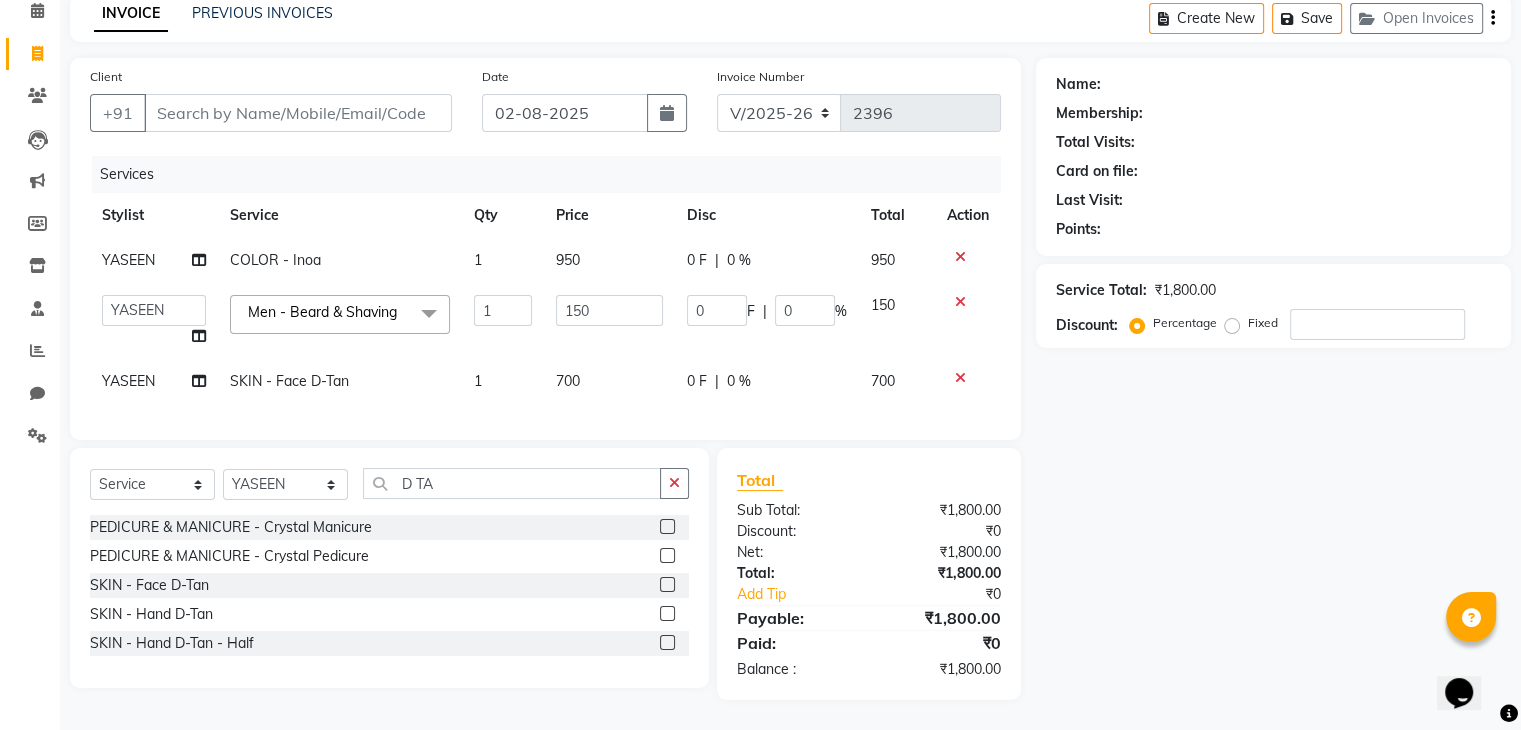 click on "150" 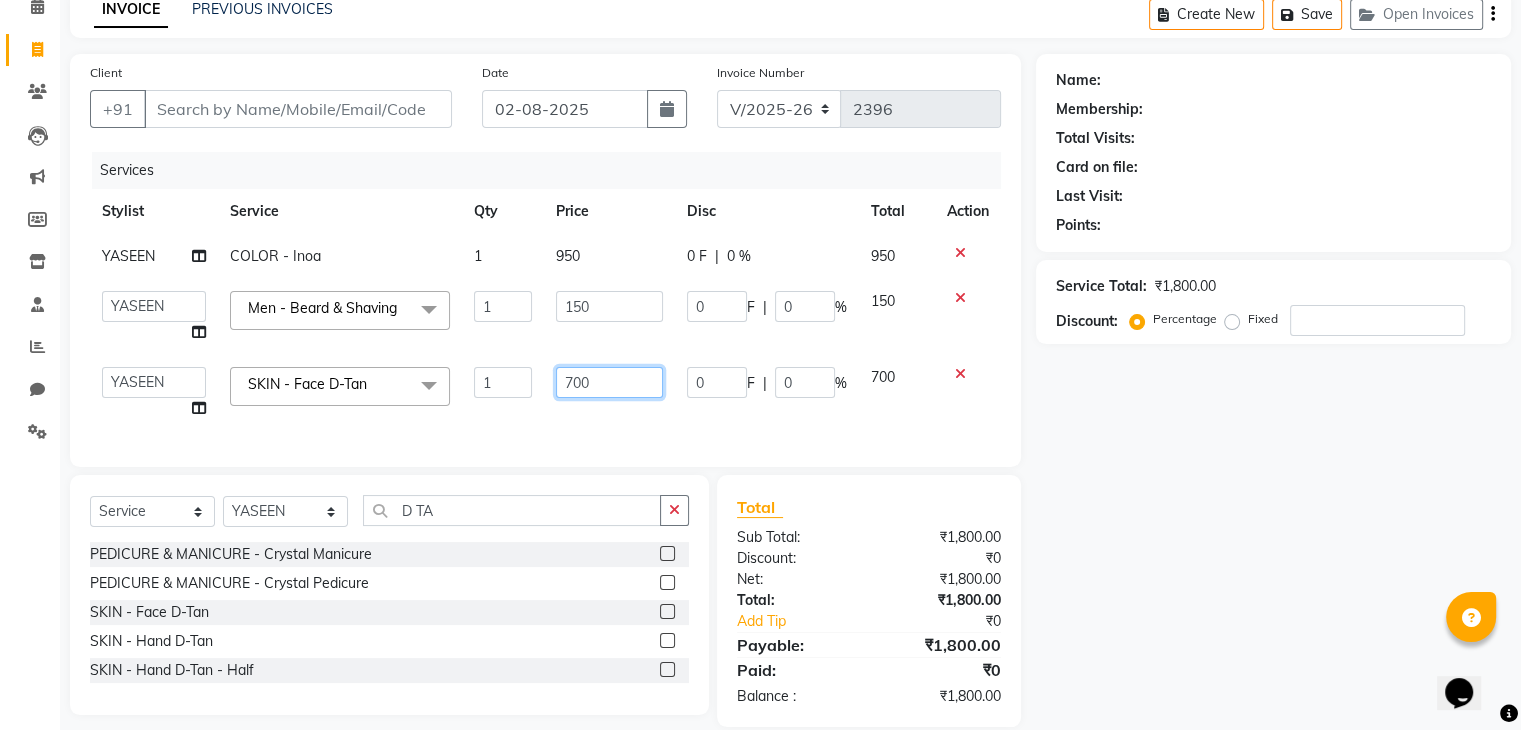 click on "700" 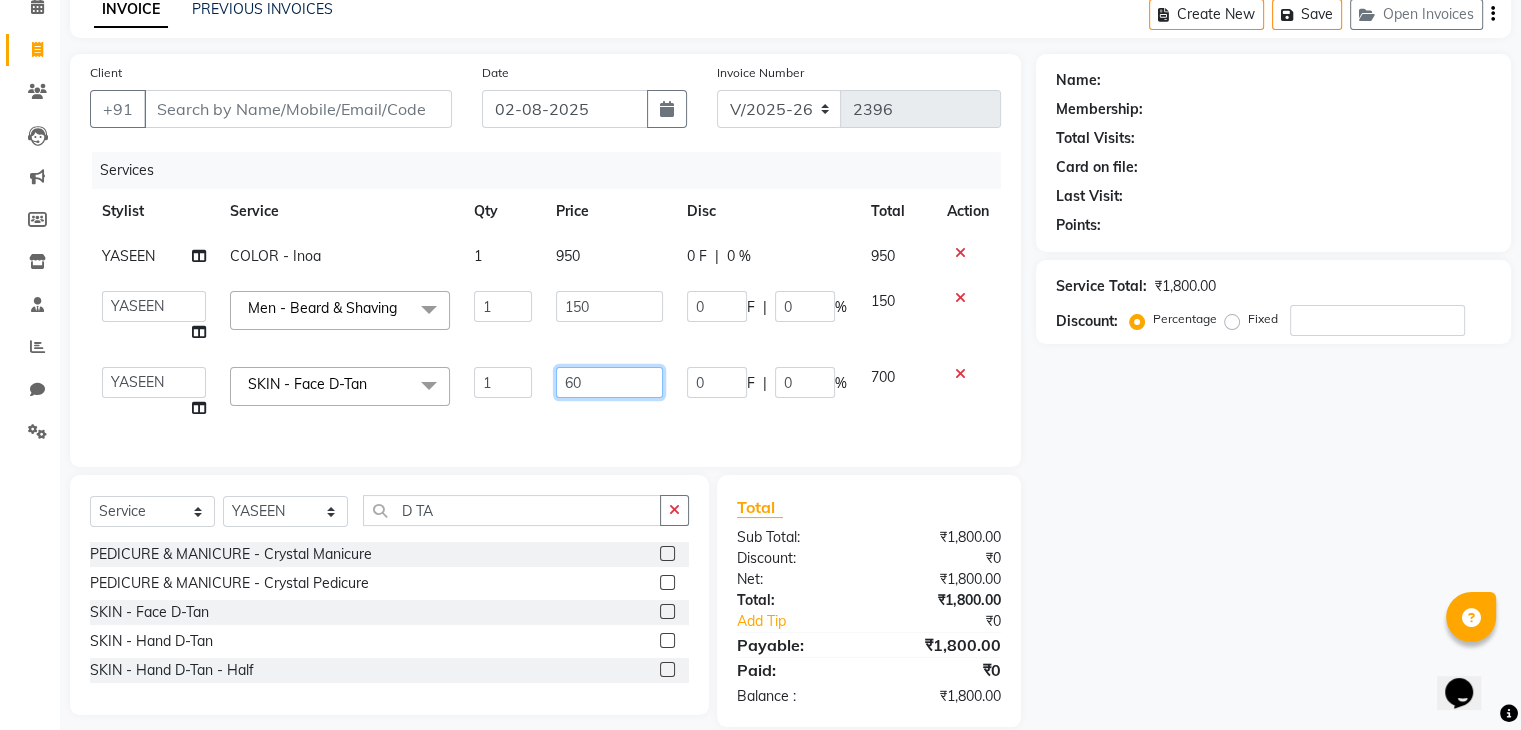 type on "600" 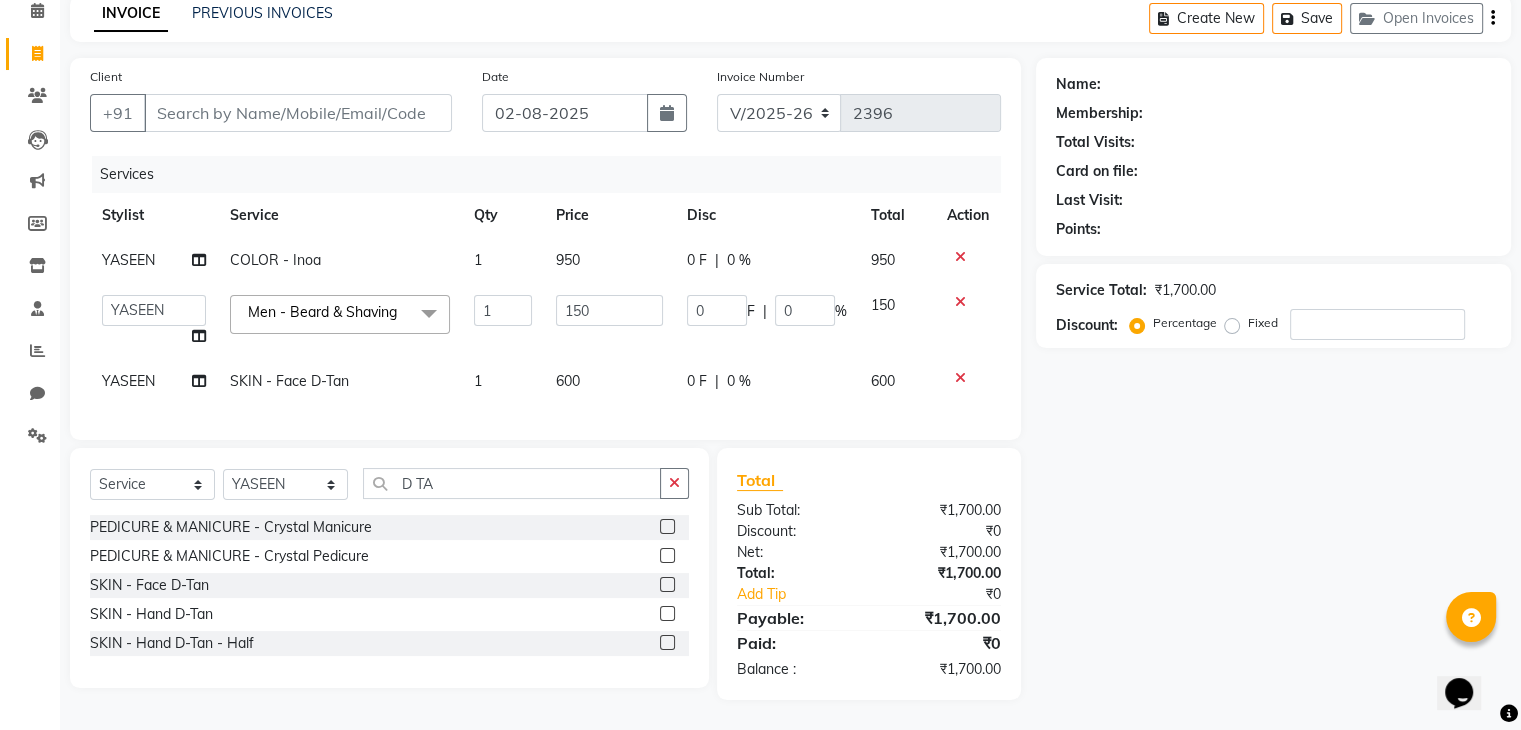 click on "Client +91 Date [DATE] Invoice Number V/[YEAR] V/[YEAR]-[YEAR] [NUMBER] Services Stylist Service Qty Price Disc Total Action [FIRST] COLOR - Inoa 1 950 0 F | 0 % 950  [FIRST]   [FIRST]   [FIRST]   [FIRST]   [FIRST]   [FIRST]   [FIRST] SIR   [FIRST]   [FIRST]   [FIRST]   [FIRST]   [FIRST]  Men - Beard & Shaving  x Men - Haircut Men - Beard & Shaving Men - Threading Men - Hair Wash Men - Head Massage Men - Beard Designing Beard Color foot massage Men - Haircut ( [FIRST] SIR ) said color Mustache  face wash hair set Nail Cut Dandruff Treatment side color HAIR IRONING FACE MSG side cut Female Hair Cut BRAZILIAN WAX FEMALE HAIR WASH FEMALE BLOW DRY CHEEKS THREADING EAR THREADING FACE SCRUB SPA & MORE - Hair Spa SPA & MORE - Olaplex SPA & MORE - Moroccan Spa SPA & MORE - Tea Tree Spa SPA & MORE - Botox Spa SPA & MORE - Nash Argan Spa SPA & MORE - Nash Filler COLOR - Touch-up COLOR - Majirel COLOR - Inoa COLOR - Fashion Color COLOR - Highlights HAIR TREATMENT - Crown Keratin HAIR TREATMENT - Global Keratin HAIR TREATMENT - QOD Treatment 1 0" 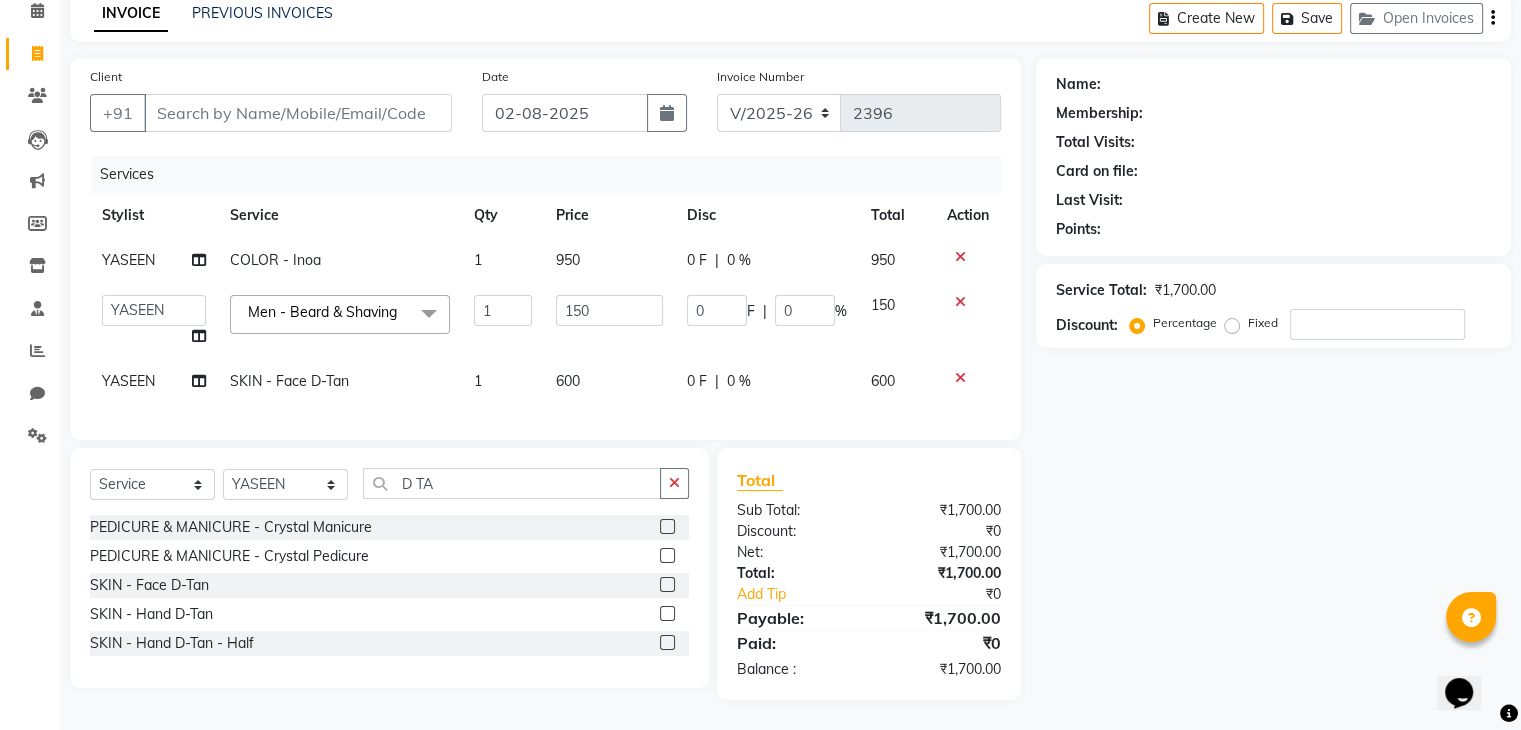 scroll, scrollTop: 108, scrollLeft: 0, axis: vertical 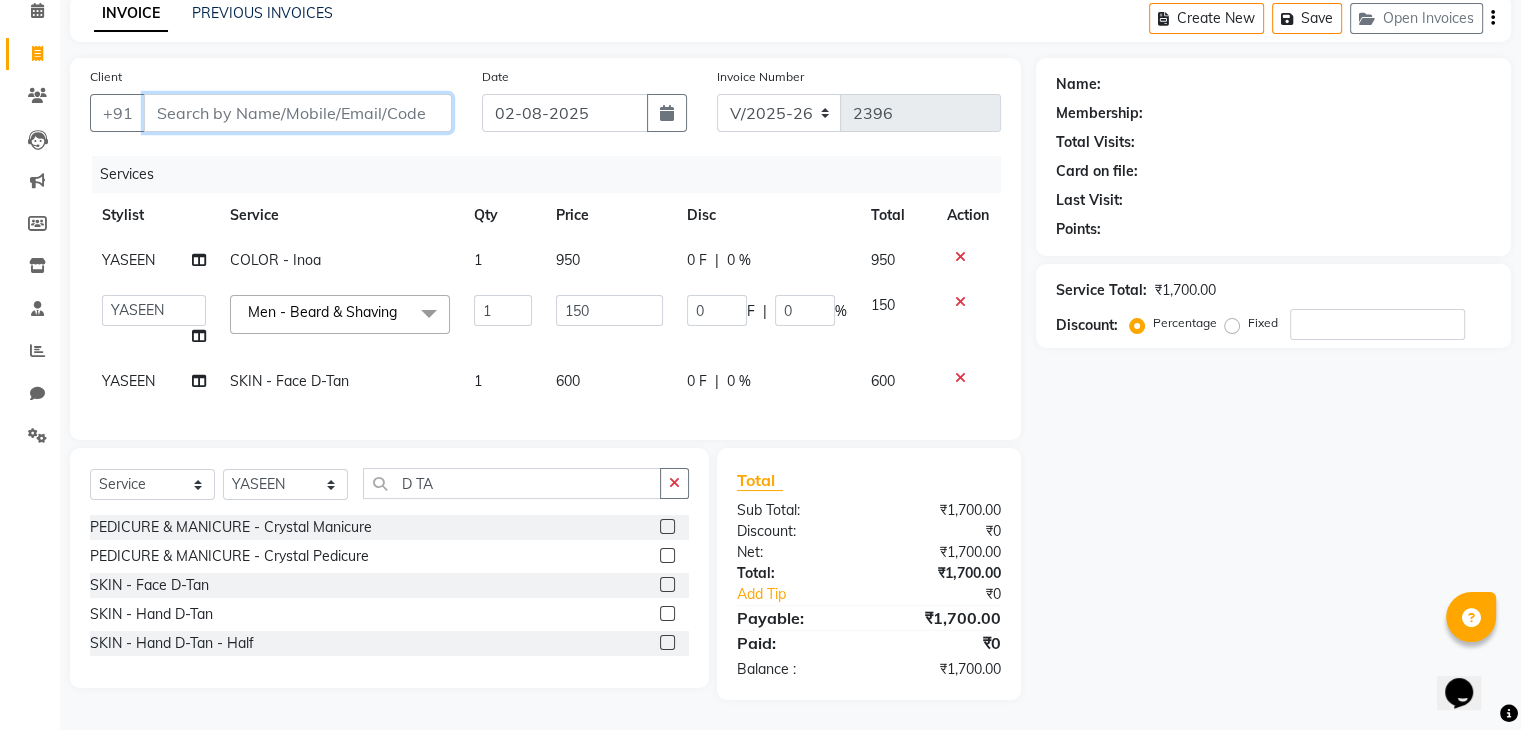 click on "Client" at bounding box center (298, 113) 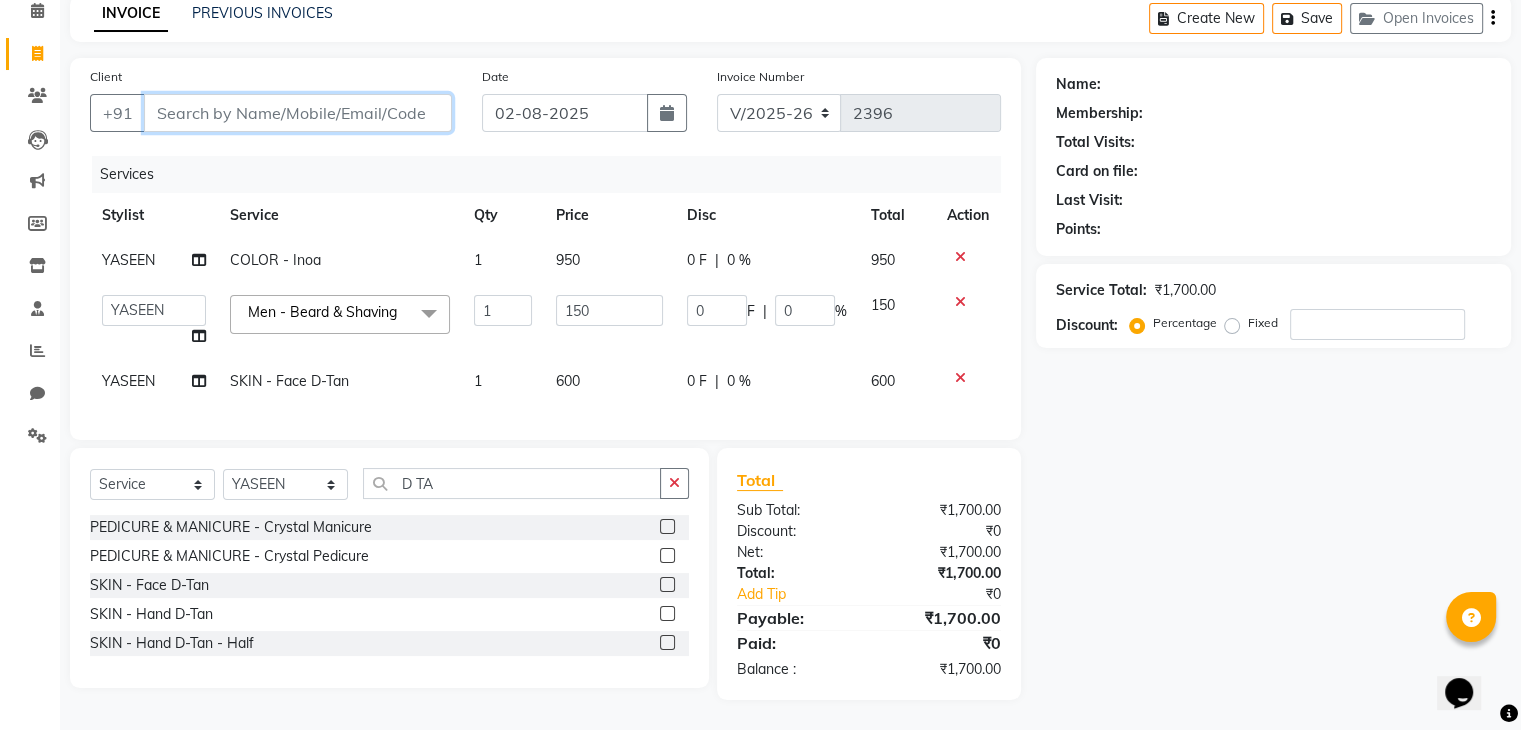 type on "9" 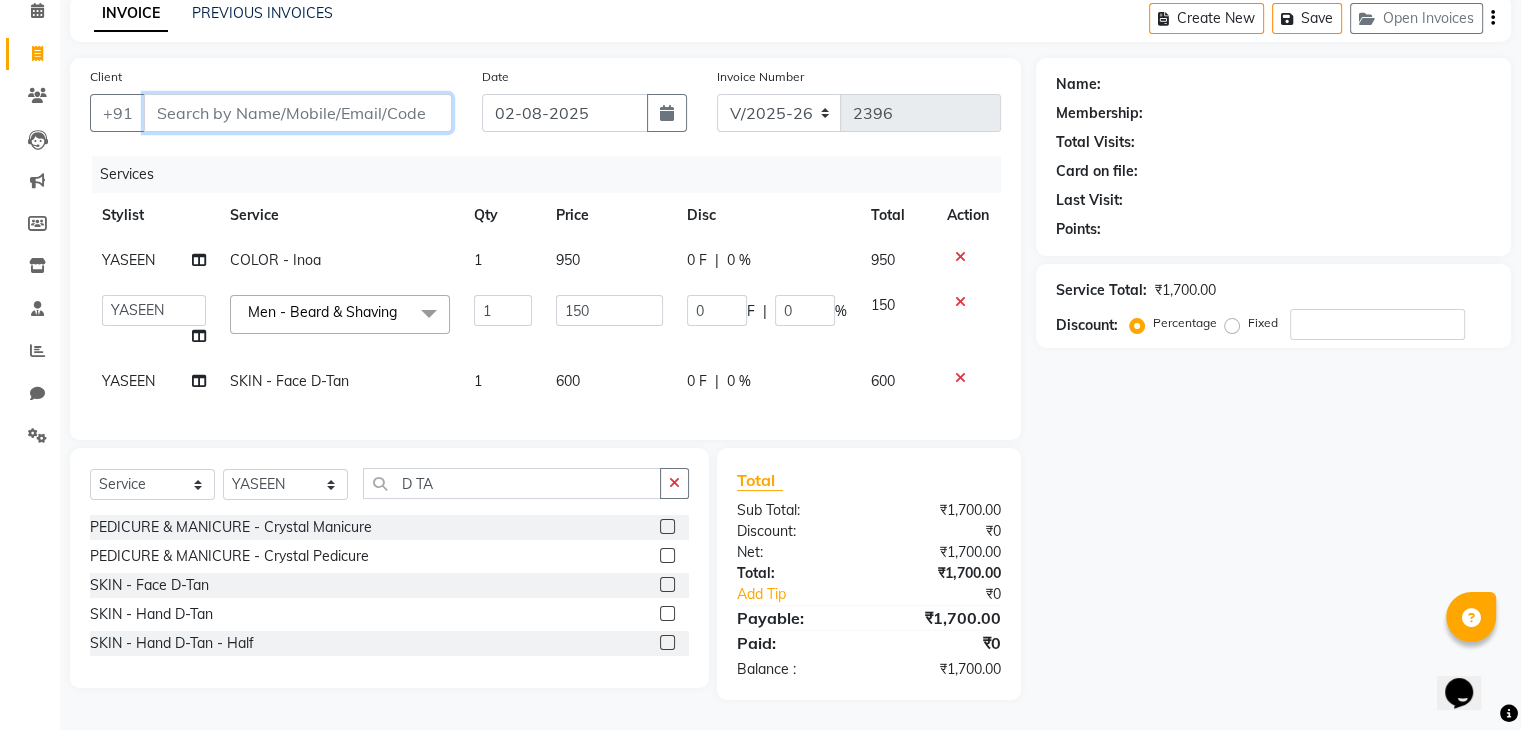 type on "0" 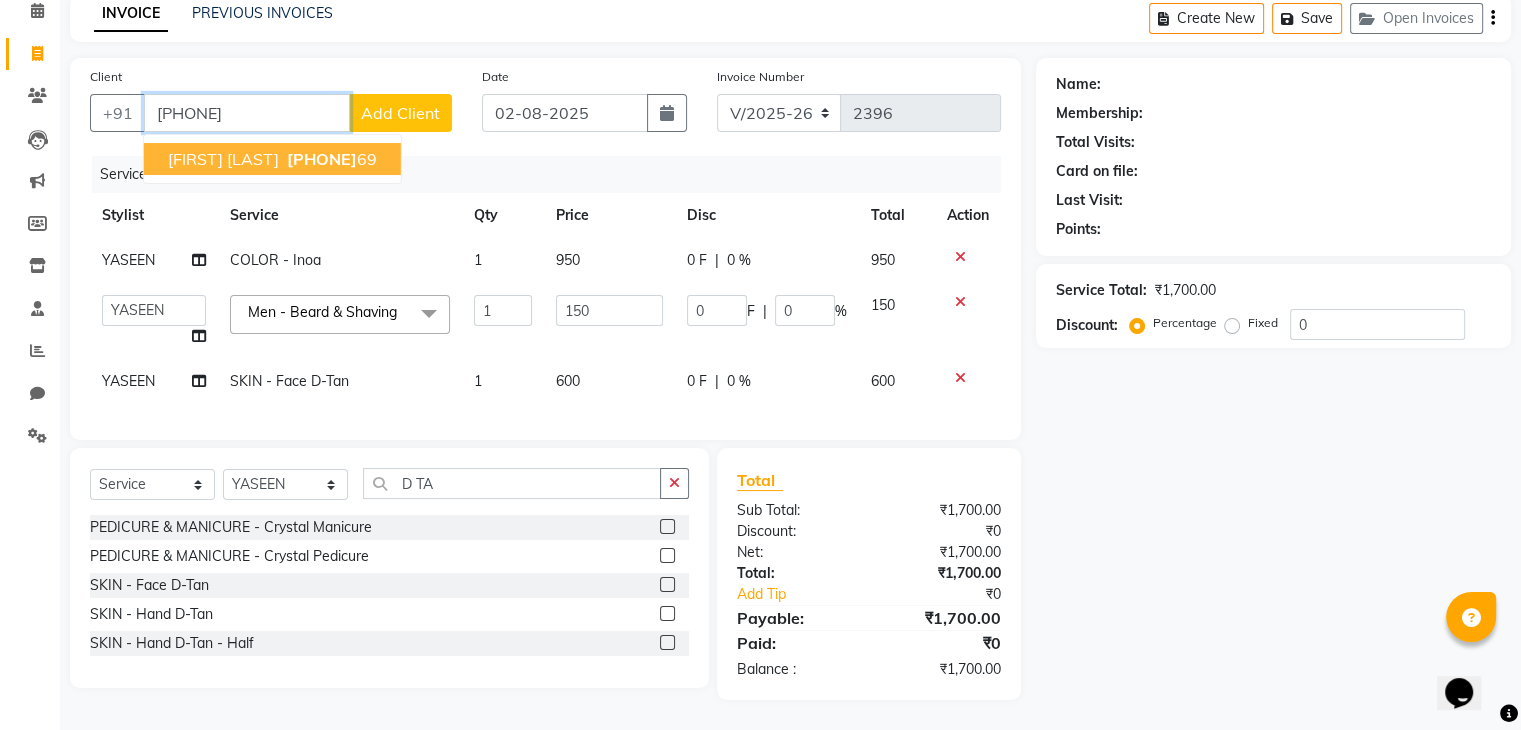 click on "[FIRST] [LAST]" at bounding box center (223, 159) 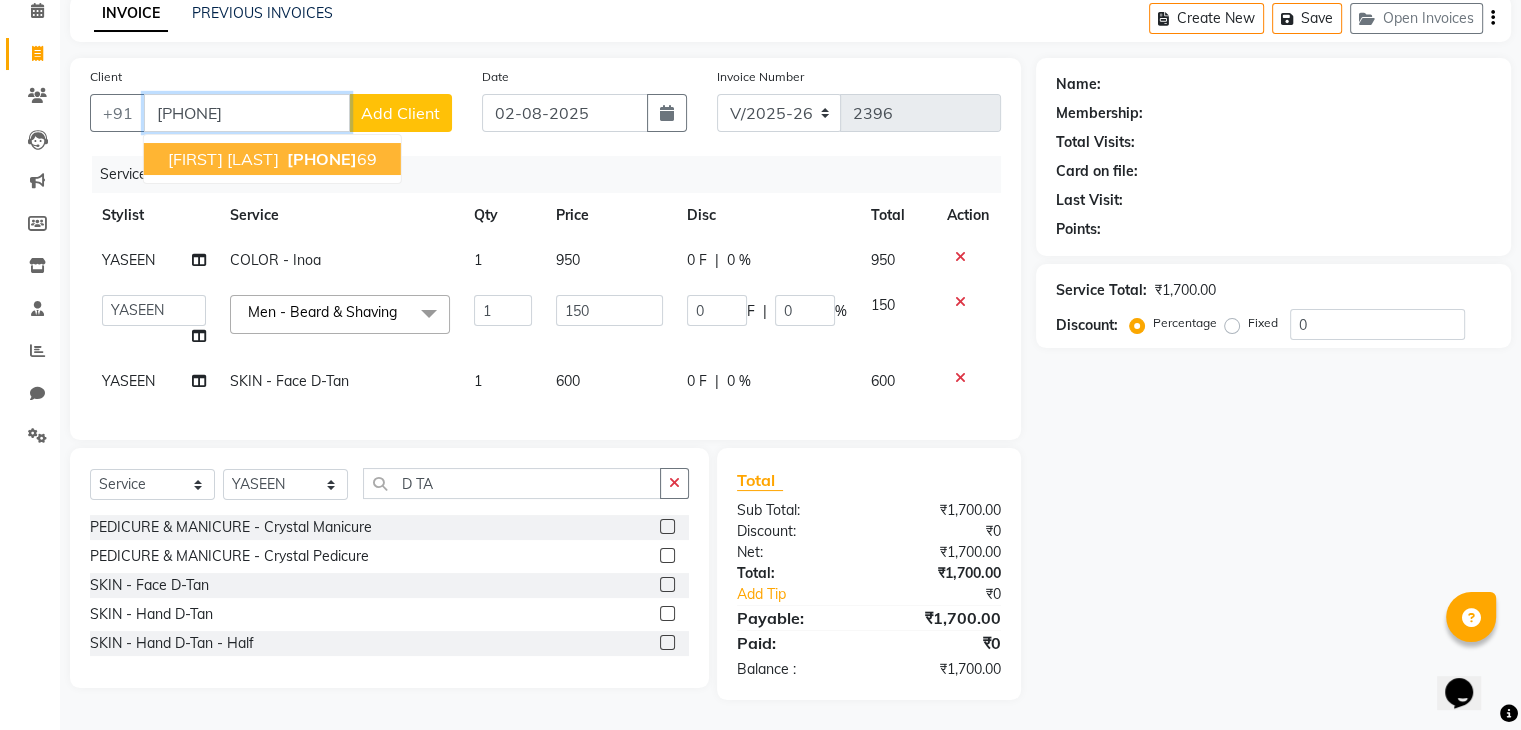 type on "[PHONE]" 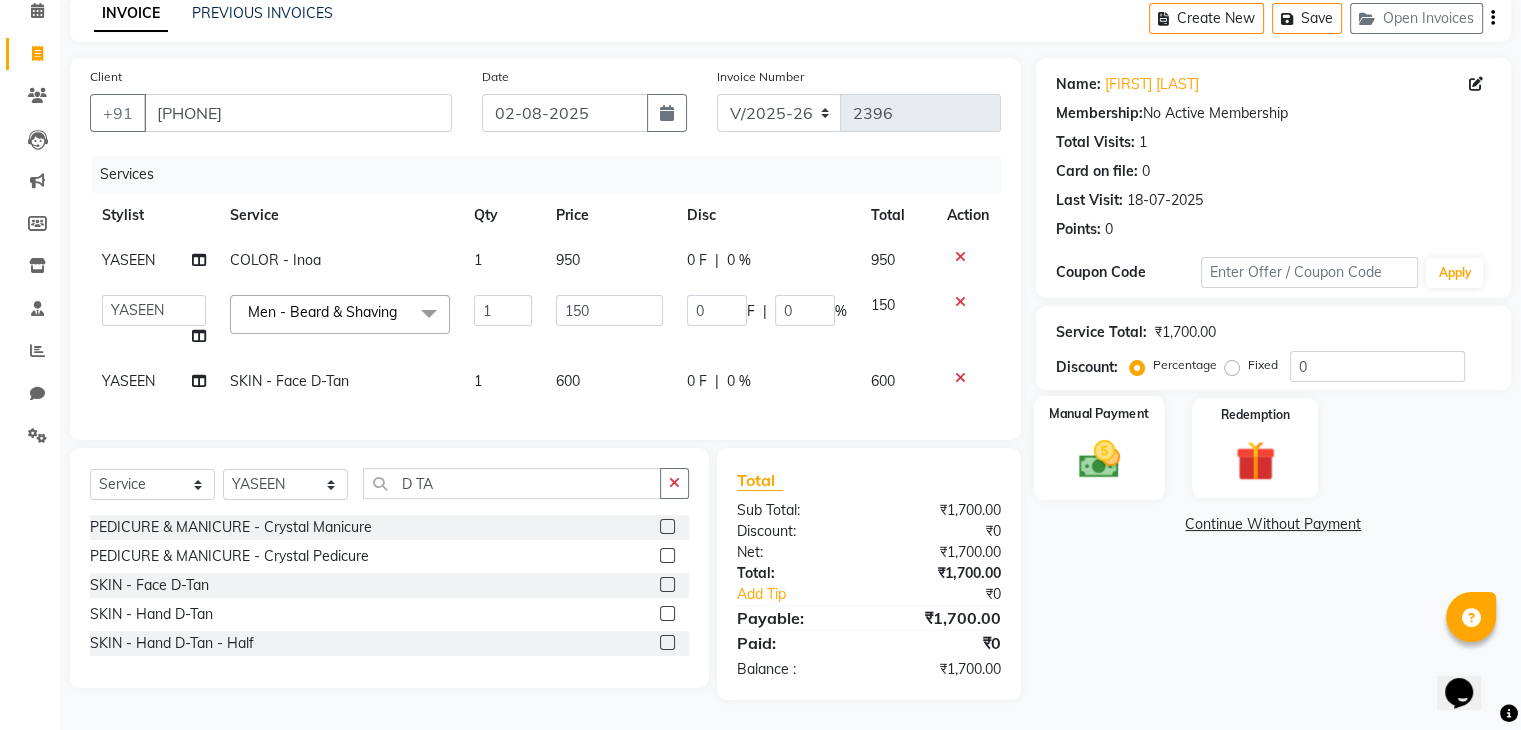 click 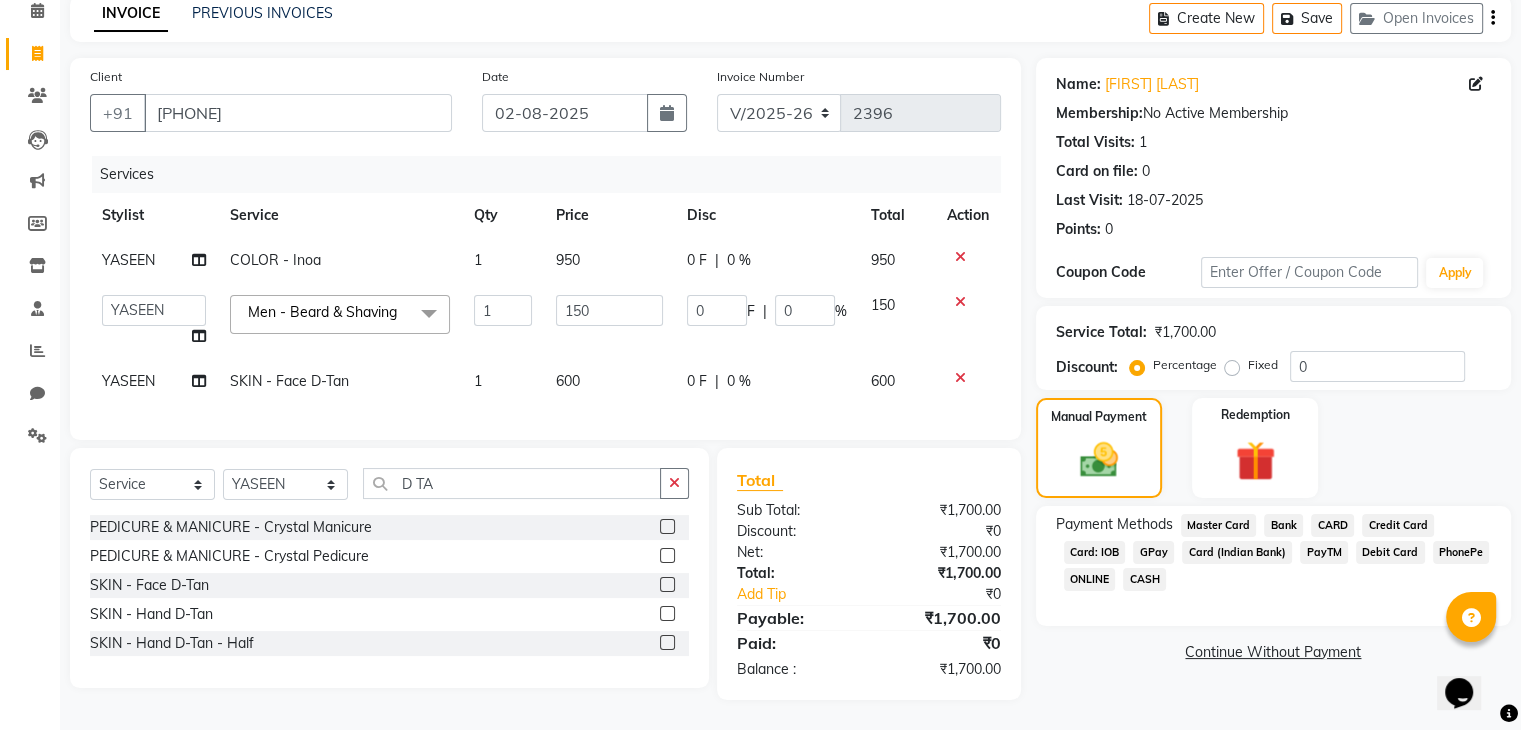 click on "CASH" 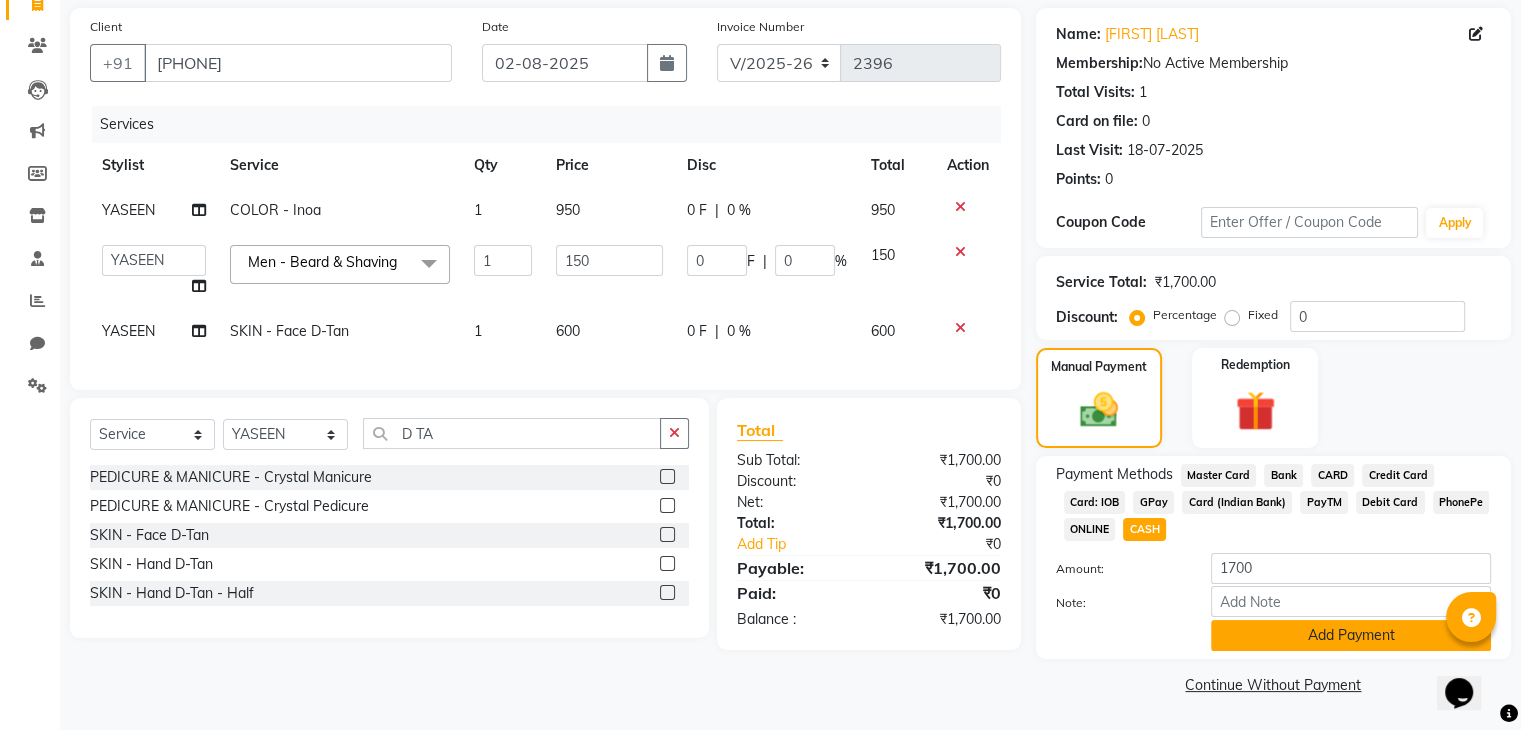 click on "Add Payment" 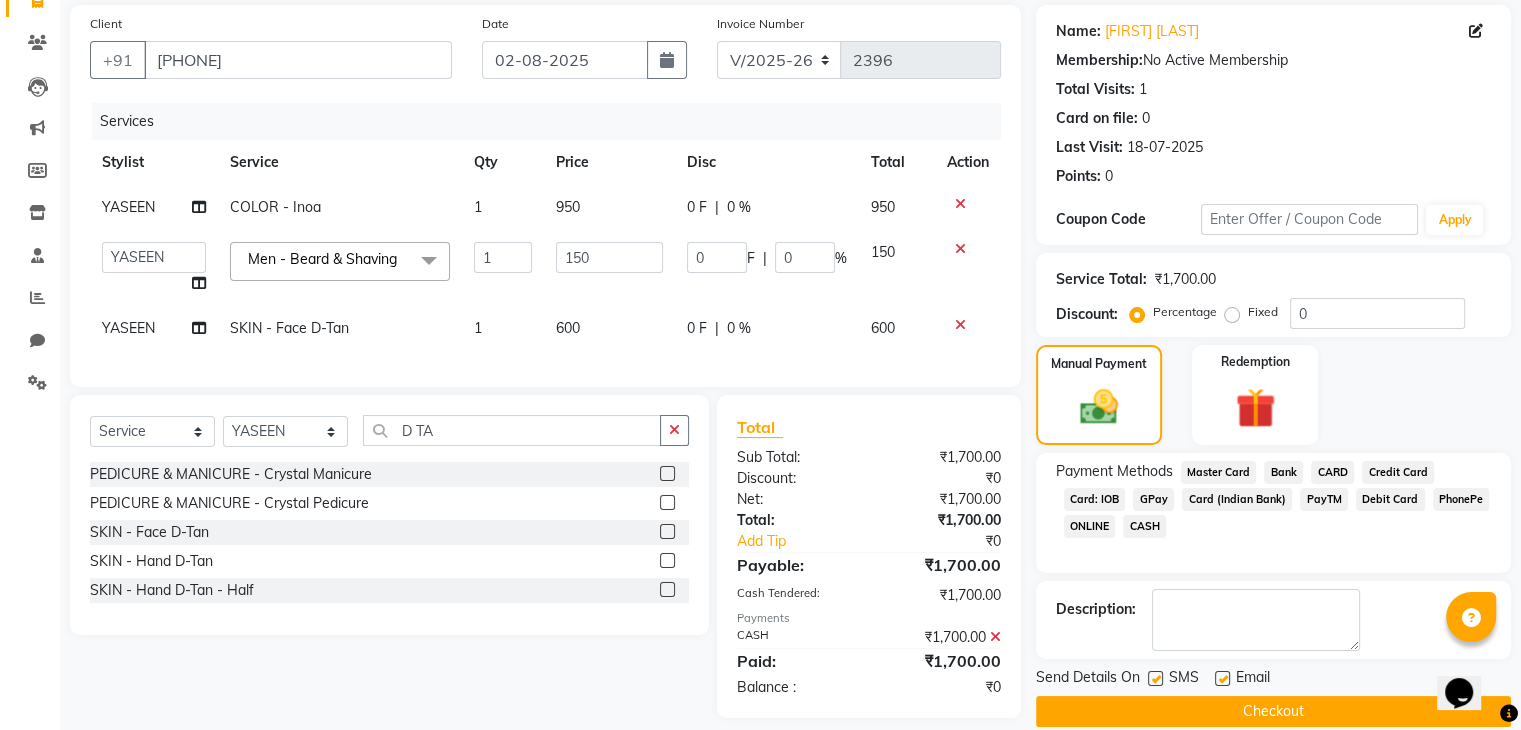 scroll, scrollTop: 179, scrollLeft: 0, axis: vertical 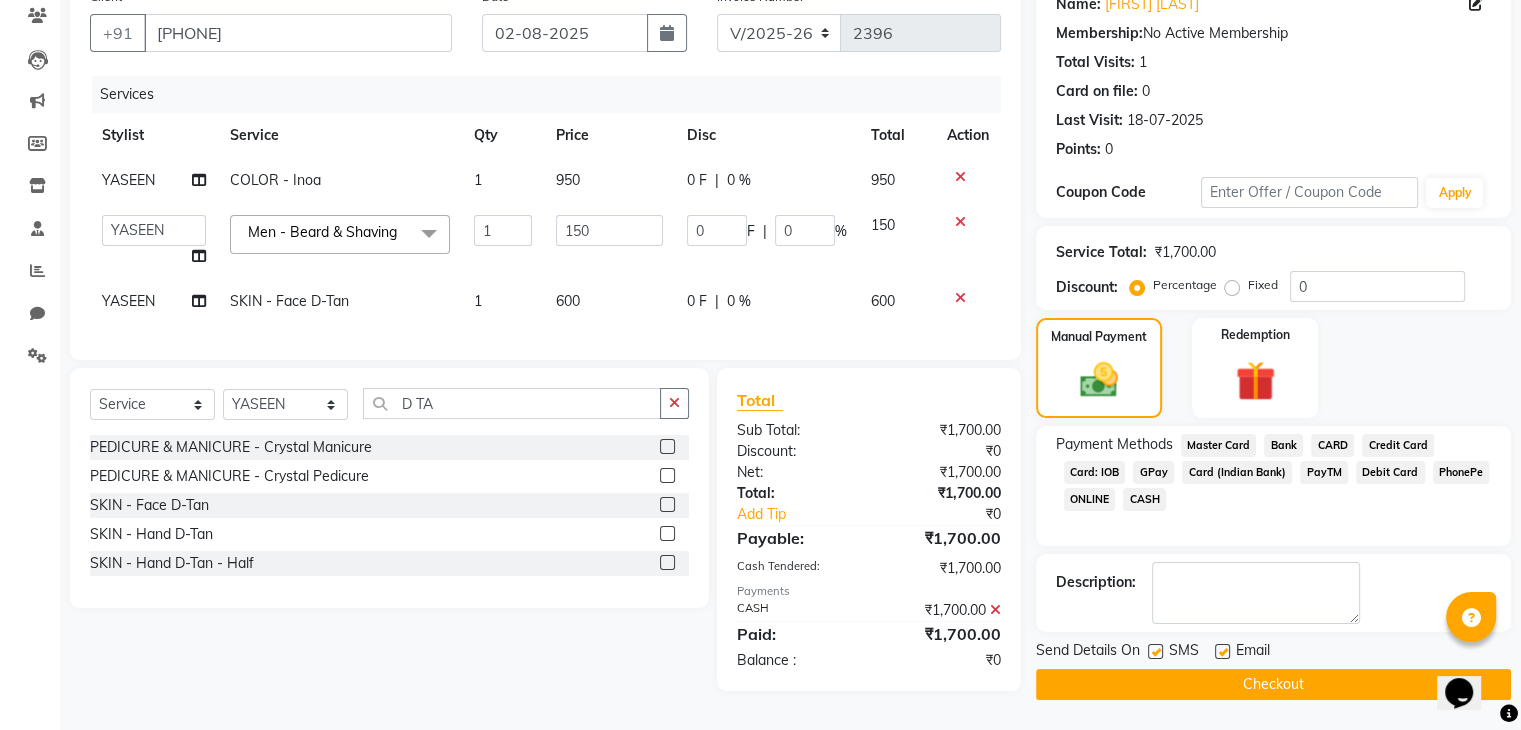 click on "Checkout" 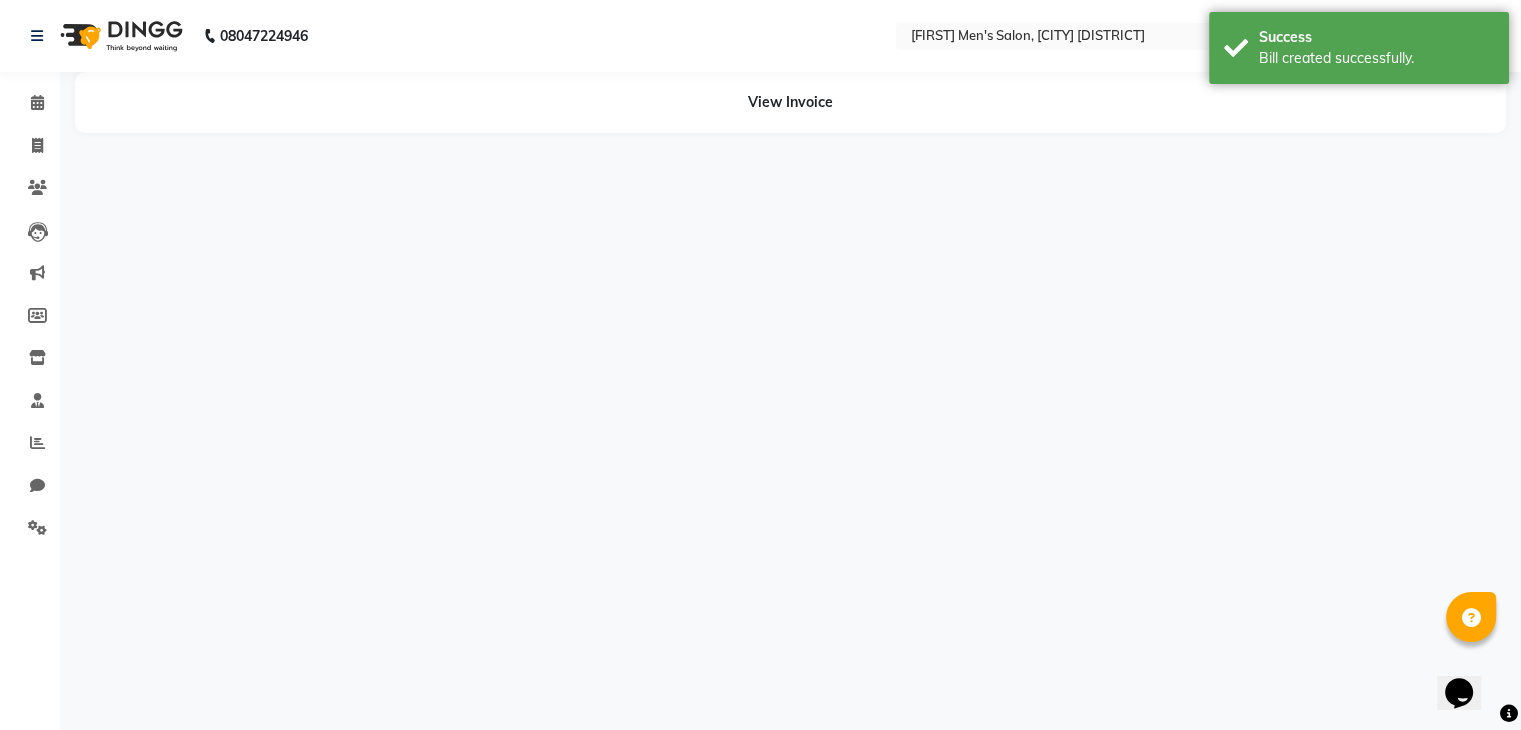 scroll, scrollTop: 0, scrollLeft: 0, axis: both 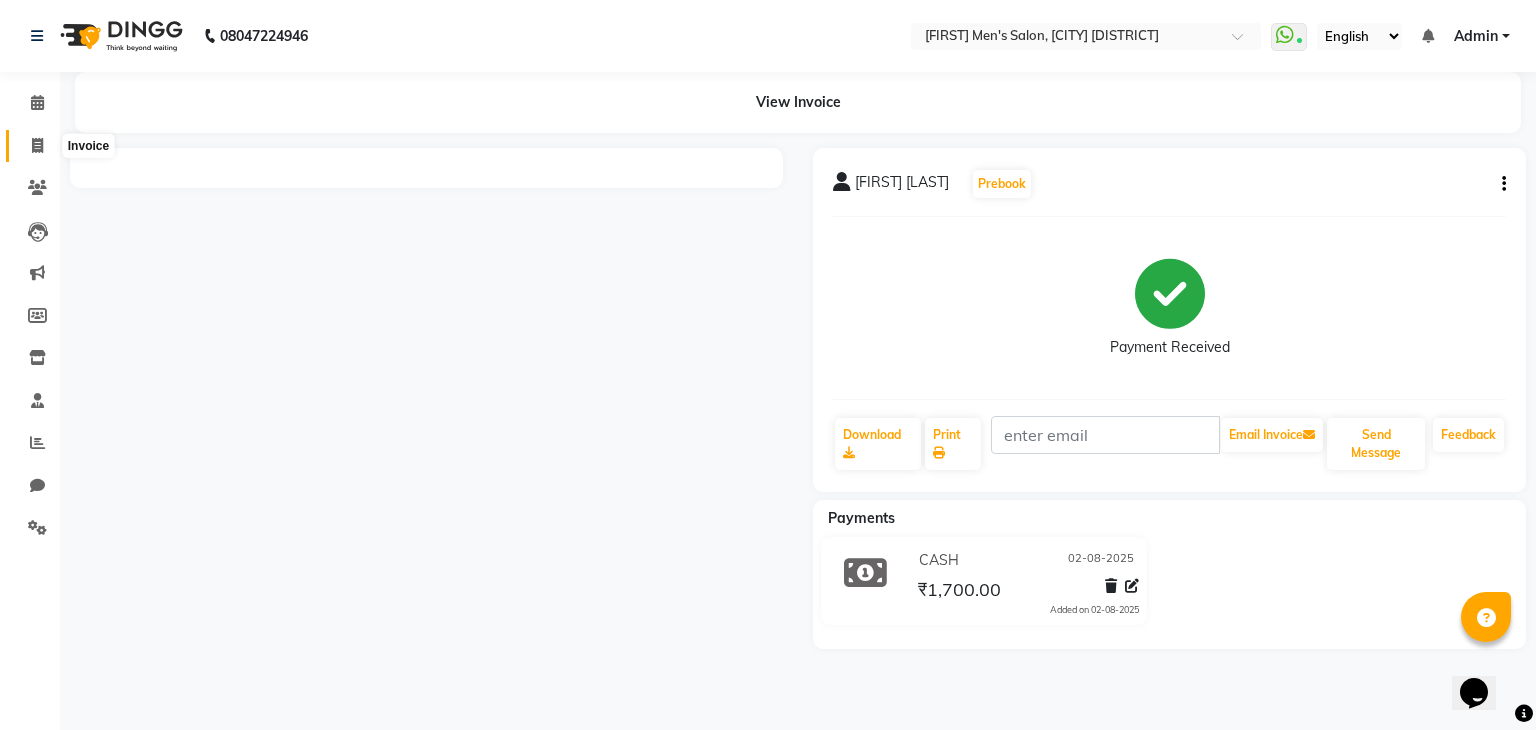 click 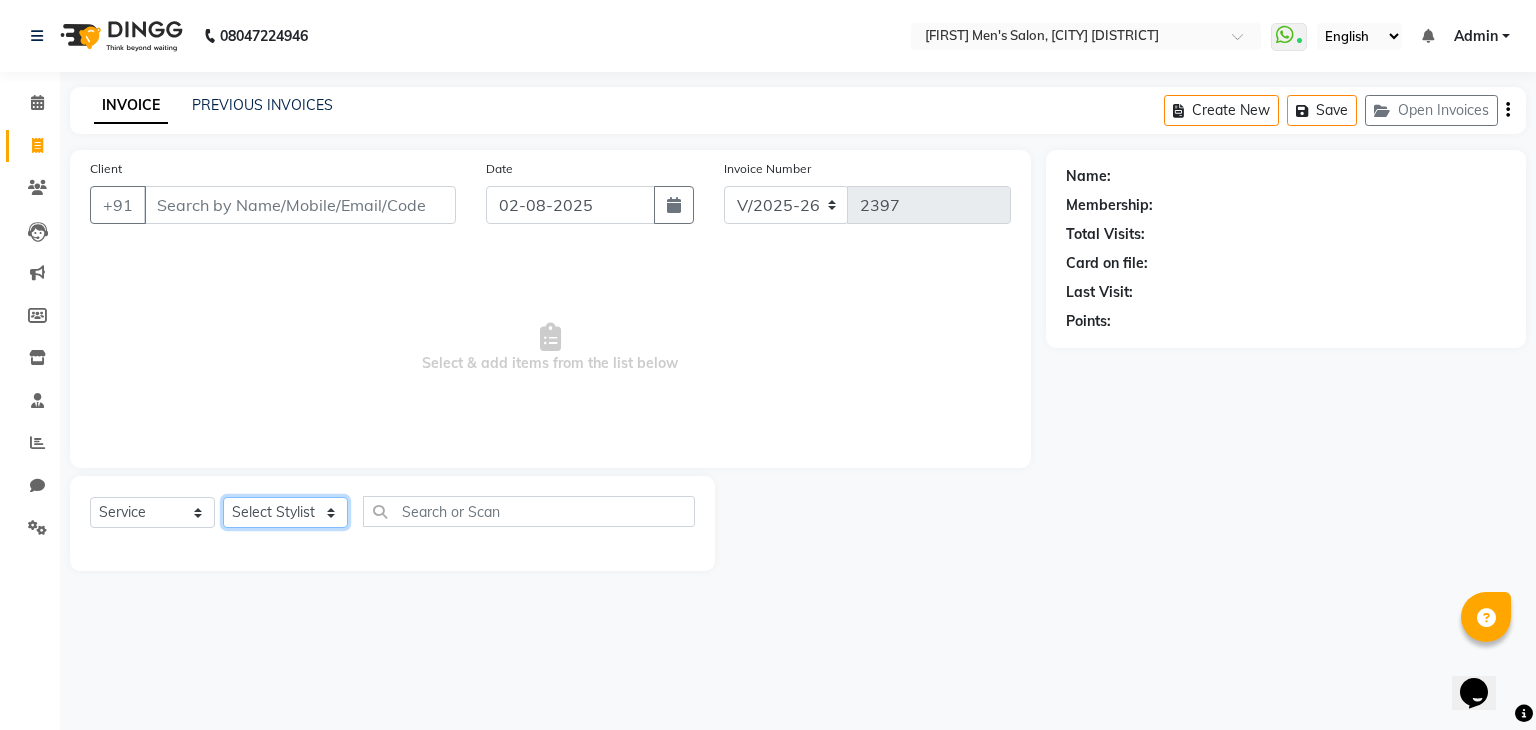 click on "Select Stylist [FIRST] [FIRST] [FIRST] [FIRST] [FIRST] [FIRST] [FIRST] SIR [FIRST] [FIRST] [FIRST] [FIRST] [FIRST]  SKIN - Face D-Tan  x Men - Haircut Men - Beard & Shaving Men - Threading Men - Hair Wash Men - Head Massage Men - Beard Designing Beard Color foot massage Men - Haircut ( [FIRST] SIR ) said color Mustache  face wash hair set Nail Cut Dandruff Treatment side color HAIR IRONING FACE MSG side cut Female Hair Cut BRAZILIAN WAX FEMALE HAIR WASH FEMALE BLOW DRY CHEEKS THREADING EAR THREADING FACE SCRUB SPA & MORE - Hair Spa SPA & MORE - Olaplex SPA & MORE - Moroccan Spa SPA & MORE - Tea Tree Spa SPA & MORE - Botox Spa SPA & MORE - Nash Argan Spa SPA & MORE - Nash Filler COLOR - Touch-up COLOR - Majirel COLOR - Inoa COLOR - Fashion Color COLOR - Highlights HAIR TREATMENT - Crown Keratin HAIR TREATMENT - Global Keratin HAIR TREATMENT - Cysteine Treatment HAIR TREATMENT - QOD Treatment HAIR TREATMENT - Smoothing HAIR TREATMENT - Straightening PEDICURE & MANICURE - Signature Manicure SKIN - Face Bleach 1 700 0 F" 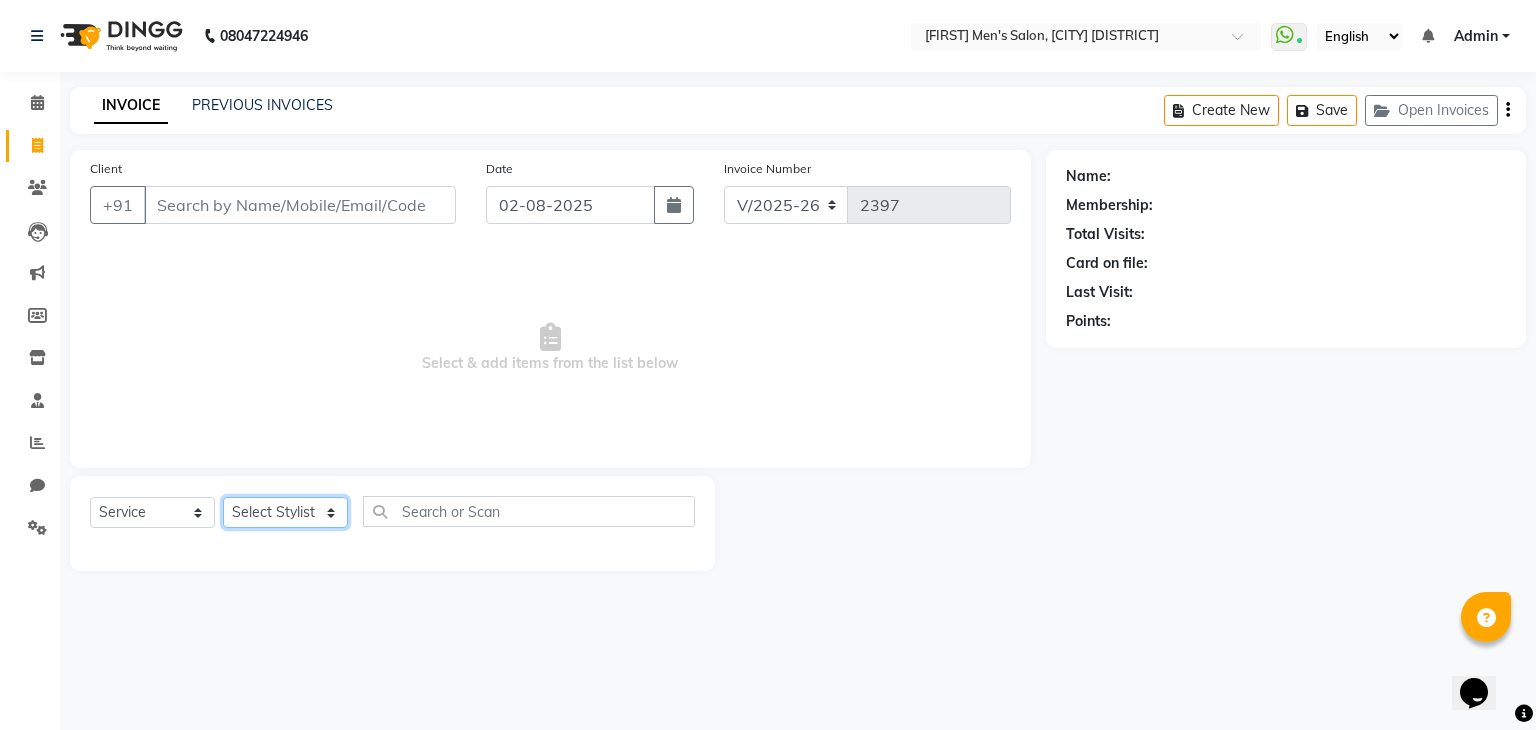 select on "85157" 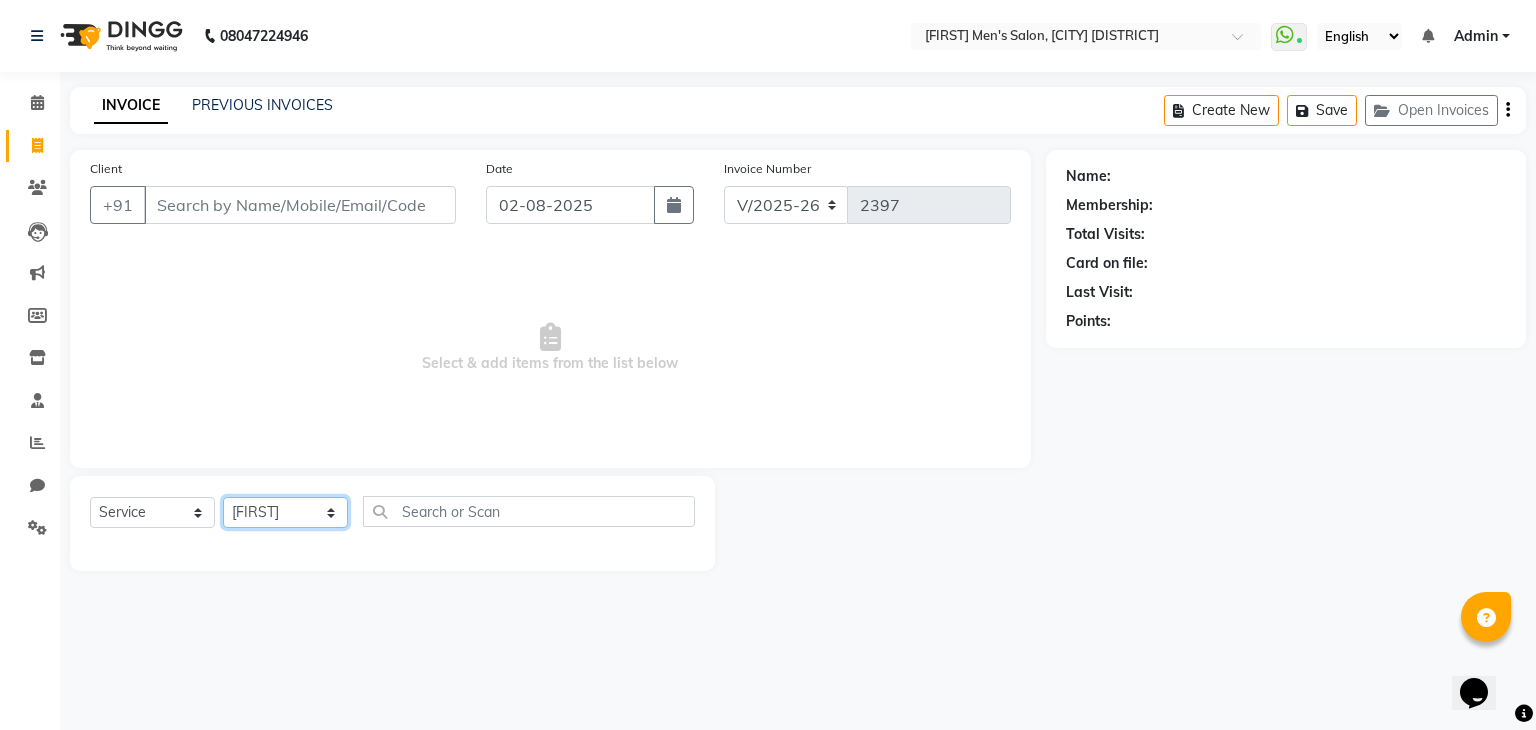 click on "Select Stylist [FIRST] [FIRST] [FIRST] [FIRST] [FIRST] [FIRST] [FIRST] SIR [FIRST] [FIRST] [FIRST] [FIRST] [FIRST]  SKIN - Face D-Tan  x Men - Haircut Men - Beard & Shaving Men - Threading Men - Hair Wash Men - Head Massage Men - Beard Designing Beard Color foot massage Men - Haircut ( [FIRST] SIR ) said color Mustache  face wash hair set Nail Cut Dandruff Treatment side color HAIR IRONING FACE MSG side cut Female Hair Cut BRAZILIAN WAX FEMALE HAIR WASH FEMALE BLOW DRY CHEEKS THREADING EAR THREADING FACE SCRUB SPA & MORE - Hair Spa SPA & MORE - Olaplex SPA & MORE - Moroccan Spa SPA & MORE - Tea Tree Spa SPA & MORE - Botox Spa SPA & MORE - Nash Argan Spa SPA & MORE - Nash Filler COLOR - Touch-up COLOR - Majirel COLOR - Inoa COLOR - Fashion Color COLOR - Highlights HAIR TREATMENT - Crown Keratin HAIR TREATMENT - Global Keratin HAIR TREATMENT - Cysteine Treatment HAIR TREATMENT - QOD Treatment HAIR TREATMENT - Smoothing HAIR TREATMENT - Straightening PEDICURE & MANICURE - Signature Manicure SKIN - Face Bleach 1 700 0 F" 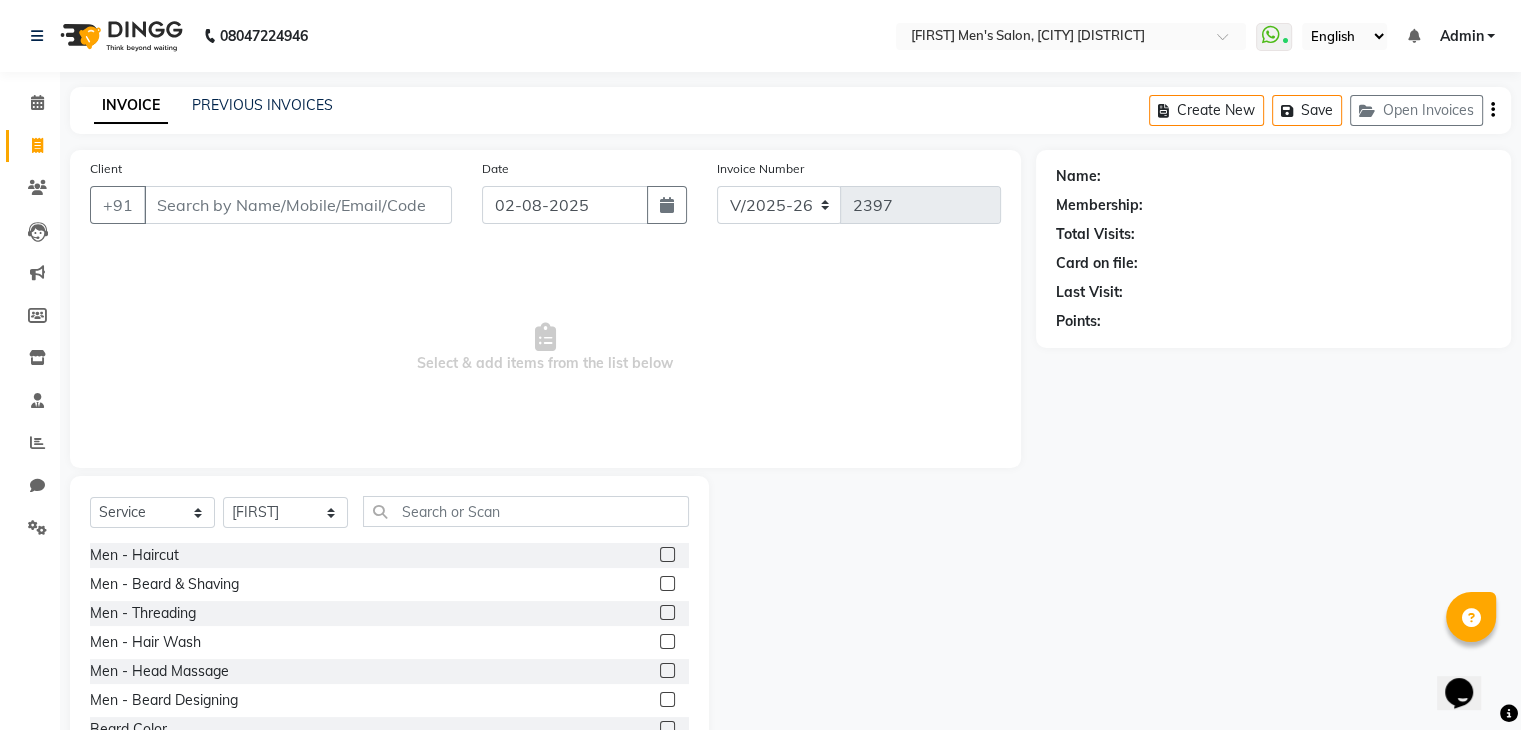 click 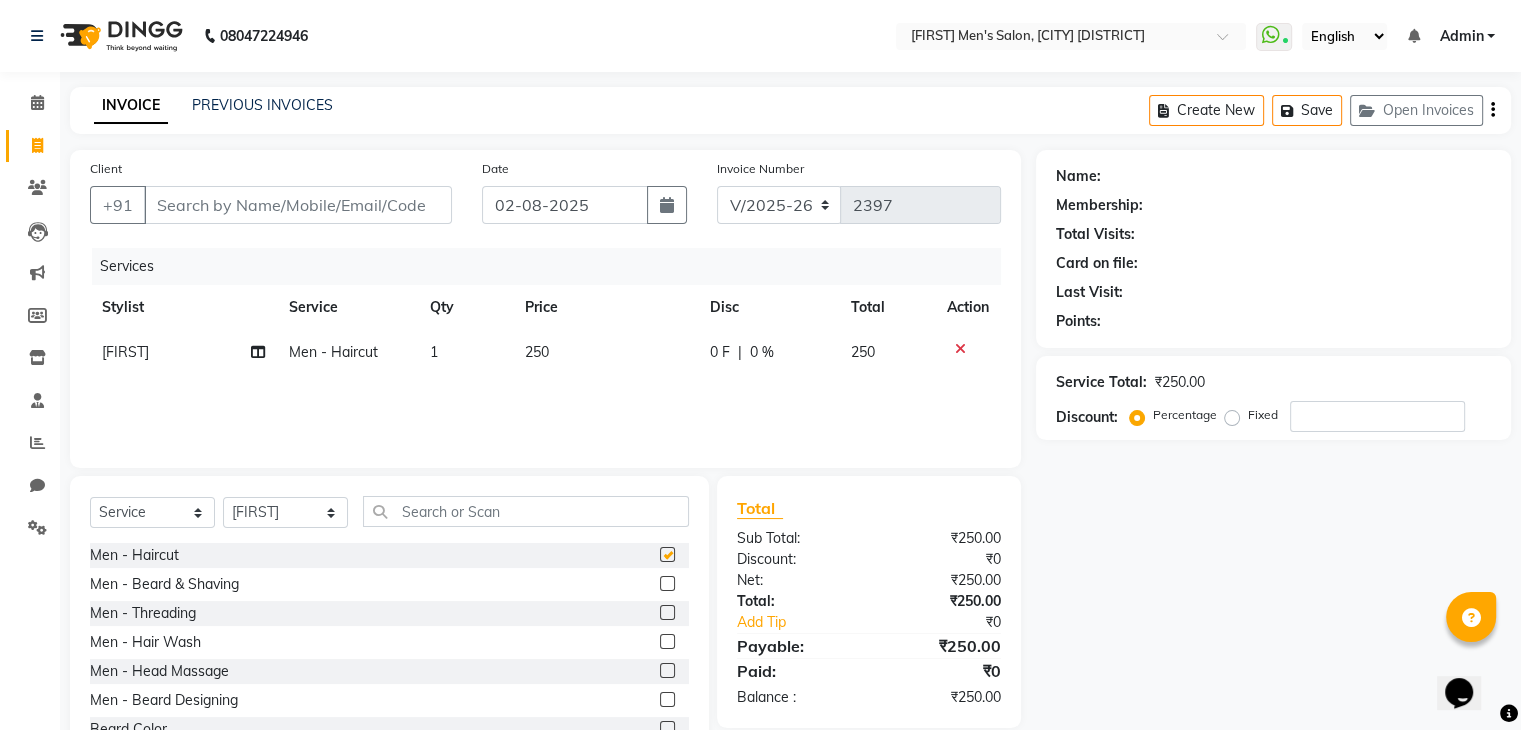 checkbox on "false" 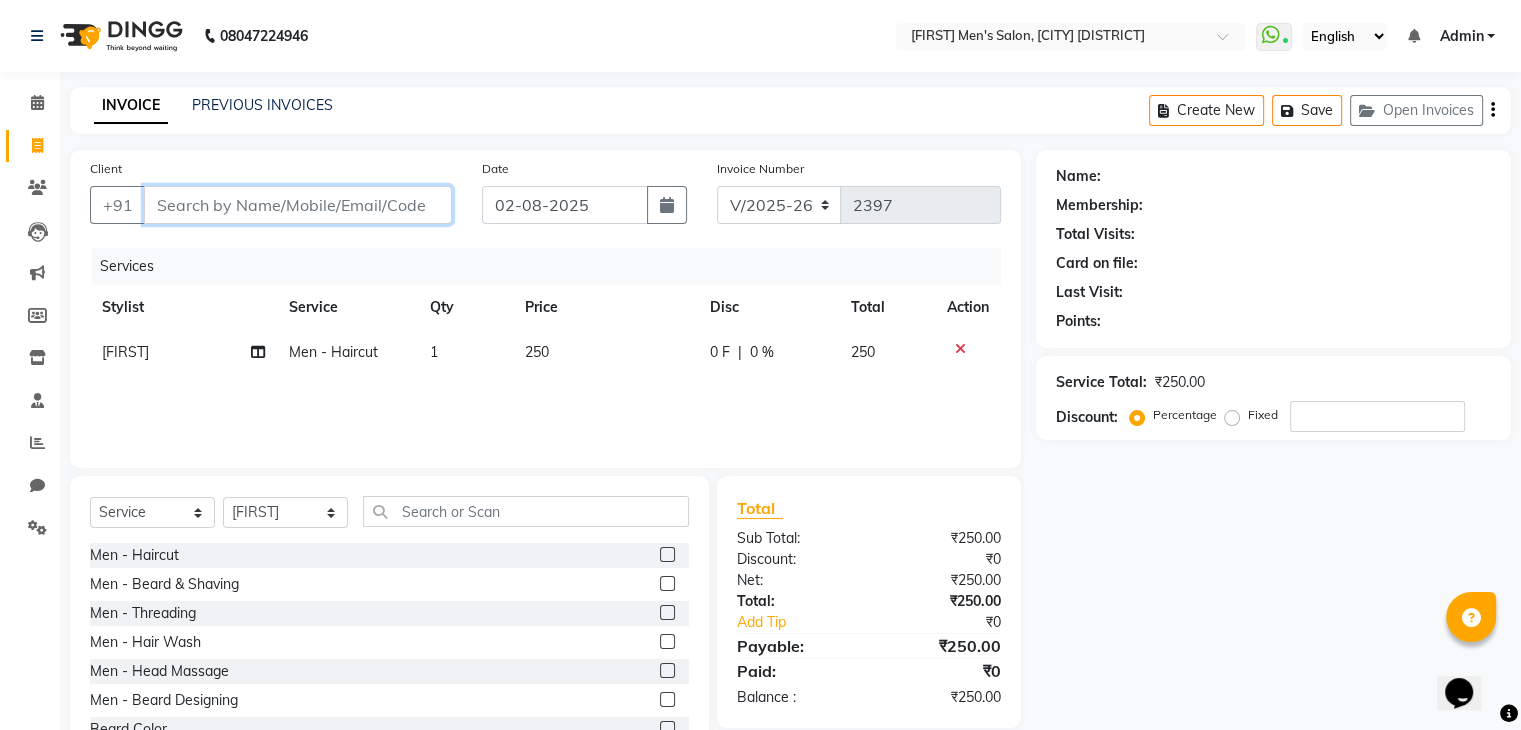 click on "Client" at bounding box center [298, 205] 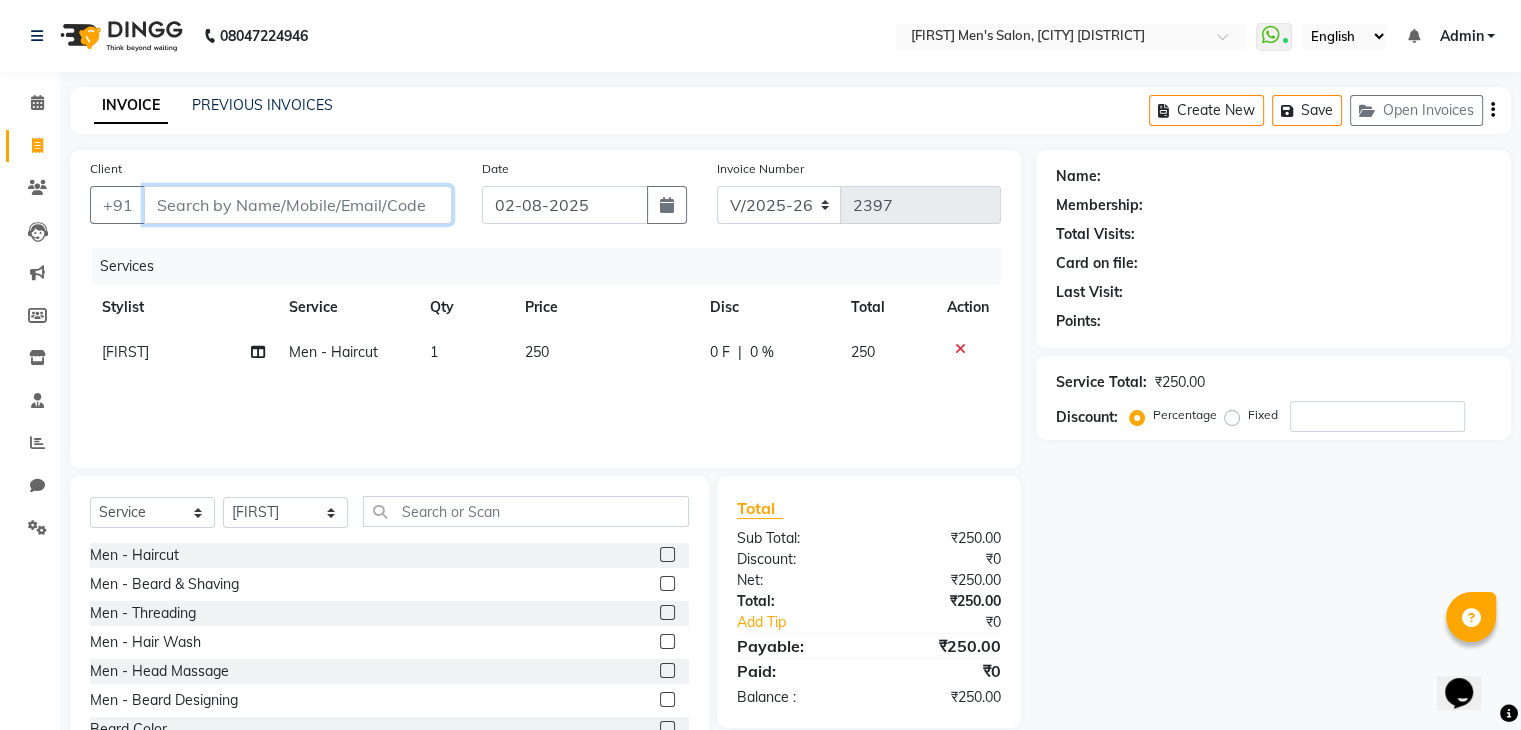 type on "9" 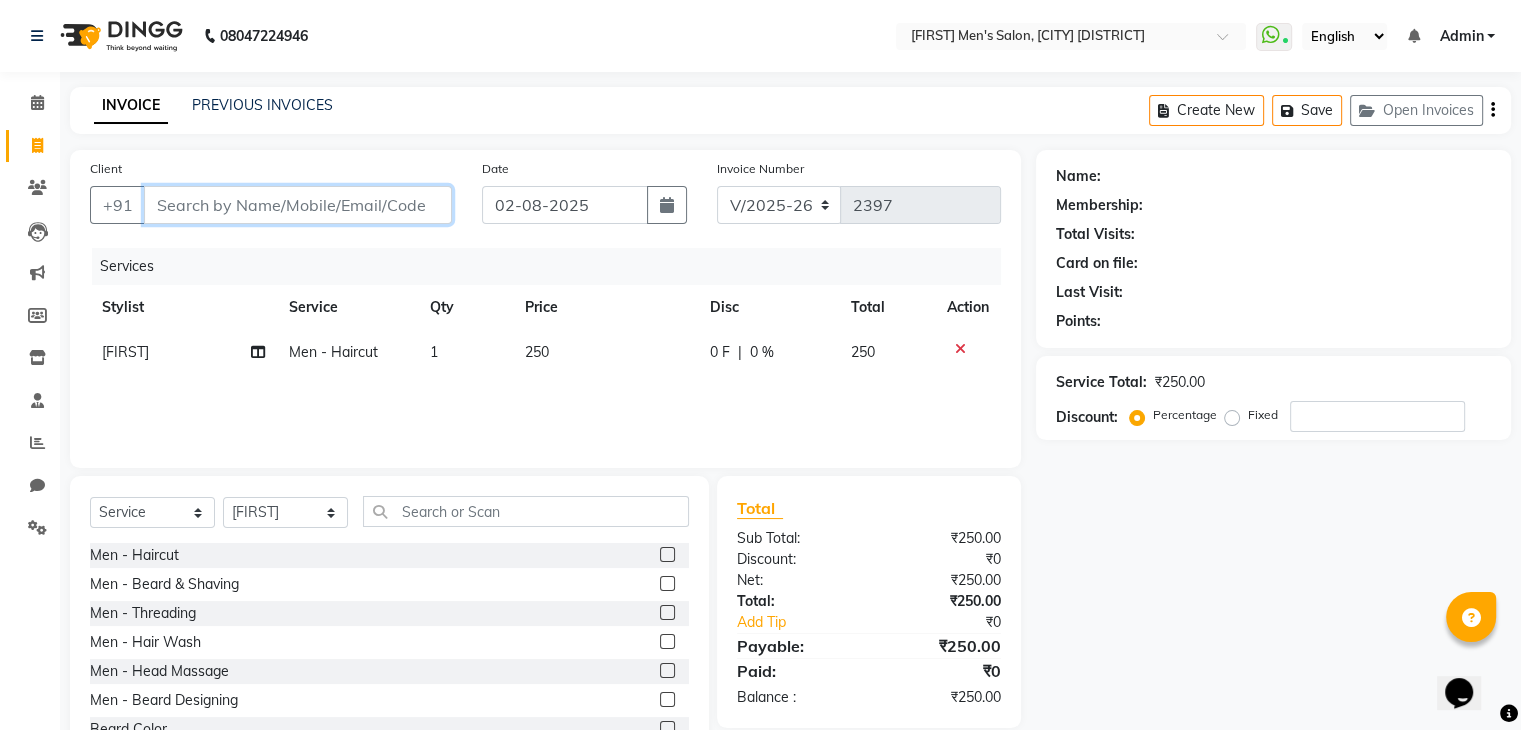 type on "0" 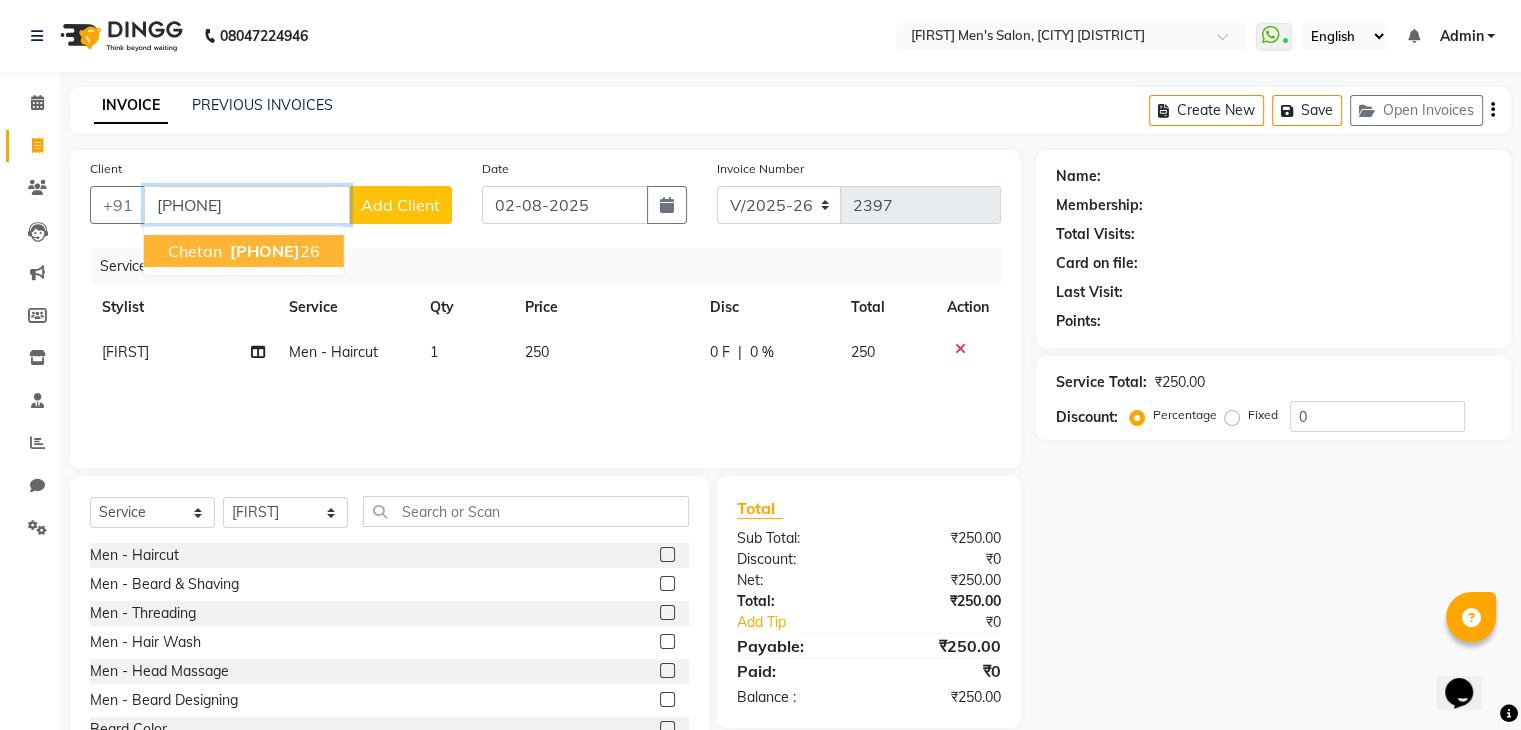click on "[PHONE]" at bounding box center [265, 251] 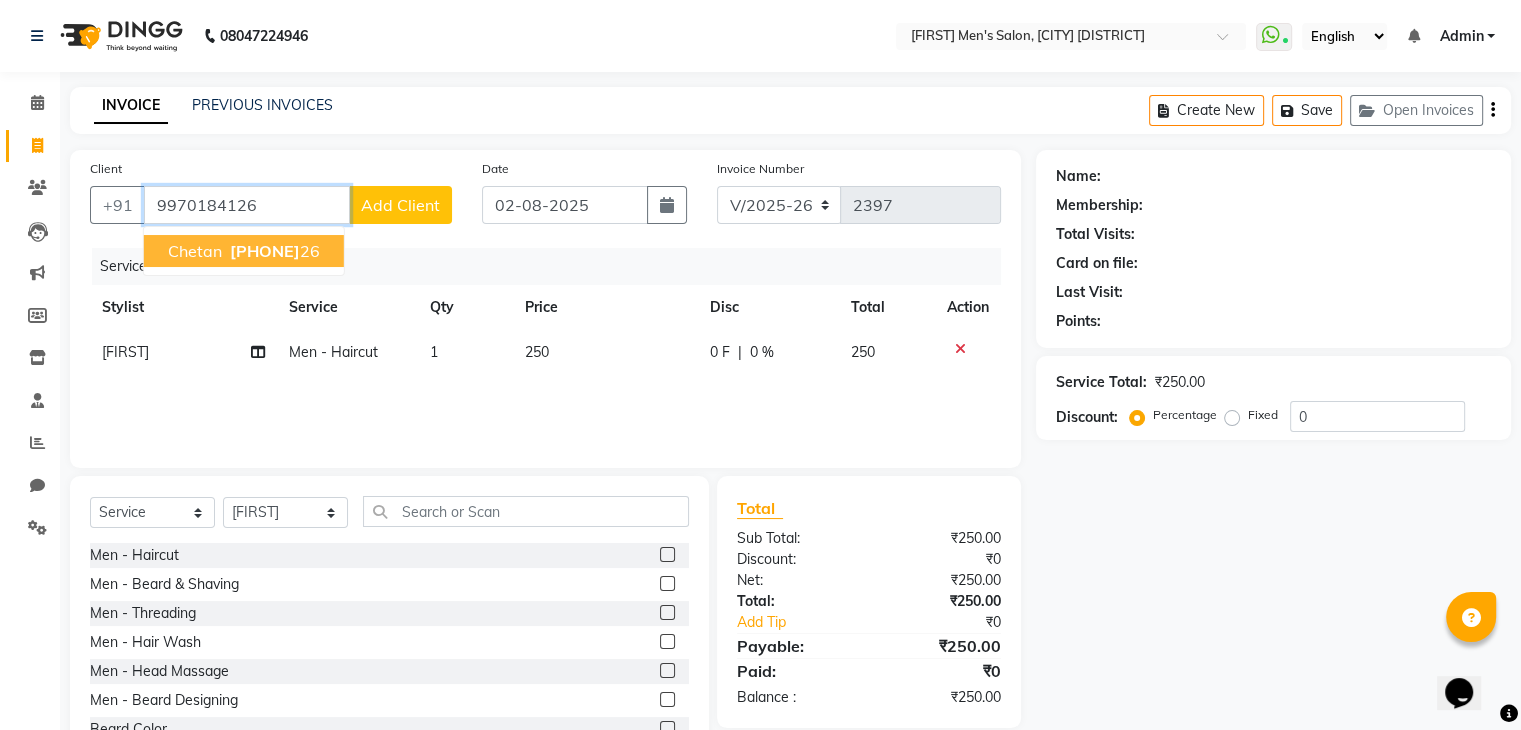 type on "9970184126" 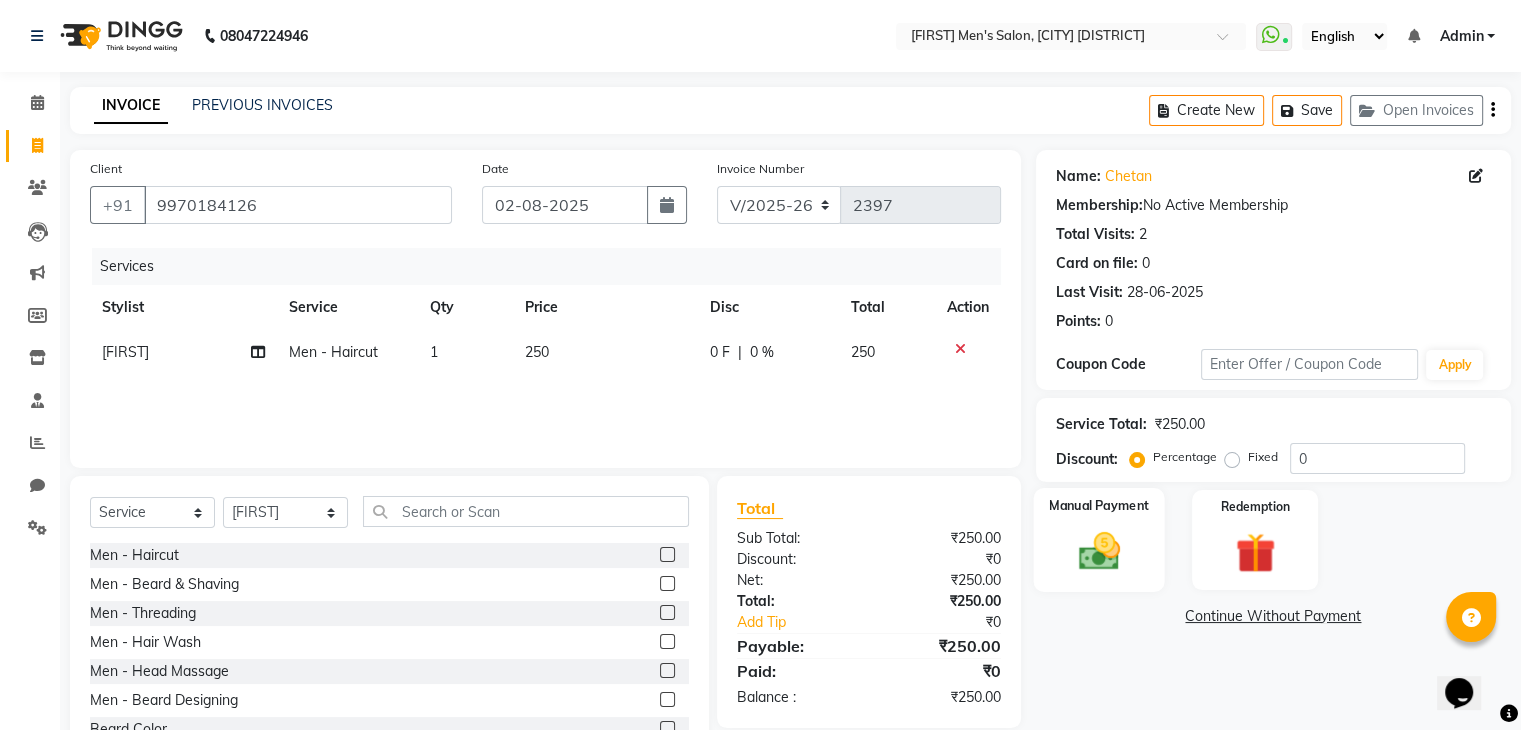 click on "Manual Payment" 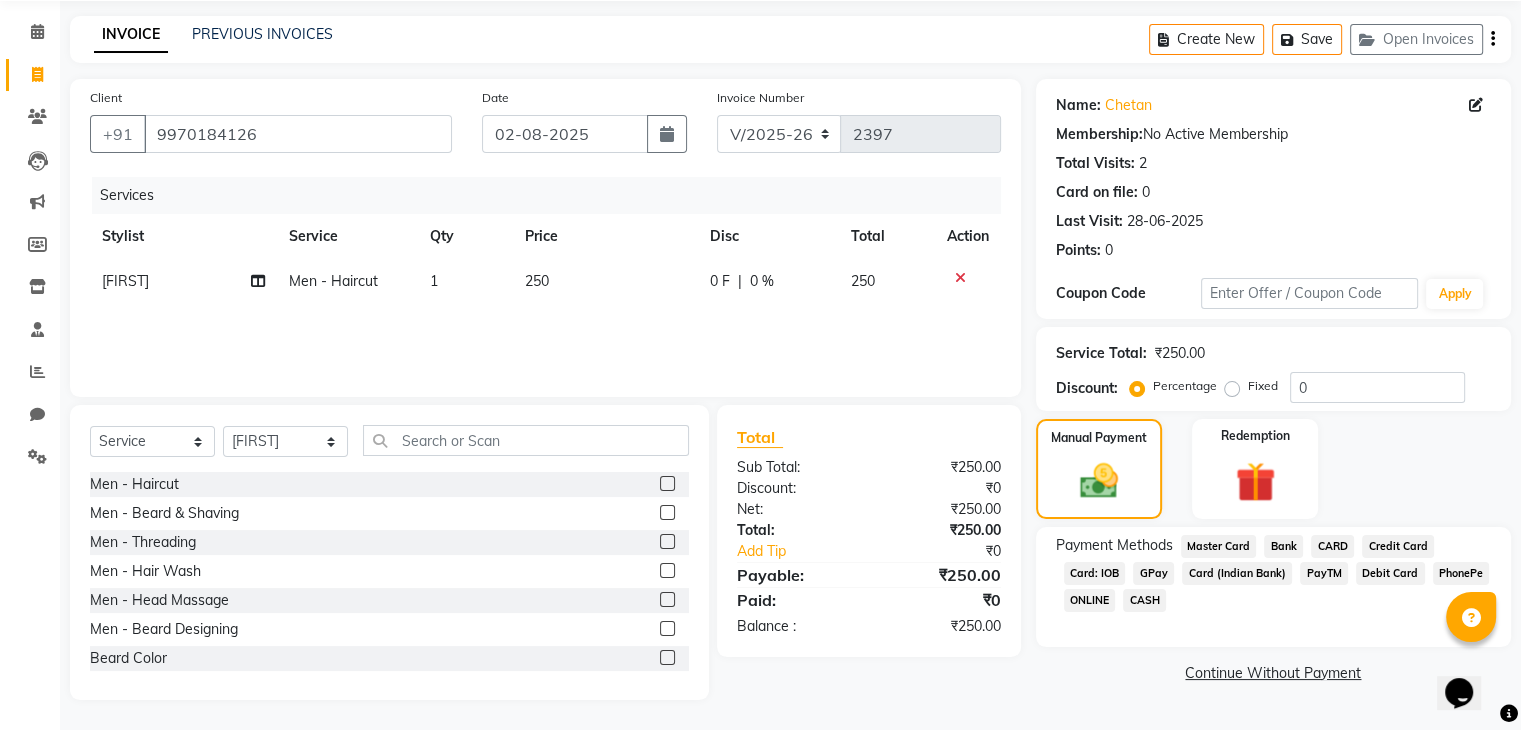 click on "CARD" 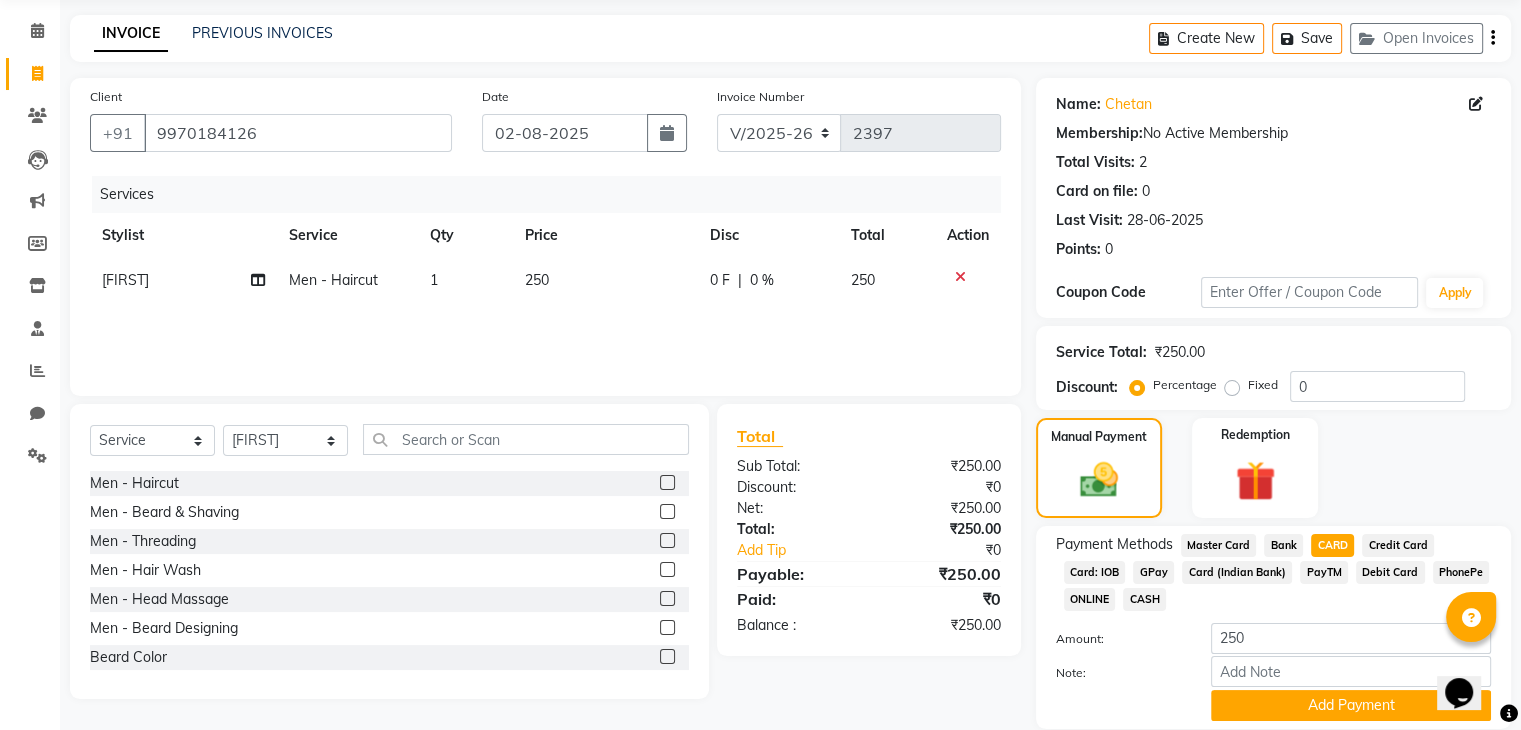 scroll, scrollTop: 145, scrollLeft: 0, axis: vertical 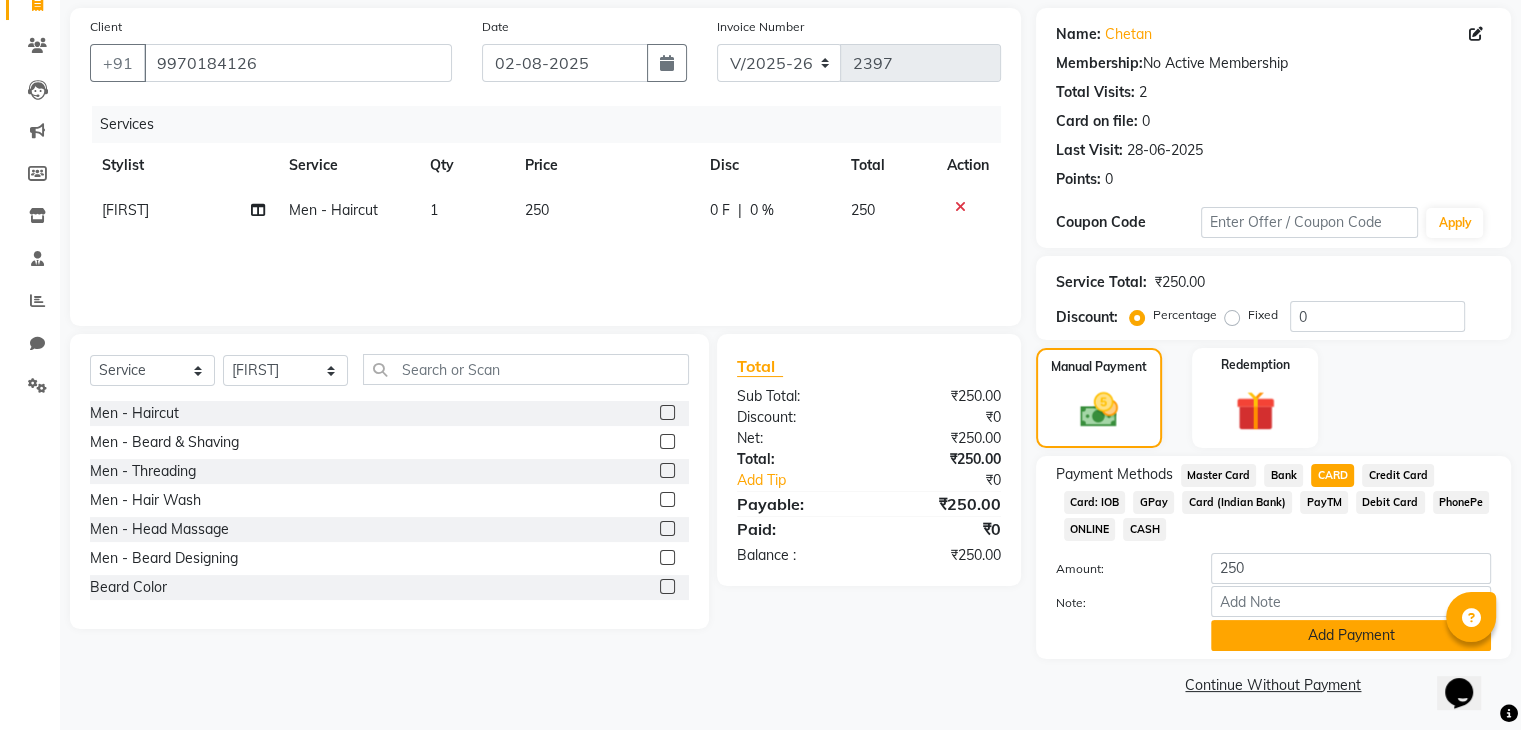 click on "Add Payment" 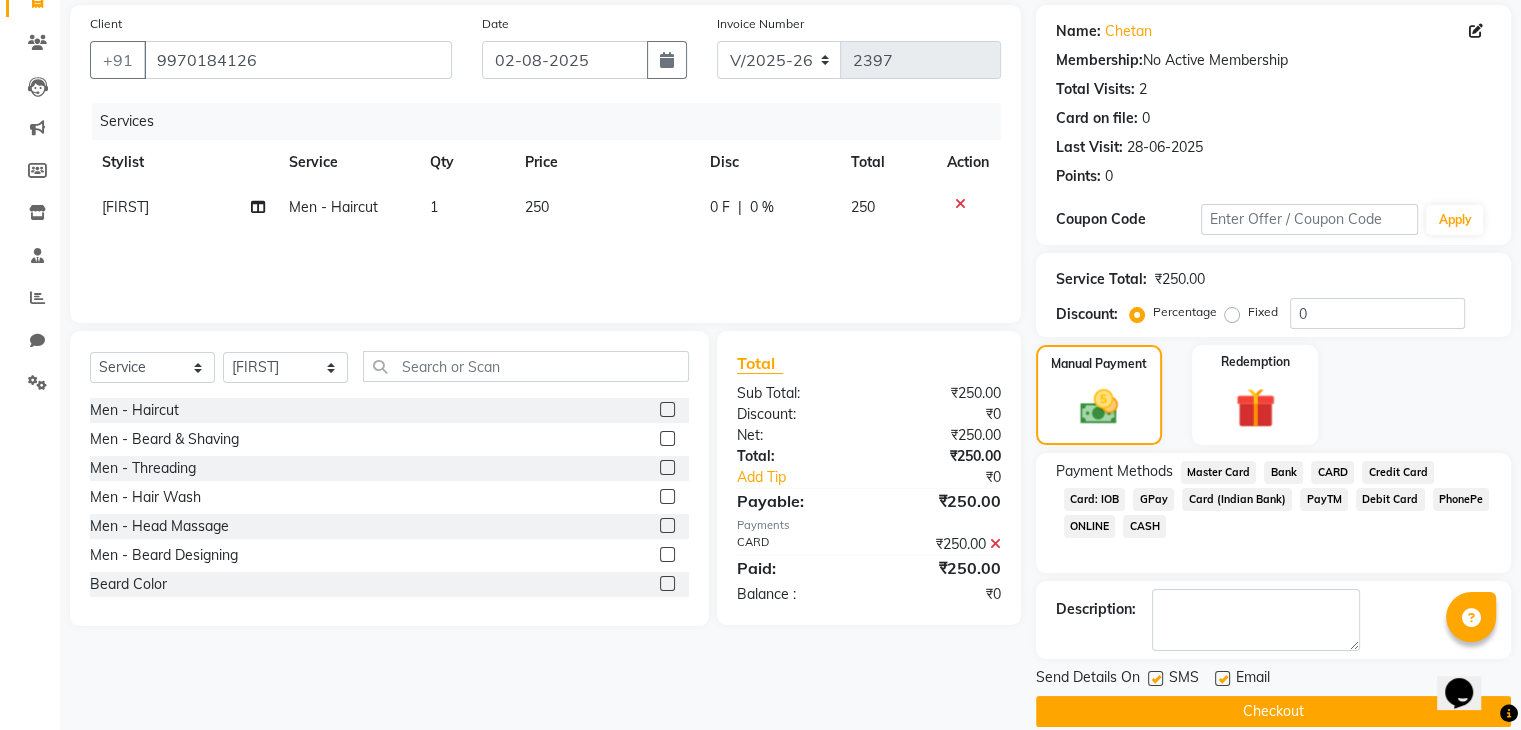 scroll, scrollTop: 171, scrollLeft: 0, axis: vertical 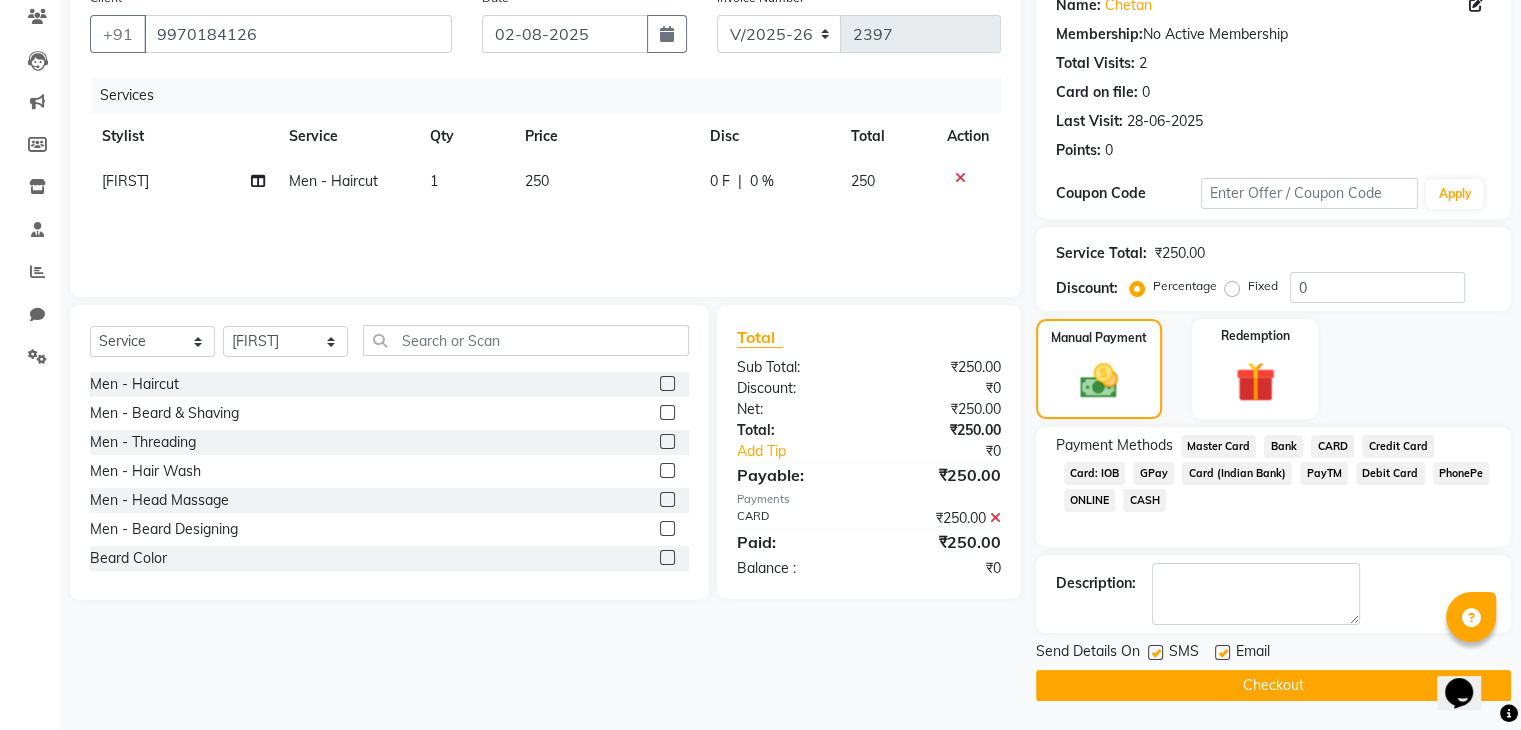 click on "Checkout" 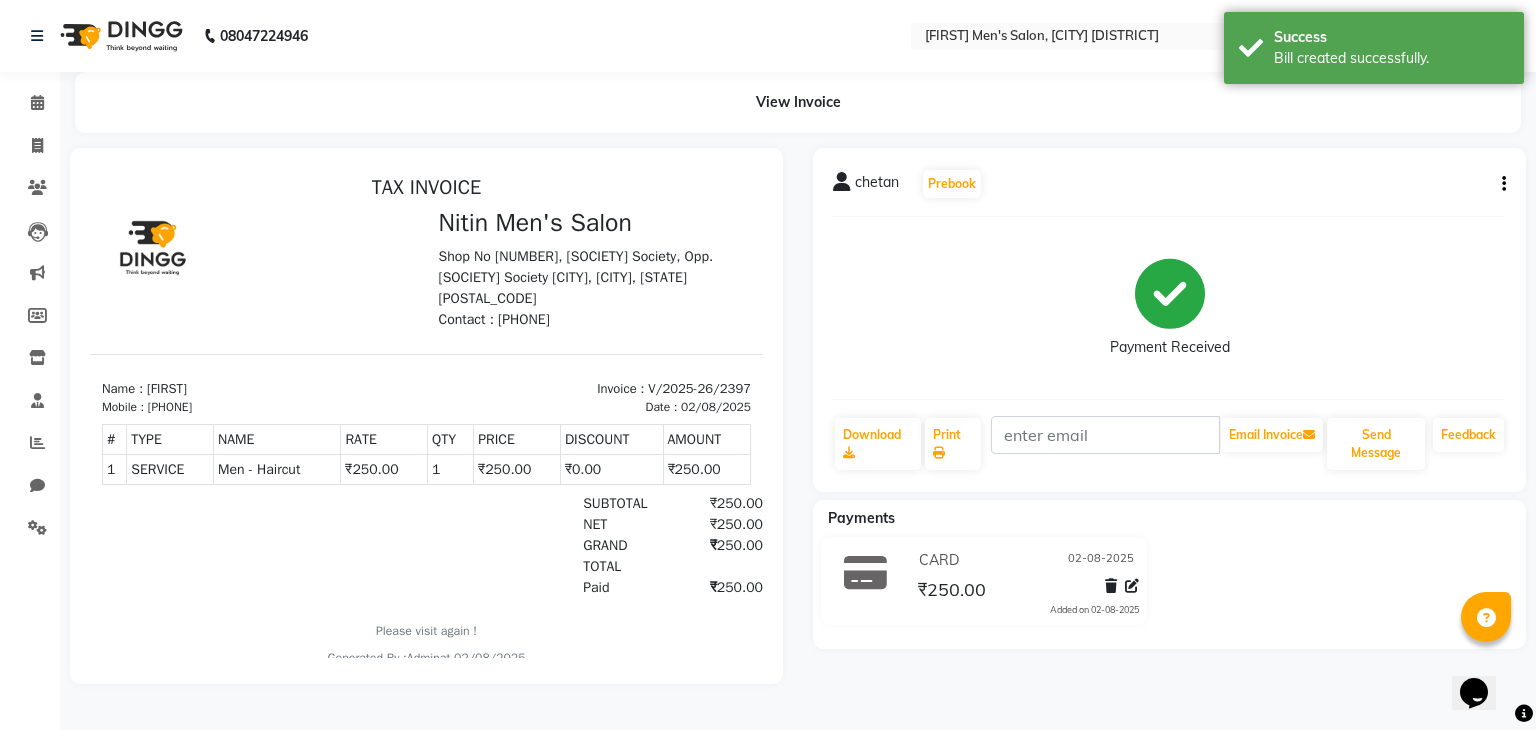 scroll, scrollTop: 0, scrollLeft: 0, axis: both 